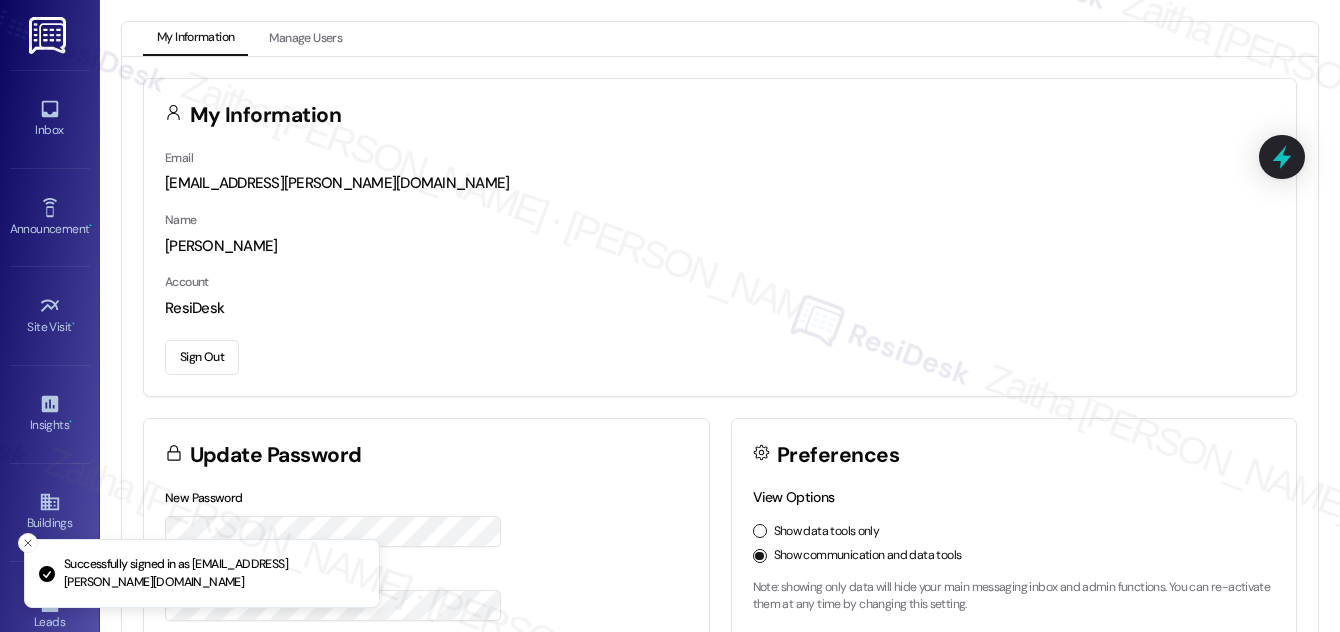 scroll, scrollTop: 0, scrollLeft: 0, axis: both 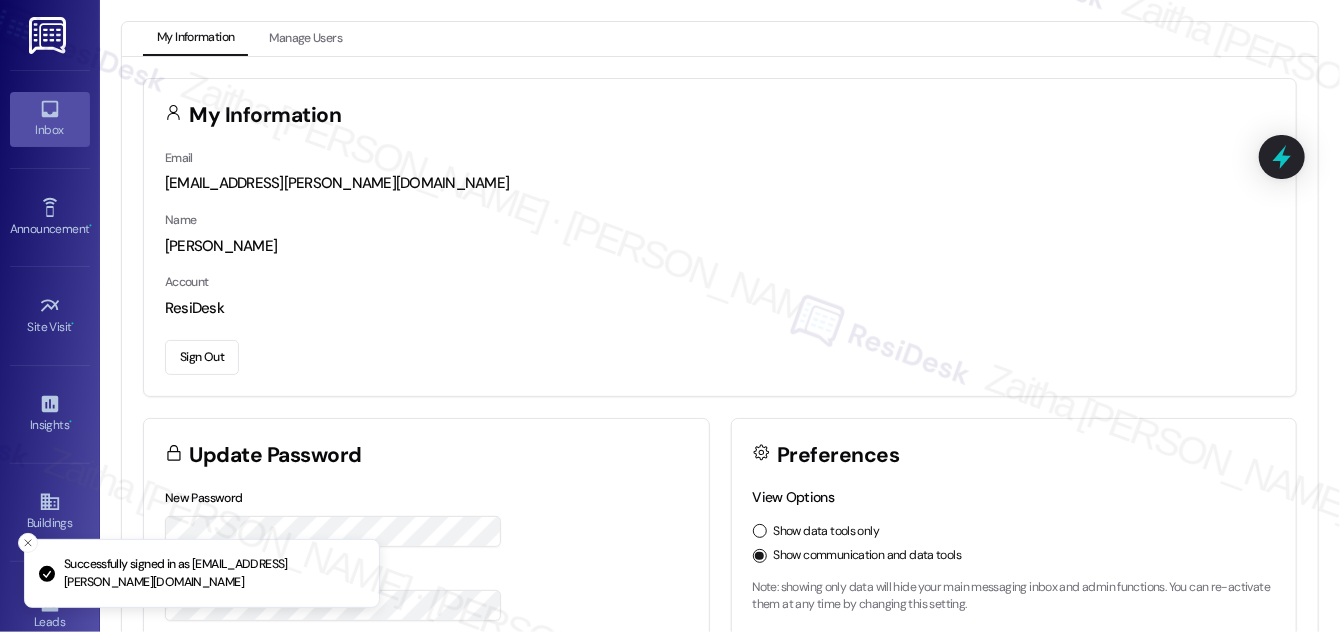 click on "Inbox" at bounding box center [50, 130] 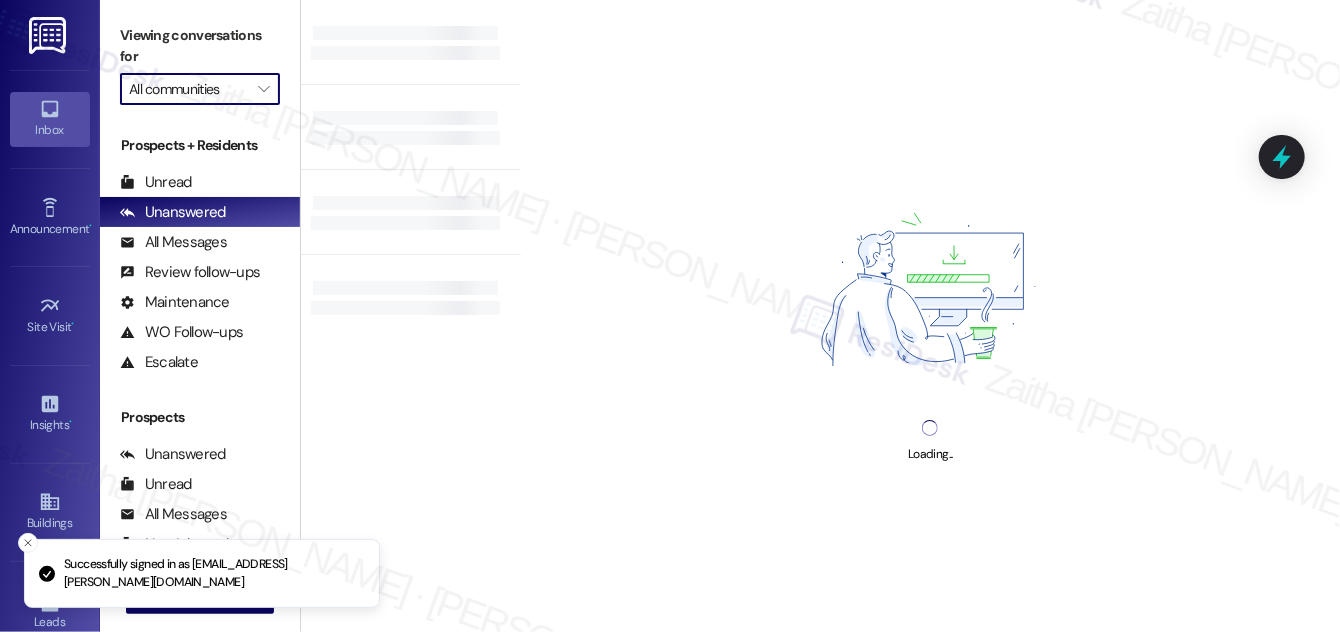 click on "All communities" at bounding box center (188, 89) 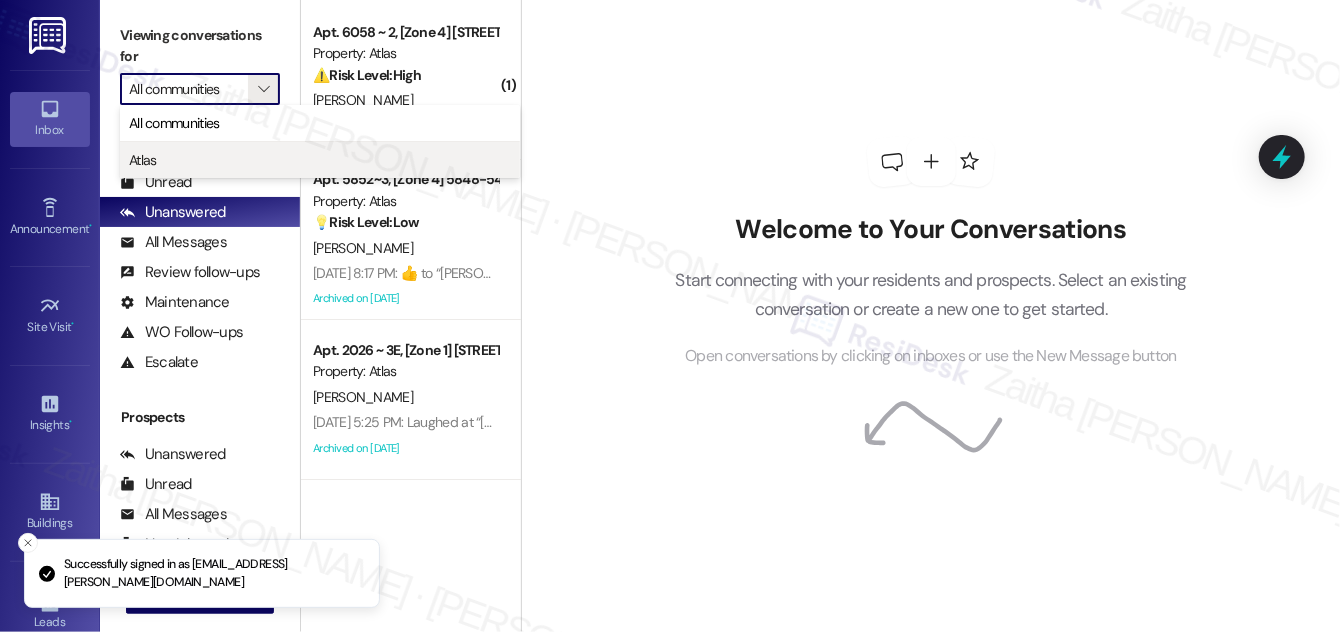 click on "Atlas" at bounding box center (320, 160) 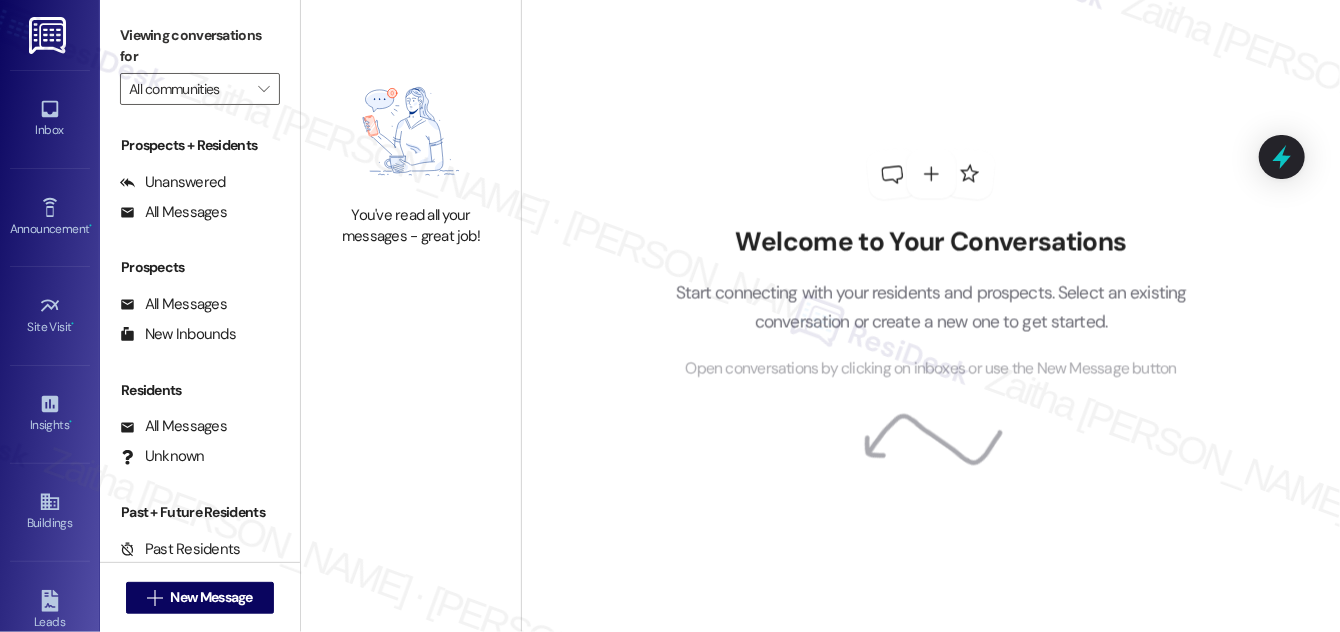 type on "Atlas" 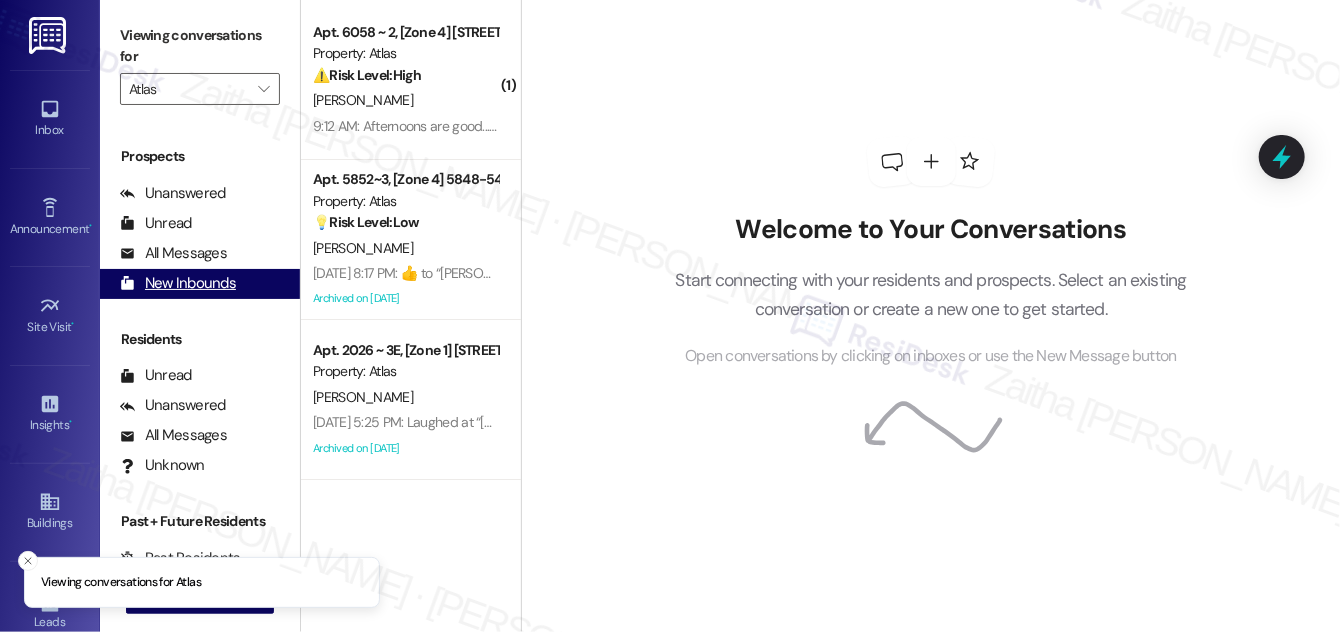 scroll, scrollTop: 264, scrollLeft: 0, axis: vertical 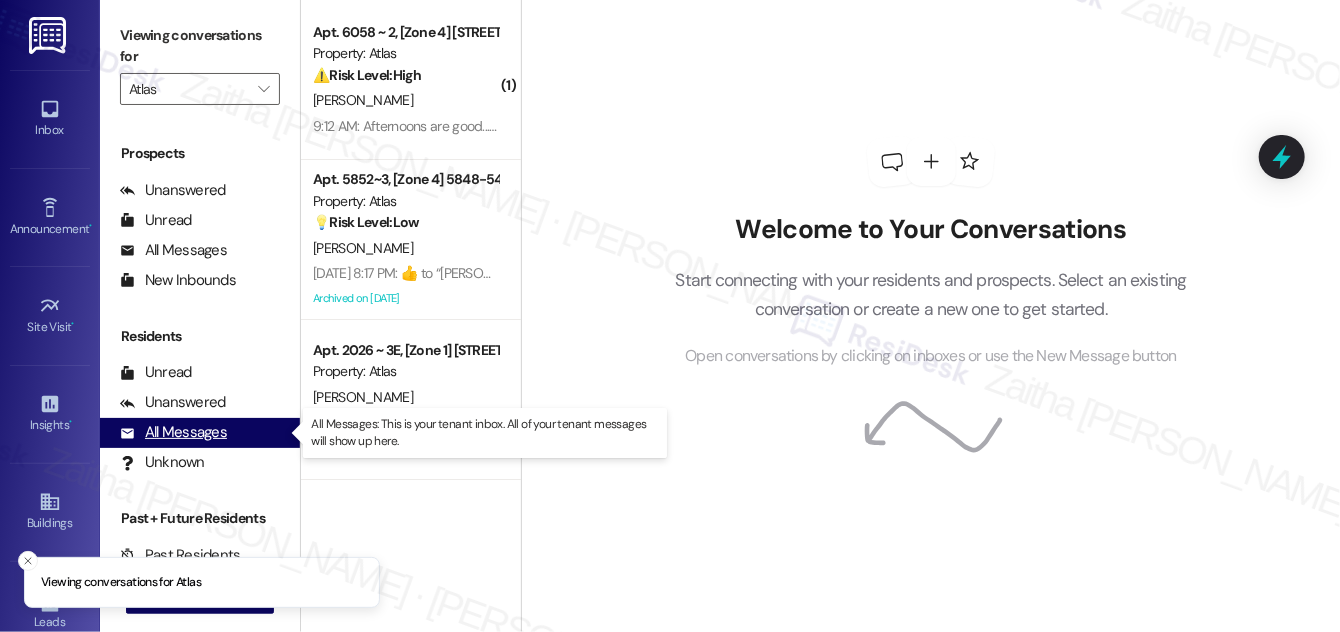 click on "All Messages" at bounding box center (173, 432) 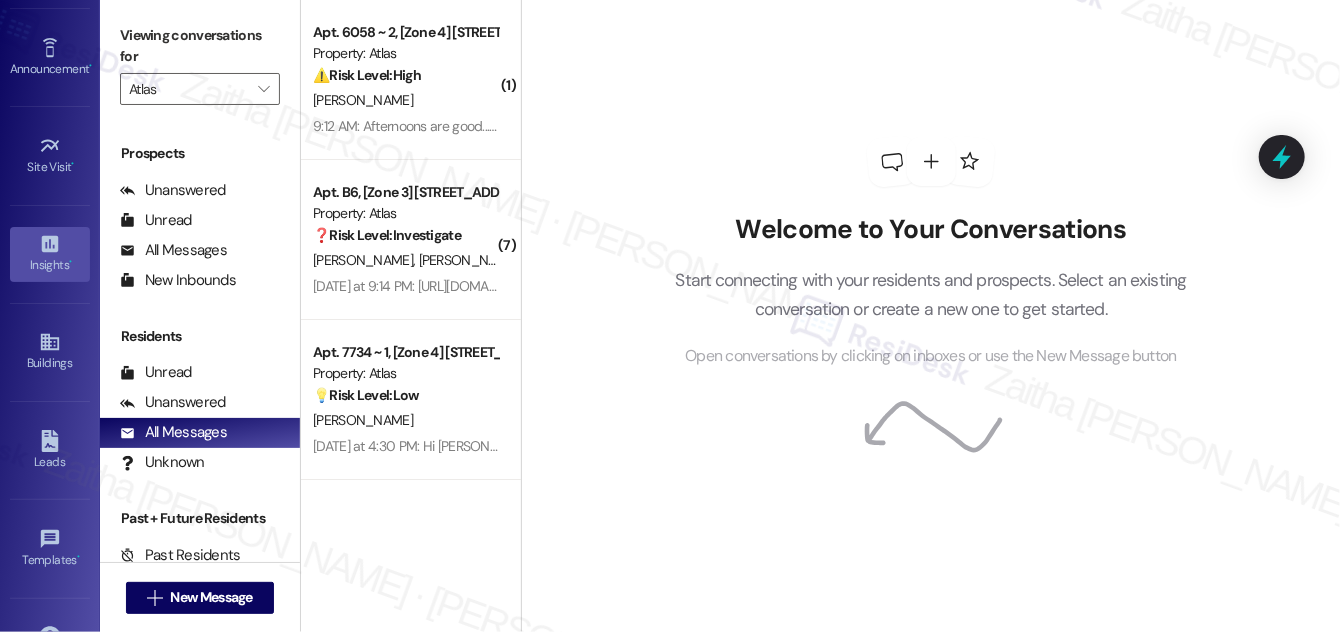 scroll, scrollTop: 181, scrollLeft: 0, axis: vertical 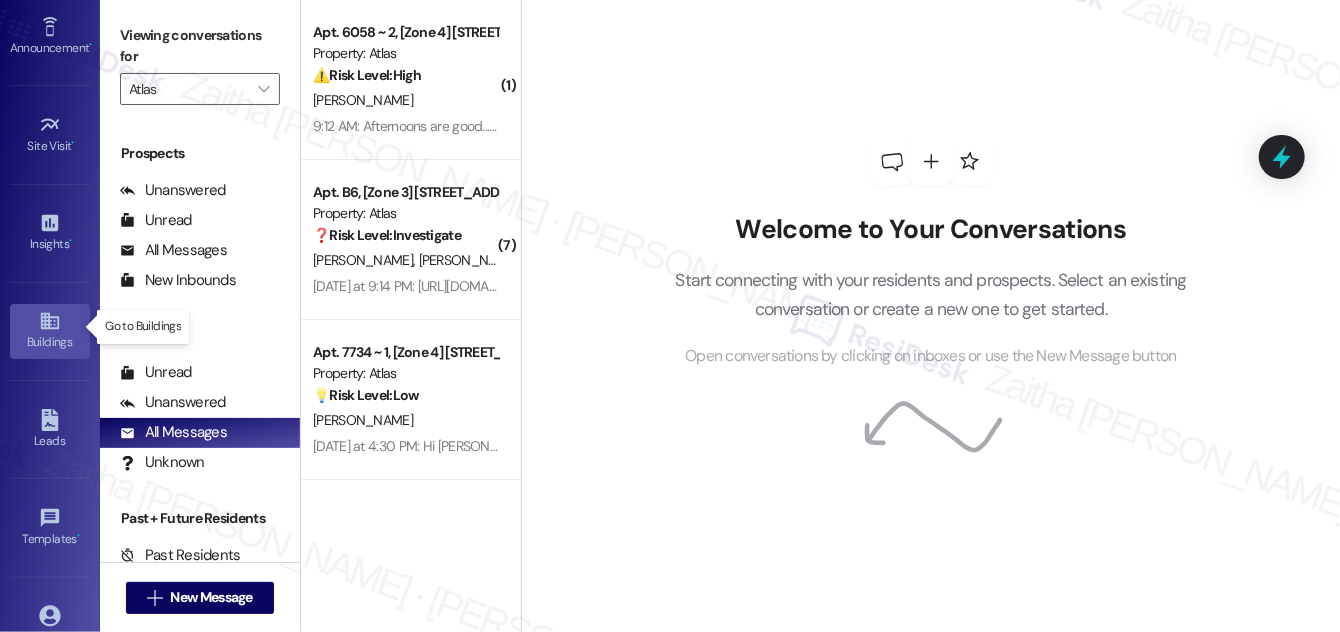 click on "Buildings" at bounding box center (50, 342) 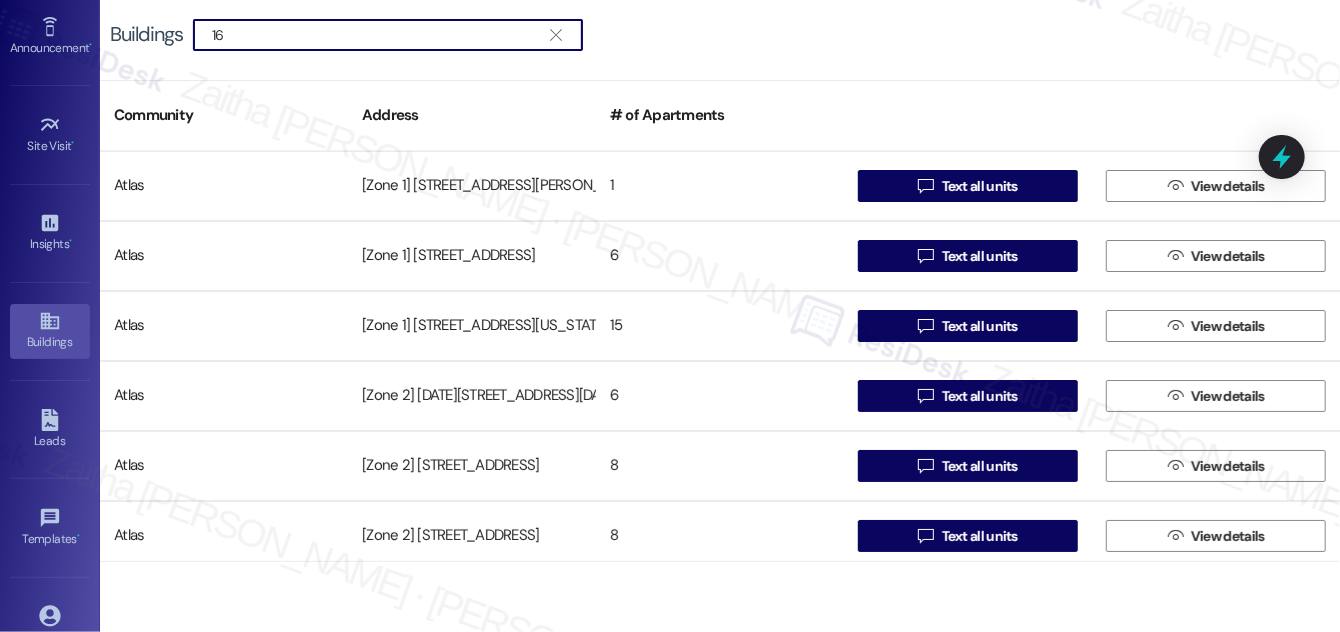 type on "1" 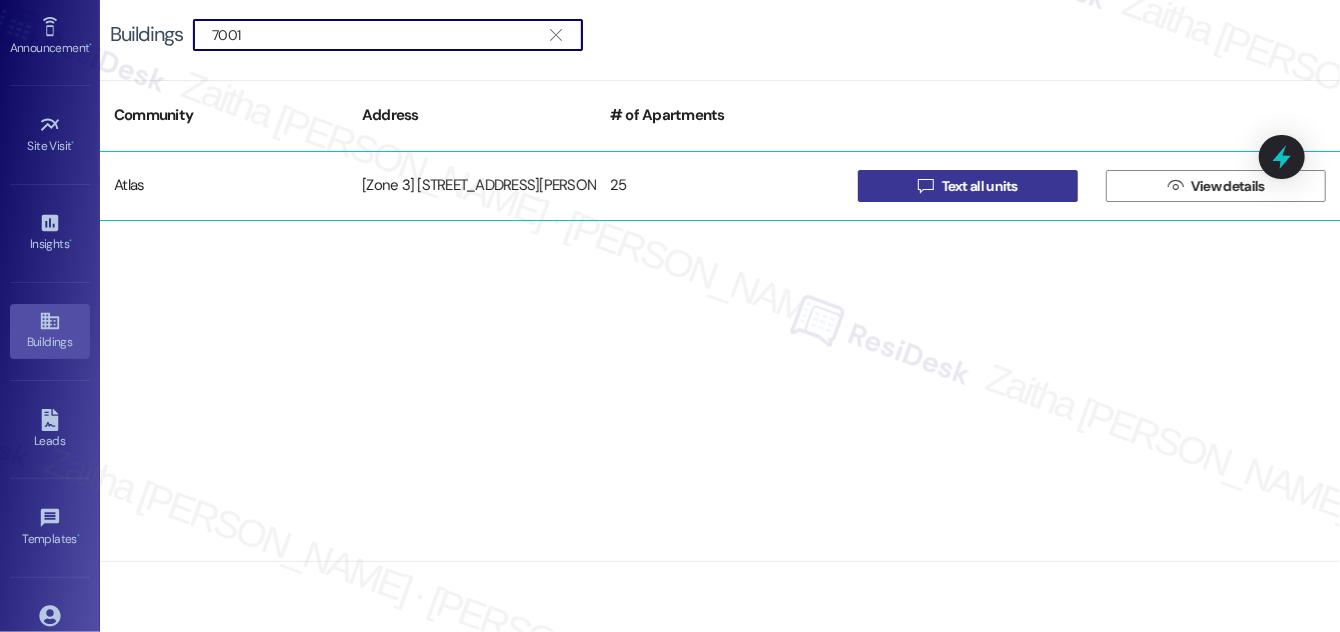 type on "7001" 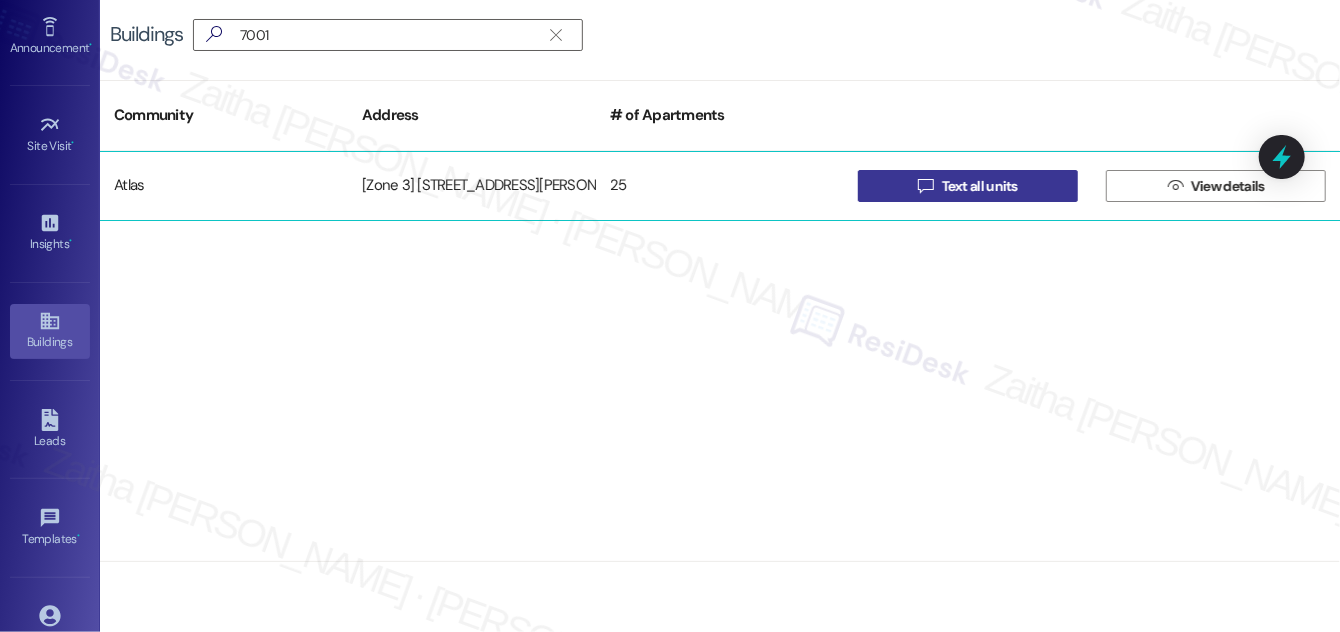 click on " Text all units" at bounding box center (968, 186) 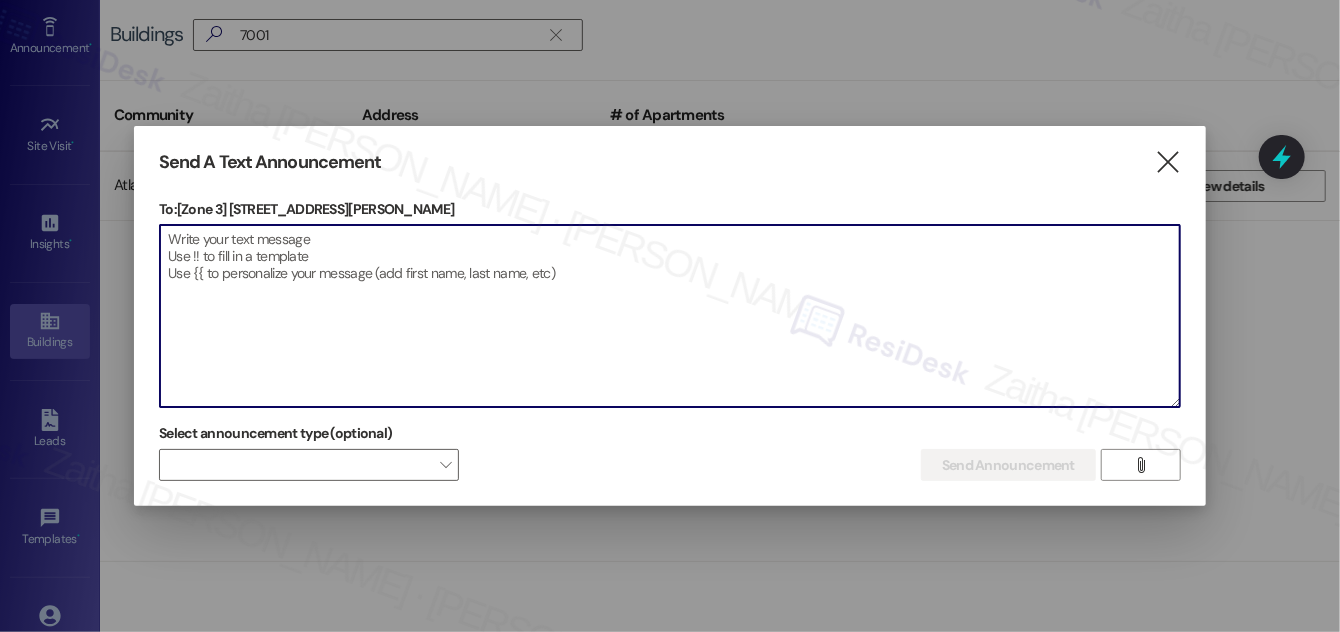click at bounding box center [670, 316] 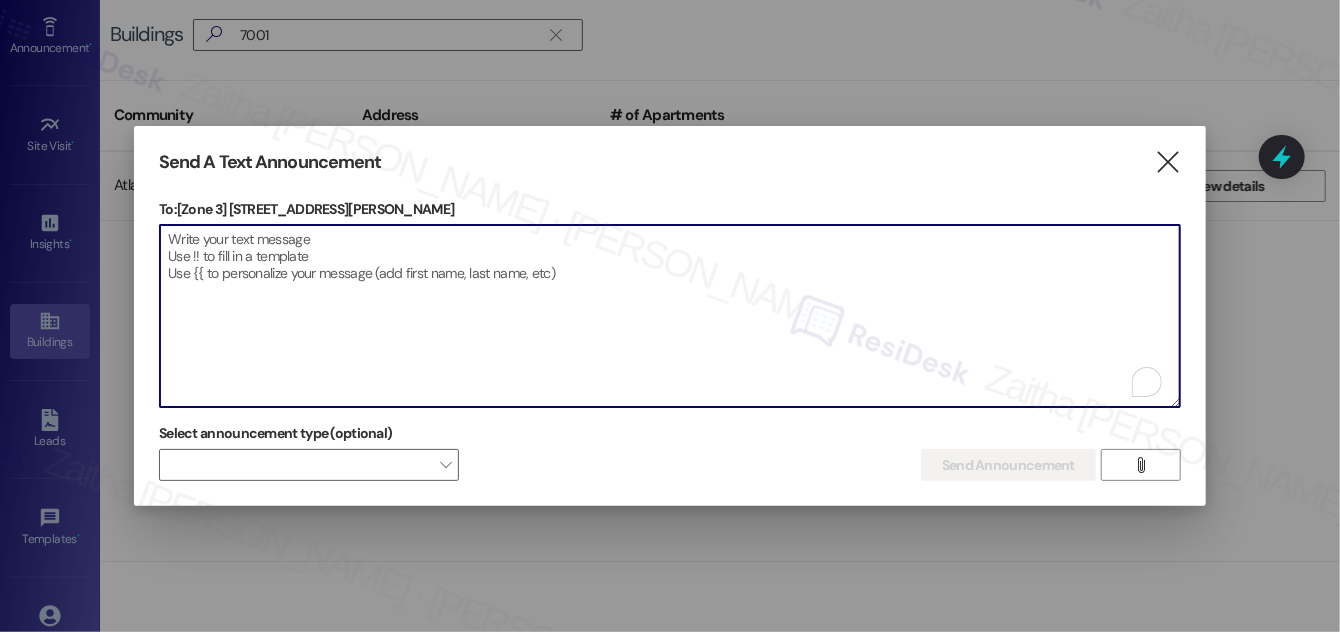 paste on "Hello {{first_name}}, Just a heads-up! Our routine pest control service will take place at {{property}} on [Date]. Please provide our team with access to your unit for treatment. Together we can keep your home pest-free! If you have any questions or concerns, please contact your property manager." 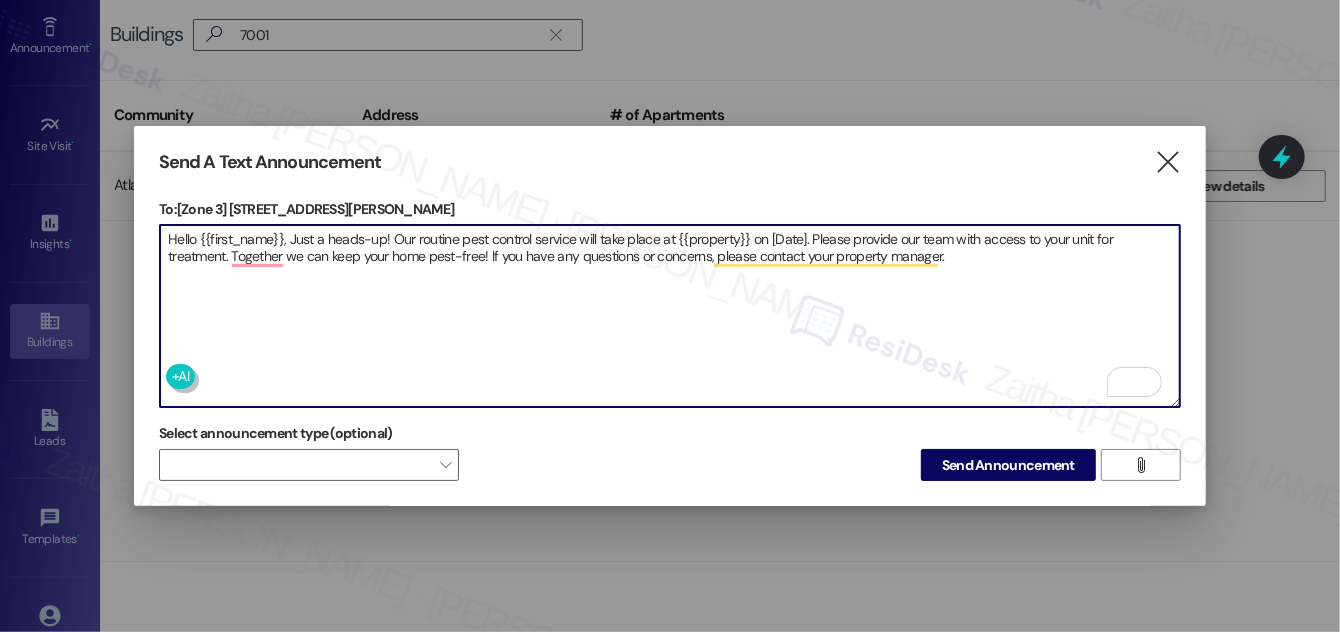 click on "Hello {{first_name}}, Just a heads-up! Our routine pest control service will take place at {{property}} on [Date]. Please provide our team with access to your unit for treatment. Together we can keep your home pest-free! If you have any questions or concerns, please contact your property manager." at bounding box center (670, 316) 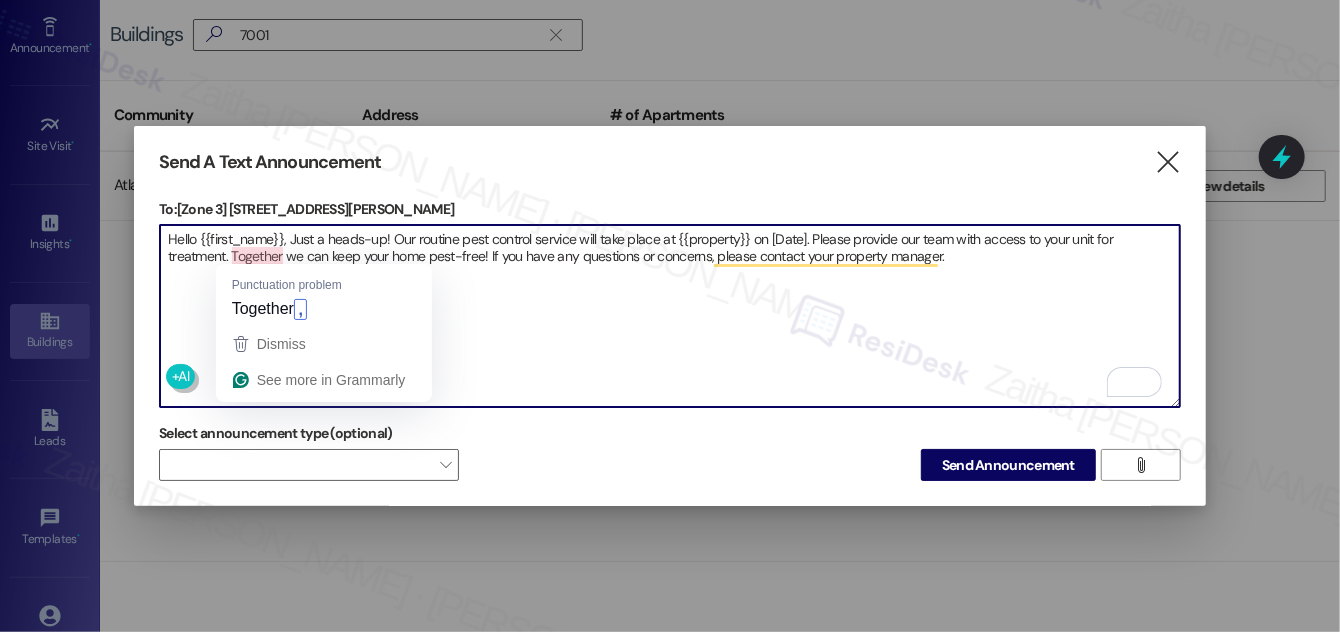 click on "Hello {{first_name}}, Just a heads-up! Our routine pest control service will take place at {{property}} on [Date]. Please provide our team with access to your unit for treatment. Together we can keep your home pest-free! If you have any questions or concerns, please contact your property manager." at bounding box center [670, 316] 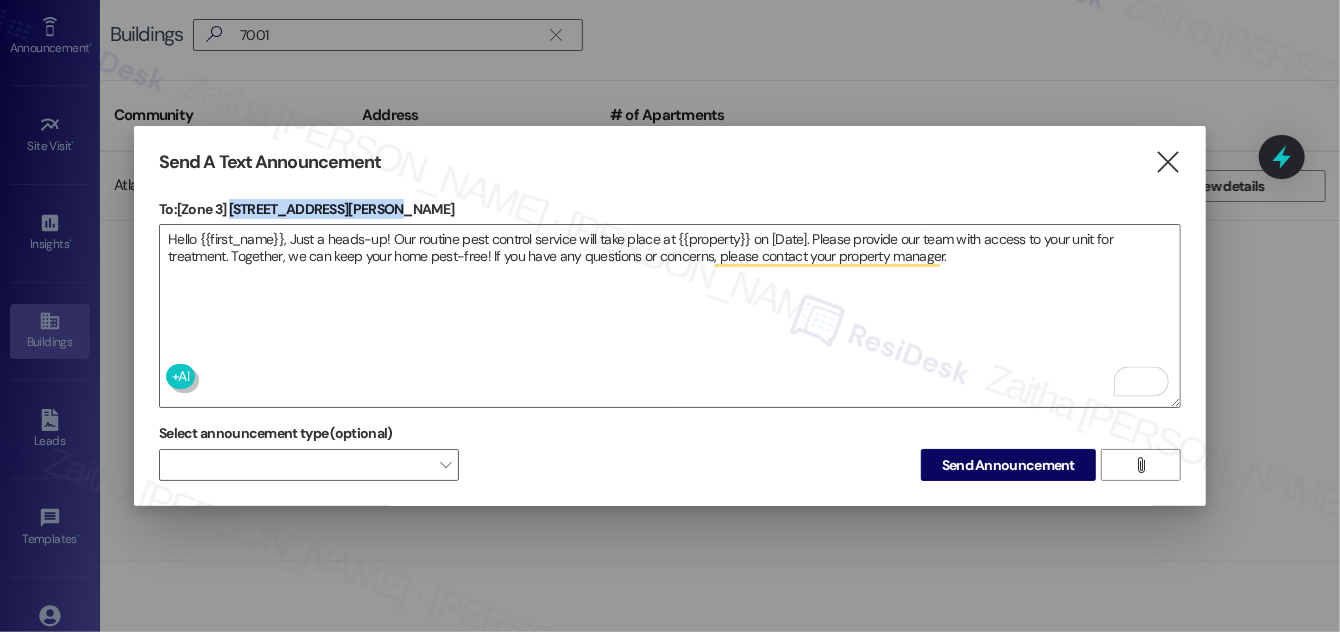 drag, startPoint x: 233, startPoint y: 195, endPoint x: 382, endPoint y: 214, distance: 150.20653 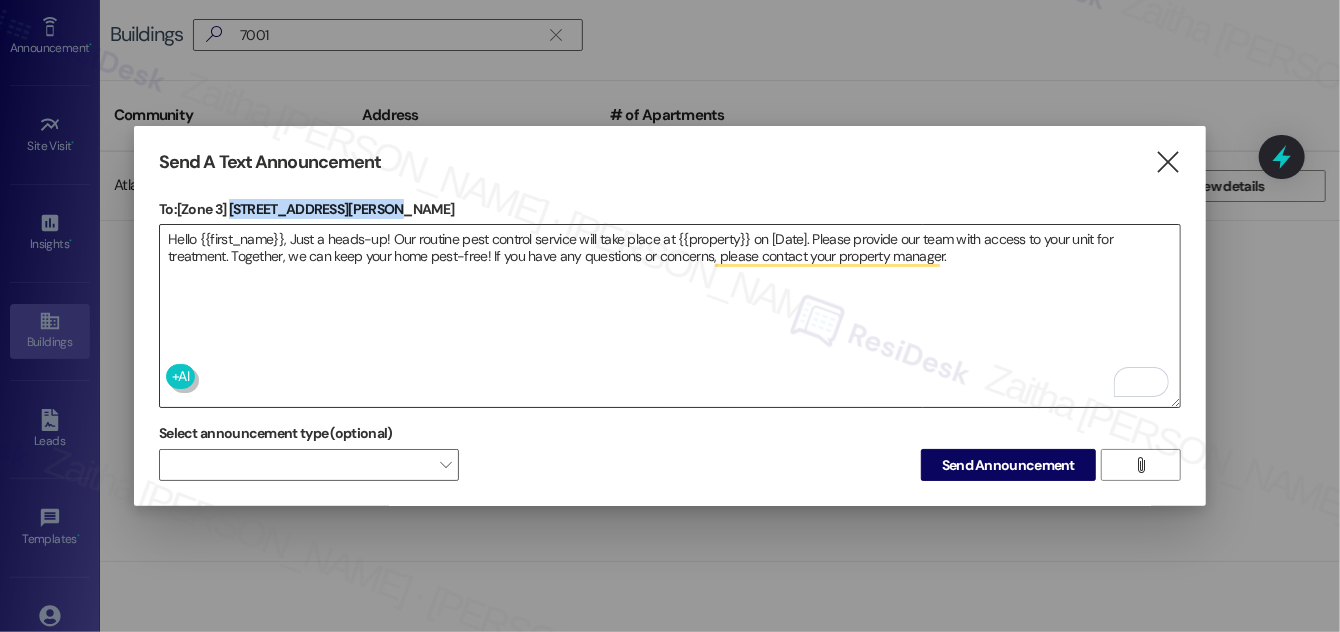 copy on "[STREET_ADDRESS][PERSON_NAME]" 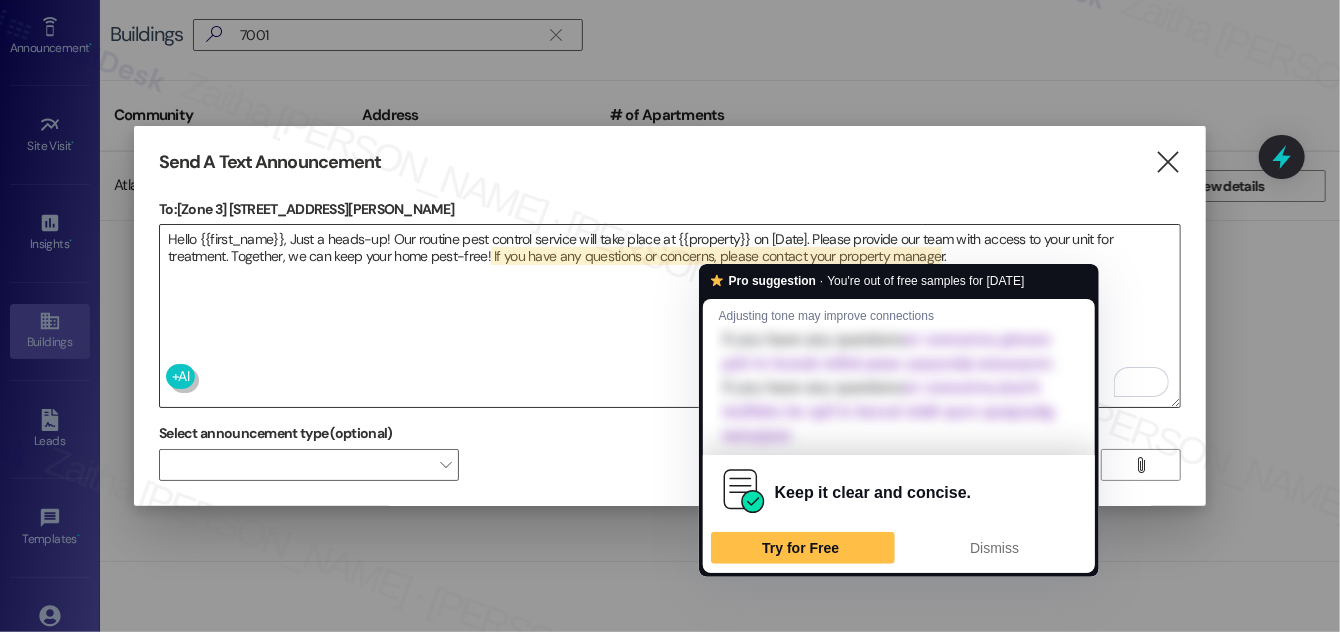 click on "Hello {{first_name}}, Just a heads-up! Our routine pest control service will take place at {{property}} on [Date]. Please provide our team with access to your unit for treatment. Together, we can keep your home pest-free! If you have any questions or concerns, please contact your property manager." at bounding box center (670, 316) 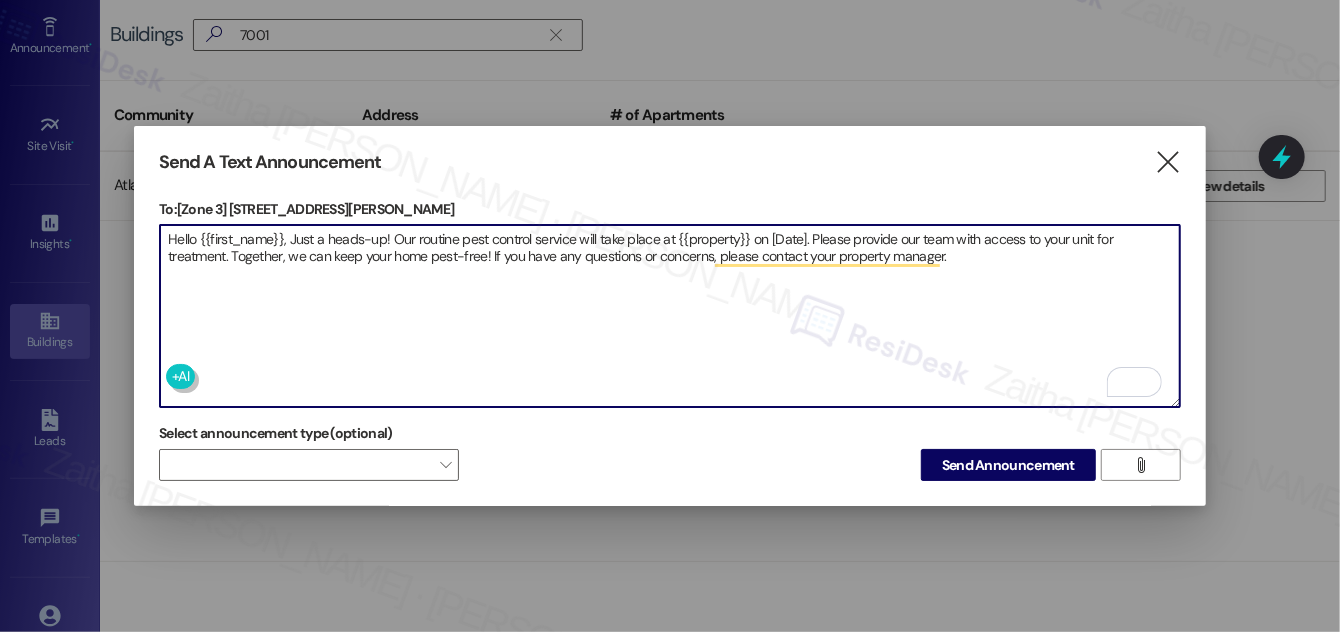 click on "Hello {{first_name}}, Just a heads-up! Our routine pest control service will take place at {{property}} on [Date]. Please provide our team with access to your unit for treatment. Together, we can keep your home pest-free! If you have any questions or concerns, please contact your property manager." at bounding box center (670, 316) 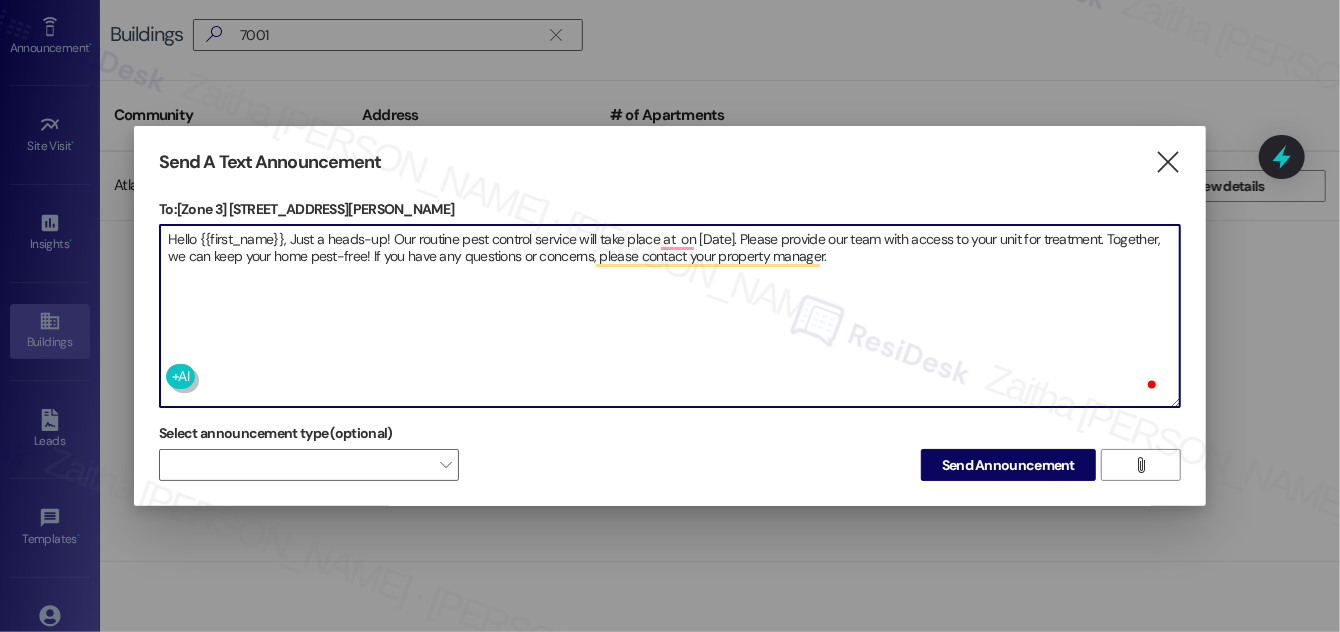 paste on "[STREET_ADDRESS][PERSON_NAME]" 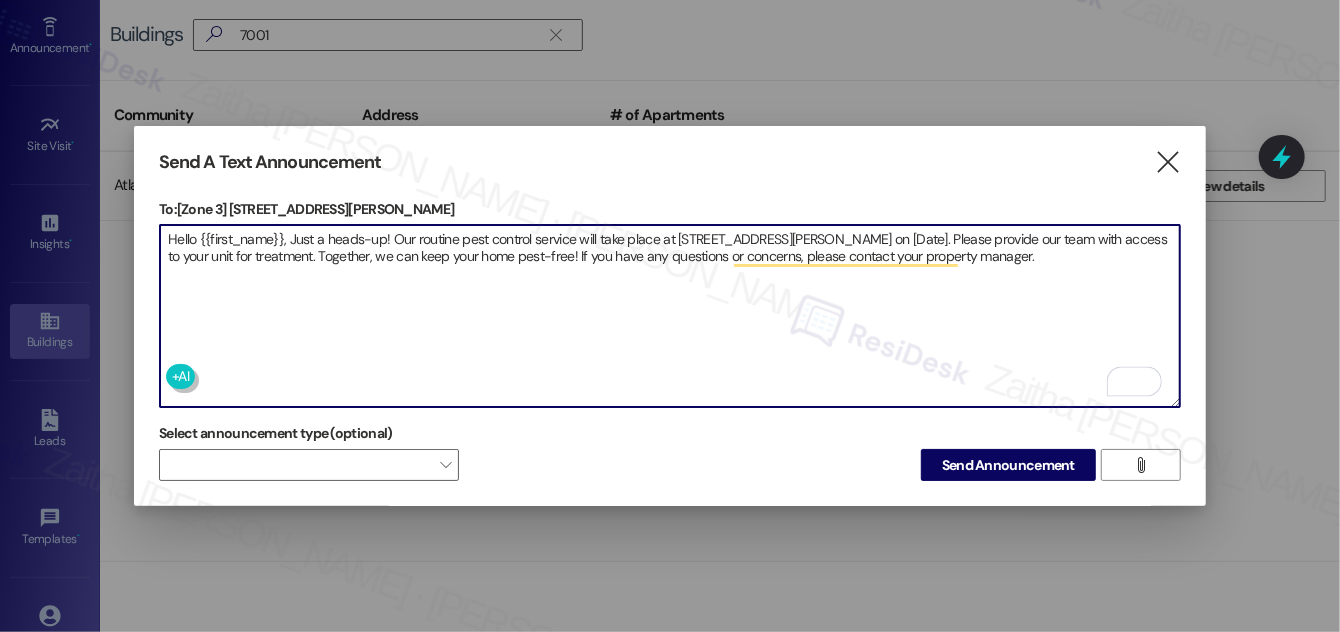 click on "Hello {{first_name}}, Just a heads-up! Our routine pest control service will take place at [STREET_ADDRESS][PERSON_NAME] on [Date]. Please provide our team with access to your unit for treatment. Together, we can keep your home pest-free! If you have any questions or concerns, please contact your property manager." at bounding box center (670, 316) 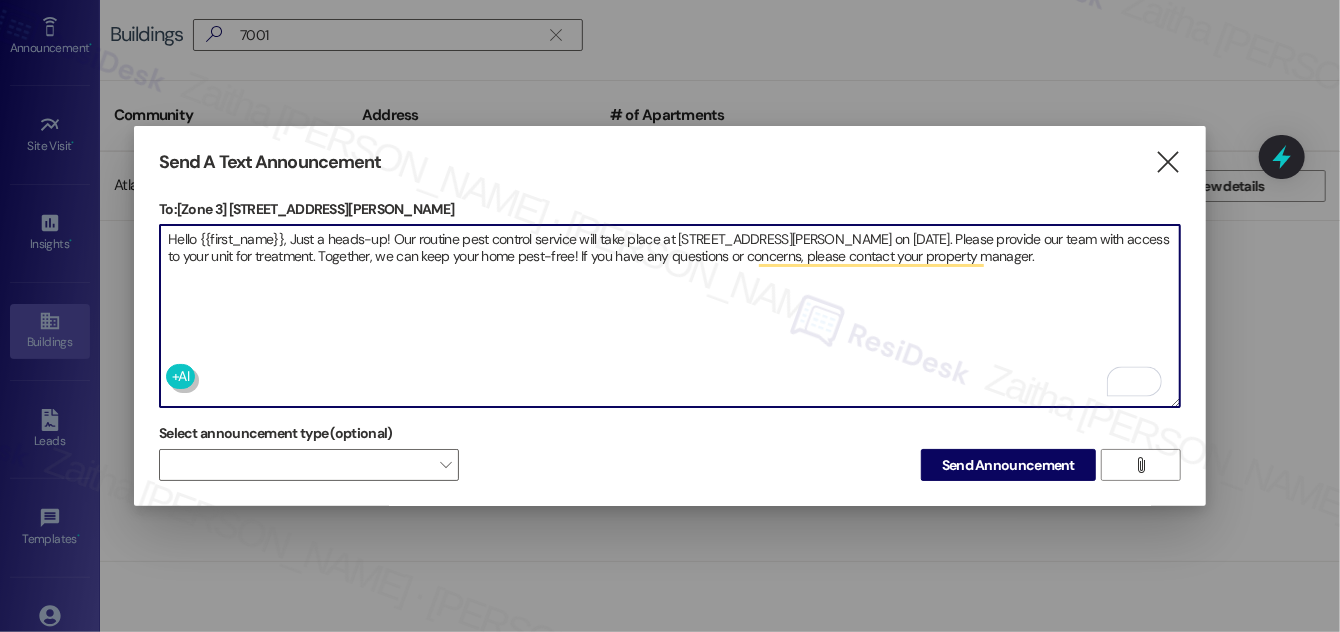 type on "Hello {{first_name}}, Just a heads-up! Our routine pest control service will take place at [STREET_ADDRESS][PERSON_NAME] on [DATE]. Please provide our team with access to your unit for treatment. Together, we can keep your home pest-free! If you have any questions or concerns, please contact your property manager." 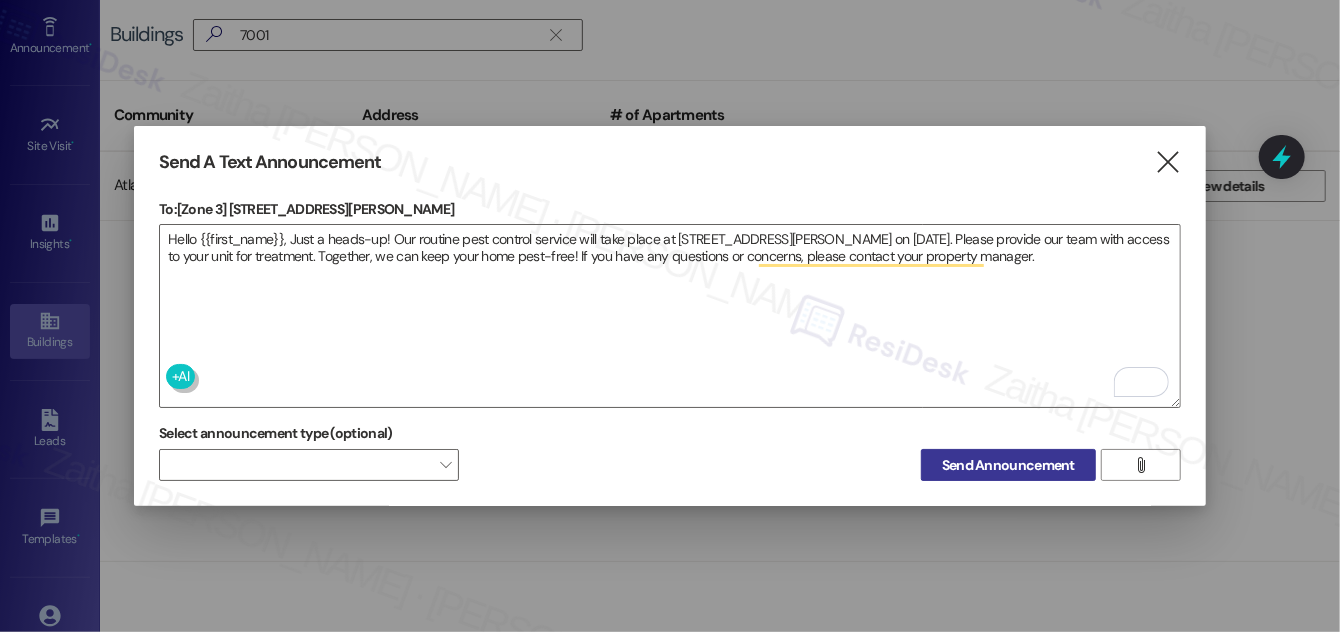 click on "Send Announcement" at bounding box center [1008, 465] 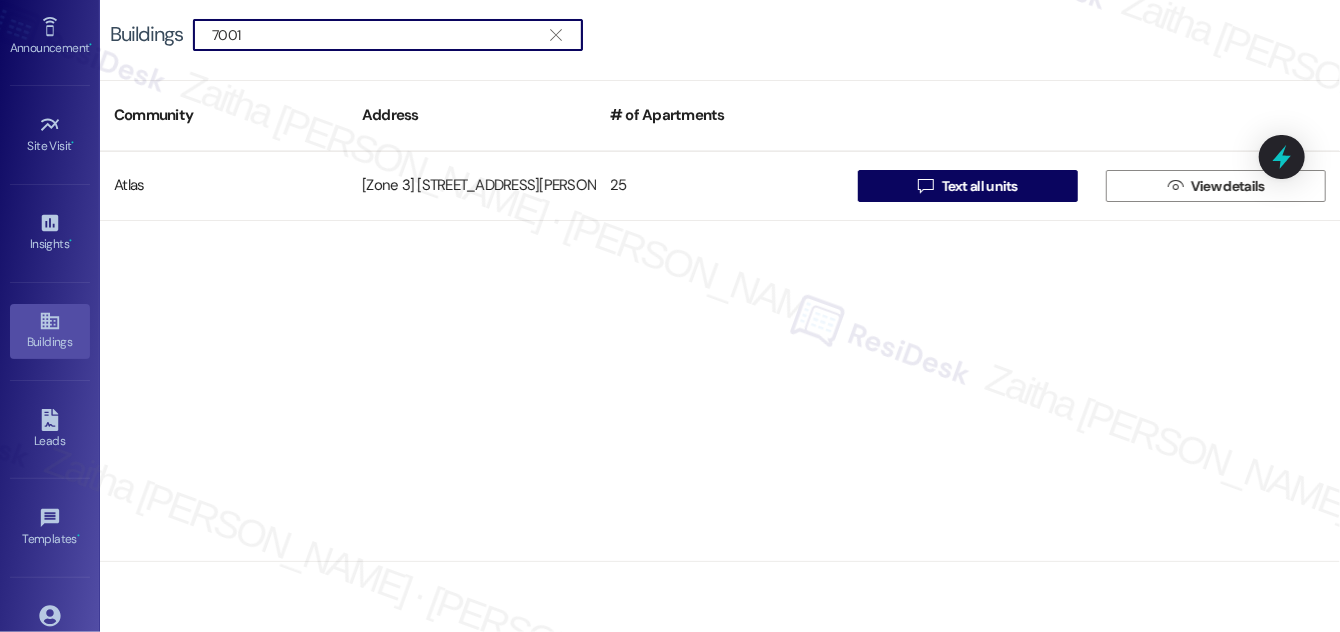 drag, startPoint x: 275, startPoint y: 37, endPoint x: 190, endPoint y: 25, distance: 85.84288 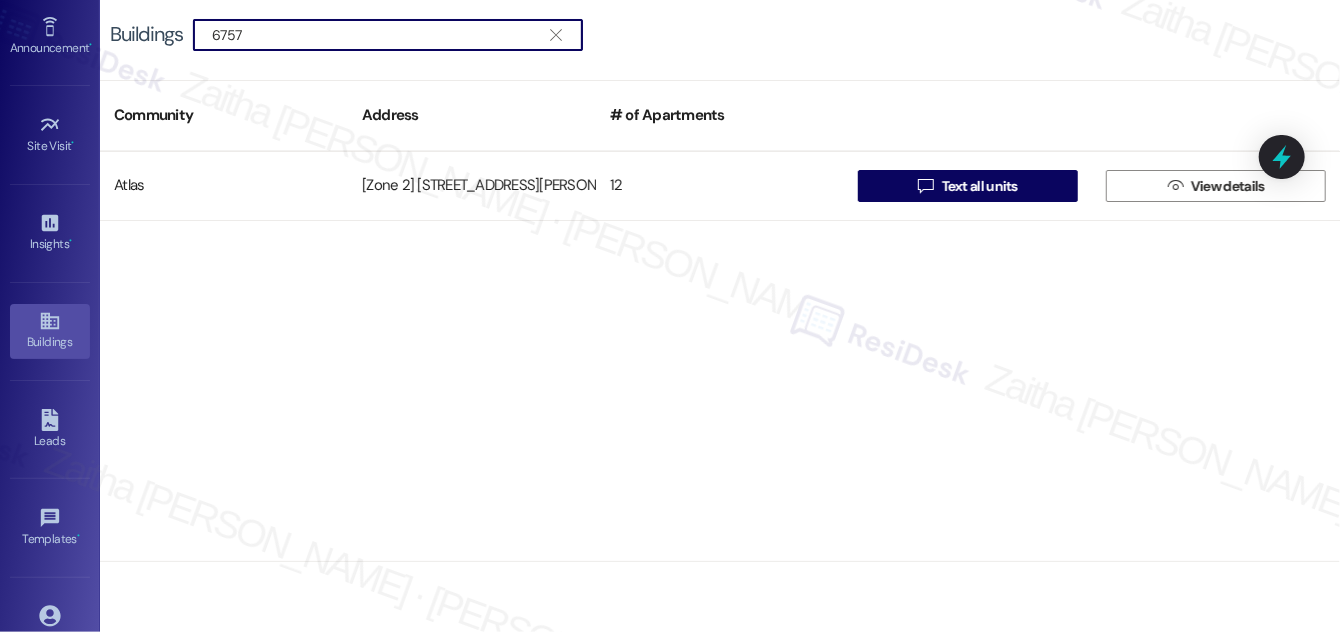 type on "6757" 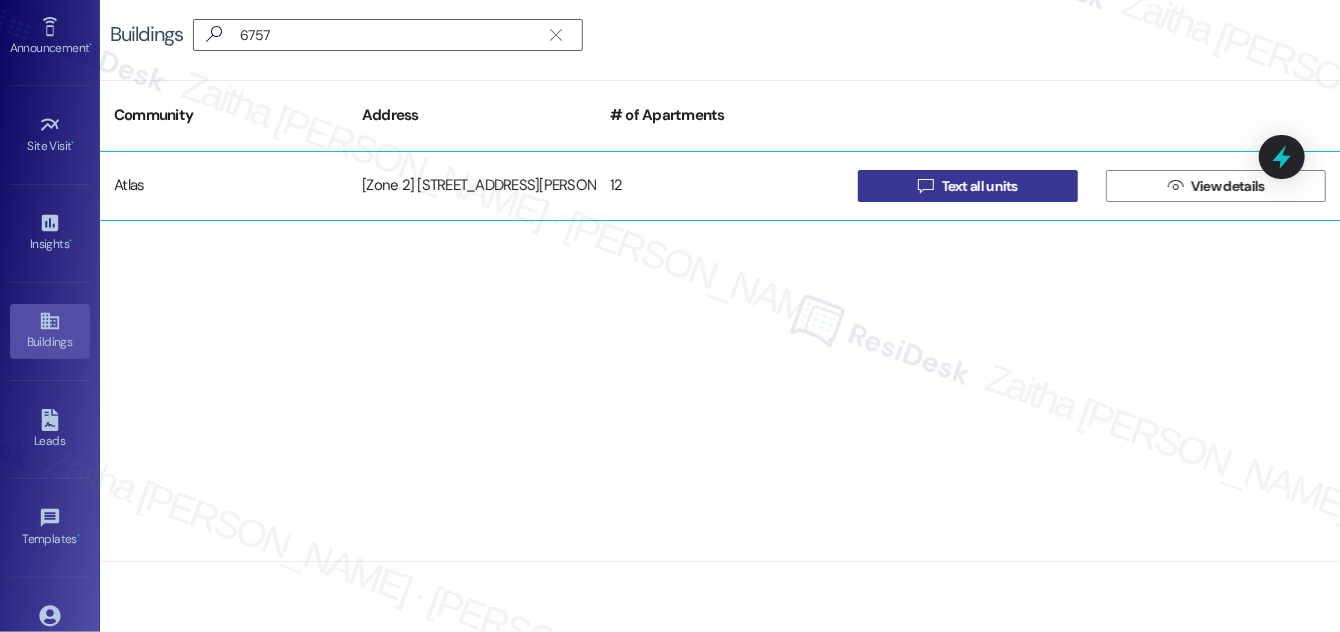 click on "Text all units" at bounding box center [980, 186] 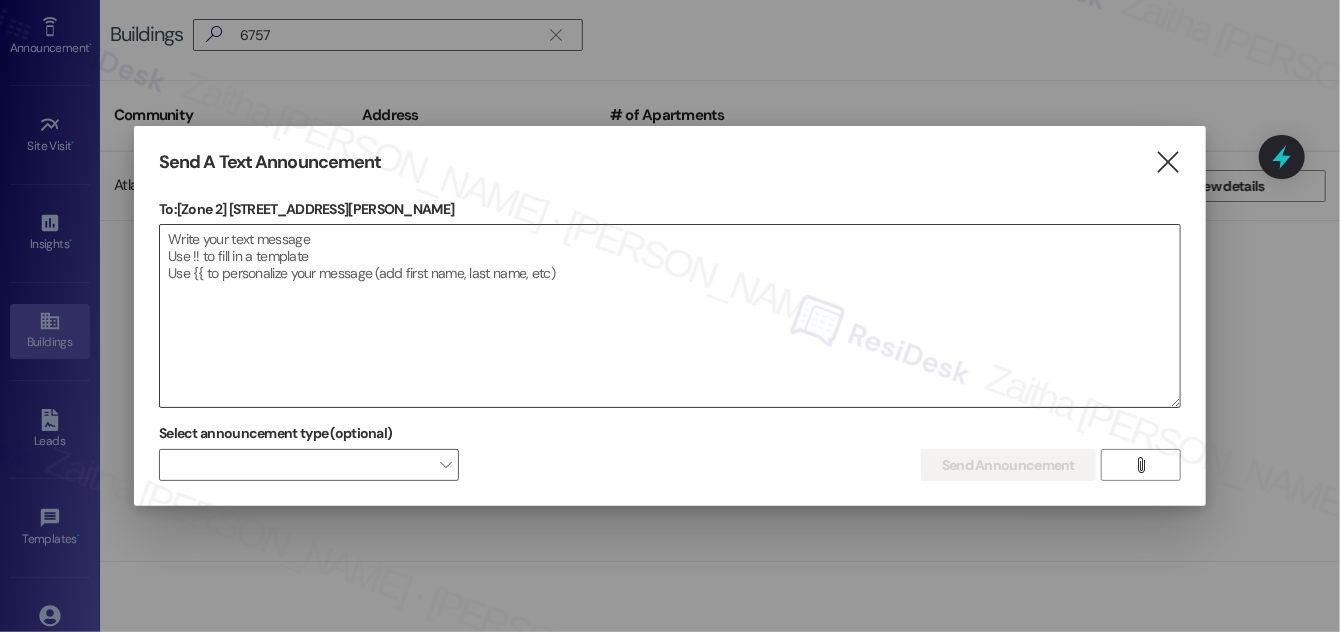 click at bounding box center (670, 316) 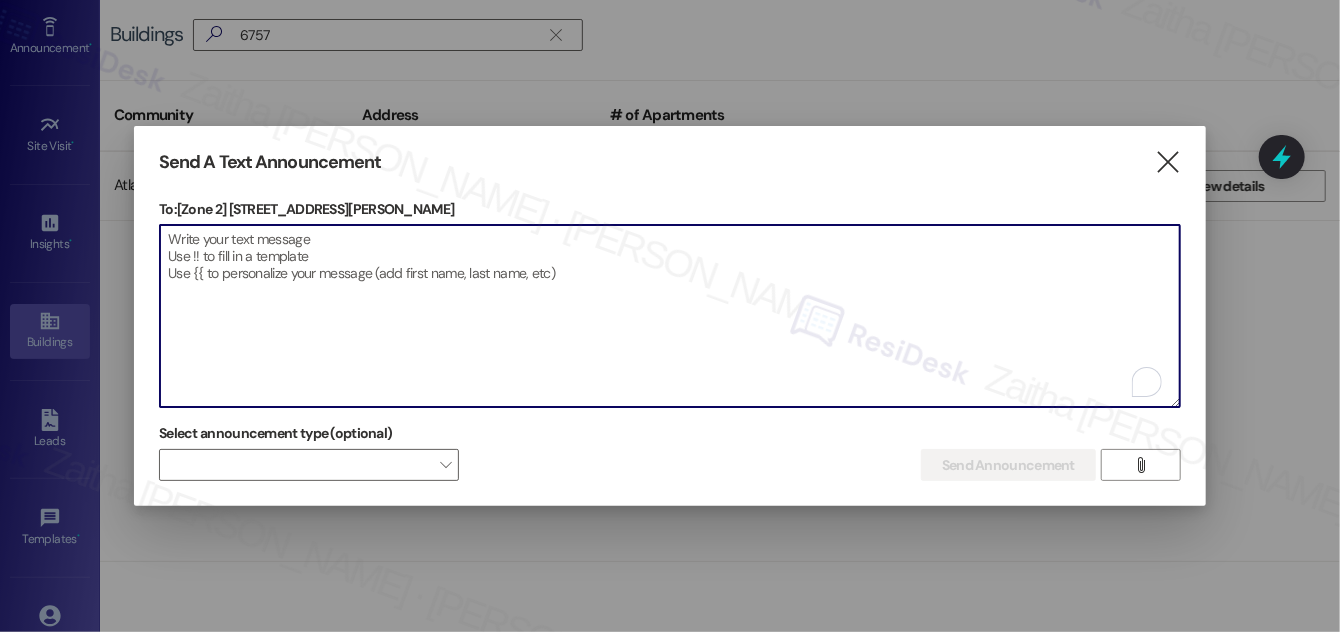 paste on "Hello {{first_name}}, Just a heads-up! Our routine pest control service will take place at {{property}} on [Date]. Please provide our team with access to your unit for treatment. Together we can keep your home pest-free! If you have any questions or concerns, please contact your property manager." 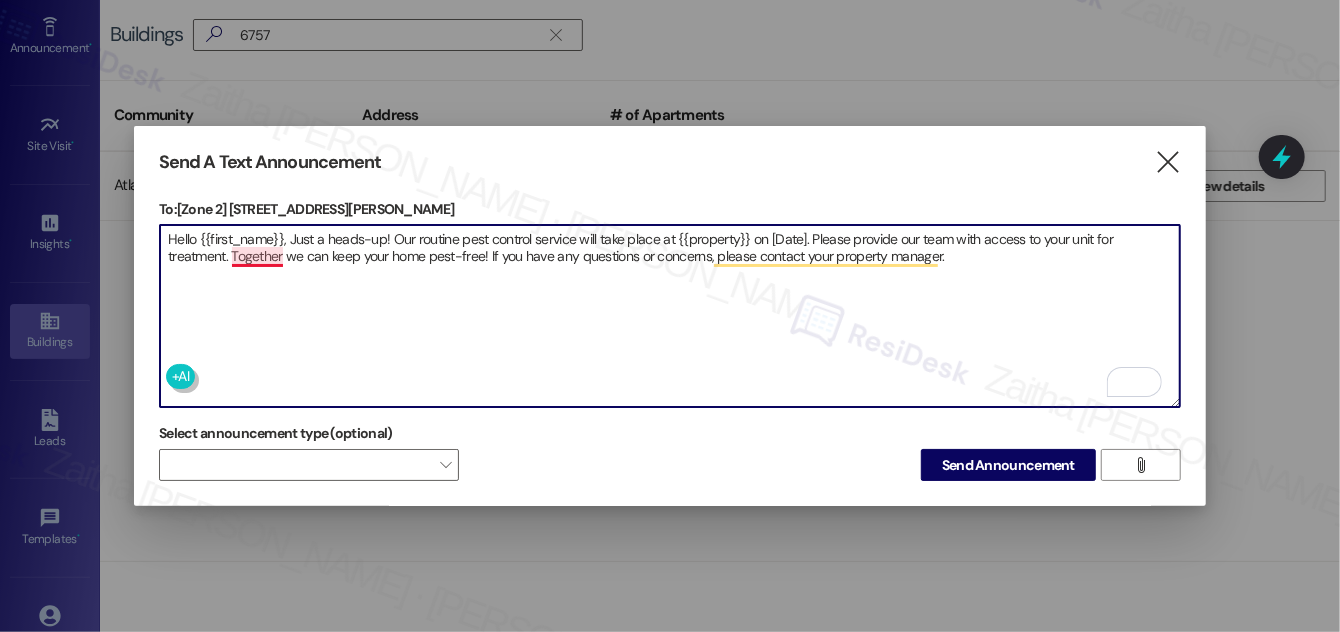 click on "Hello {{first_name}}, Just a heads-up! Our routine pest control service will take place at {{property}} on [Date]. Please provide our team with access to your unit for treatment. Together we can keep your home pest-free! If you have any questions or concerns, please contact your property manager." at bounding box center (670, 316) 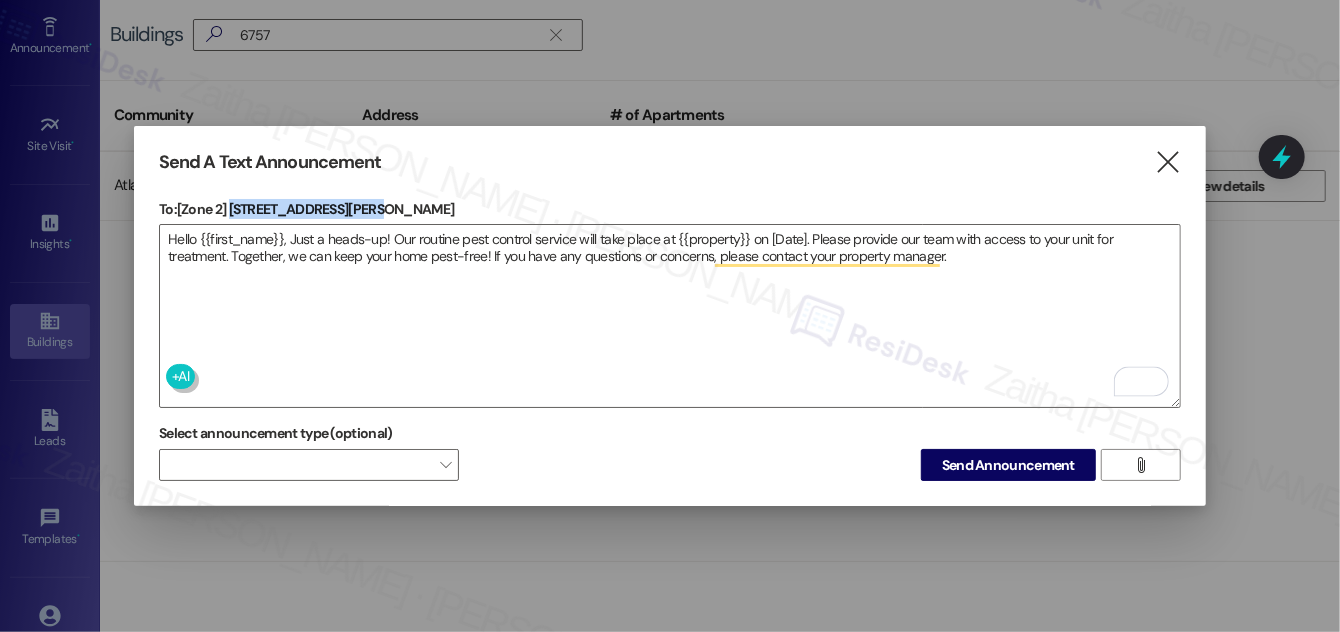 drag, startPoint x: 232, startPoint y: 204, endPoint x: 383, endPoint y: 202, distance: 151.01324 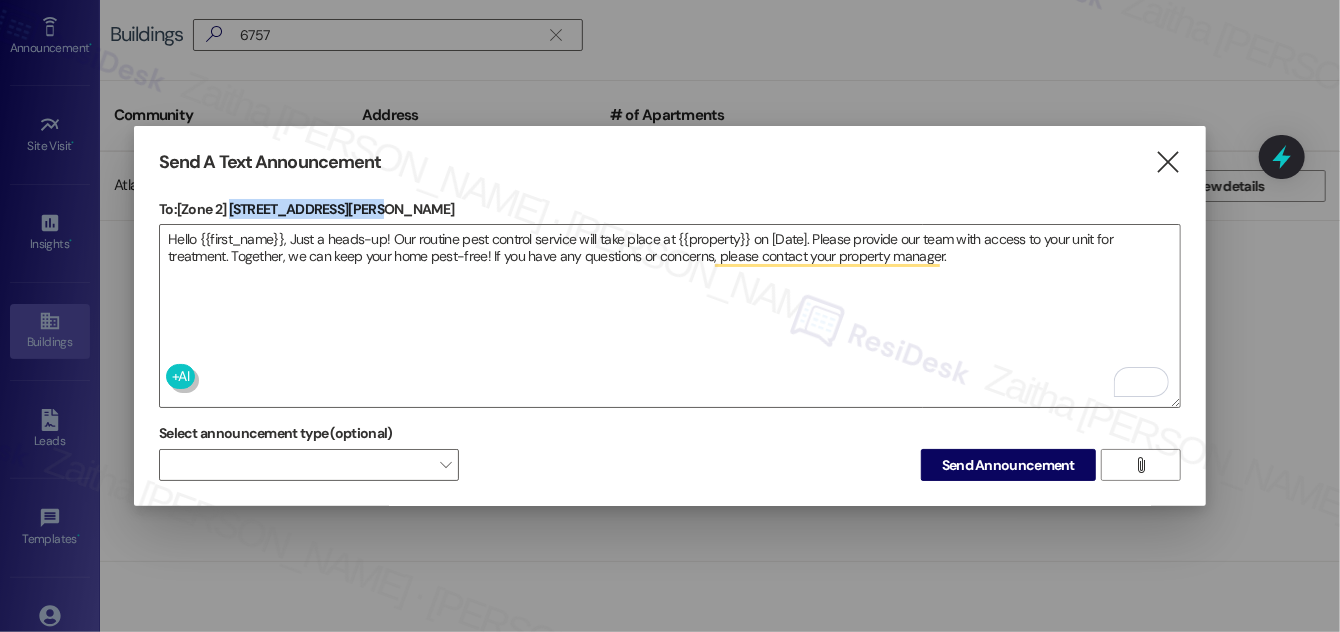 click on "To:  [Zone 2] [STREET_ADDRESS][PERSON_NAME]" at bounding box center (670, 209) 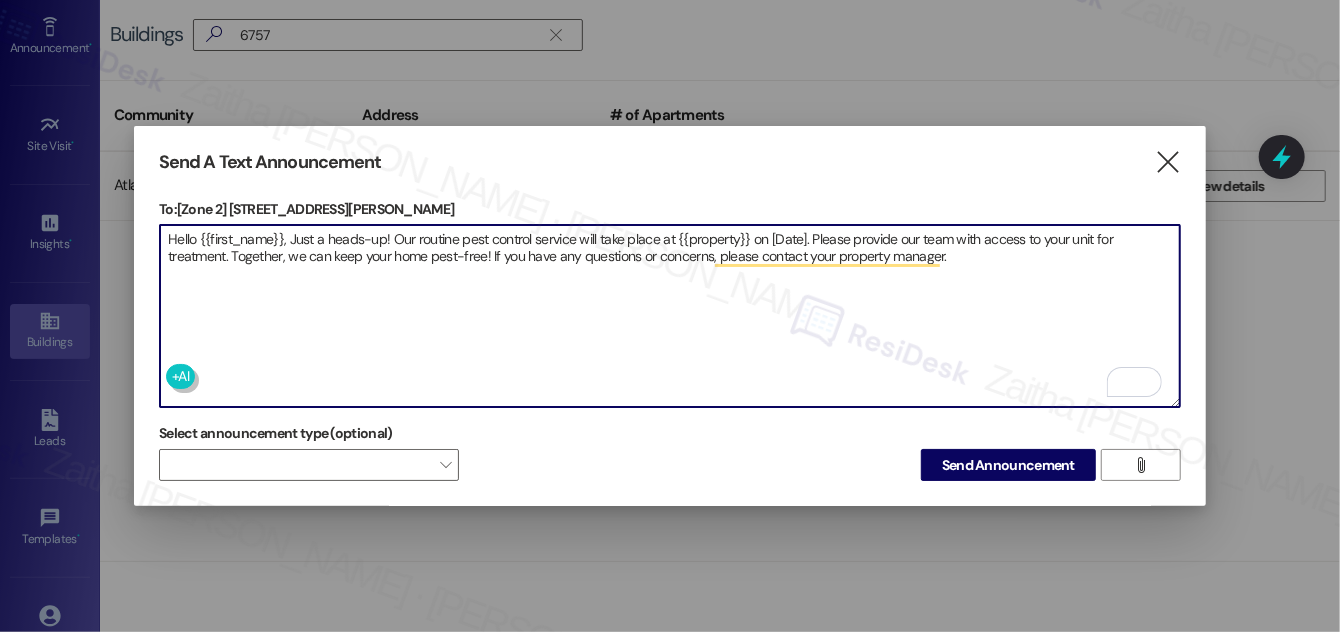 click on "Hello {{first_name}}, Just a heads-up! Our routine pest control service will take place at {{property}} on [Date]. Please provide our team with access to your unit for treatment. Together, we can keep your home pest-free! If you have any questions or concerns, please contact your property manager." at bounding box center (670, 316) 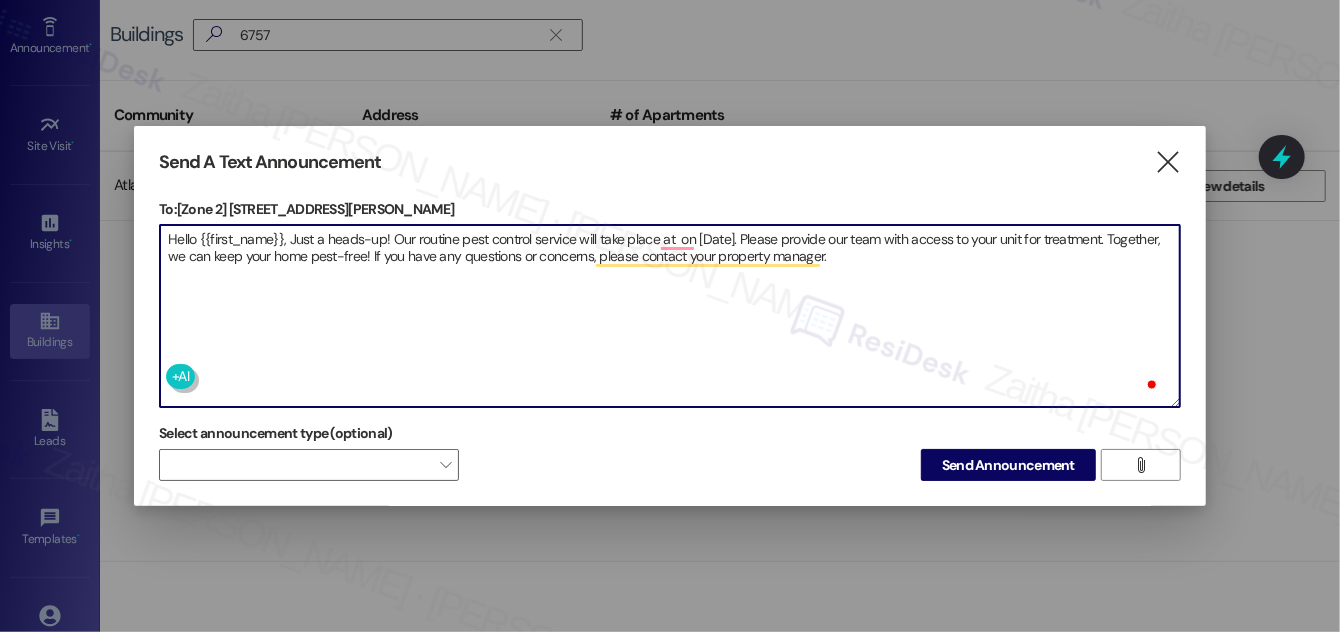 paste on "[STREET_ADDRESS][PERSON_NAME]" 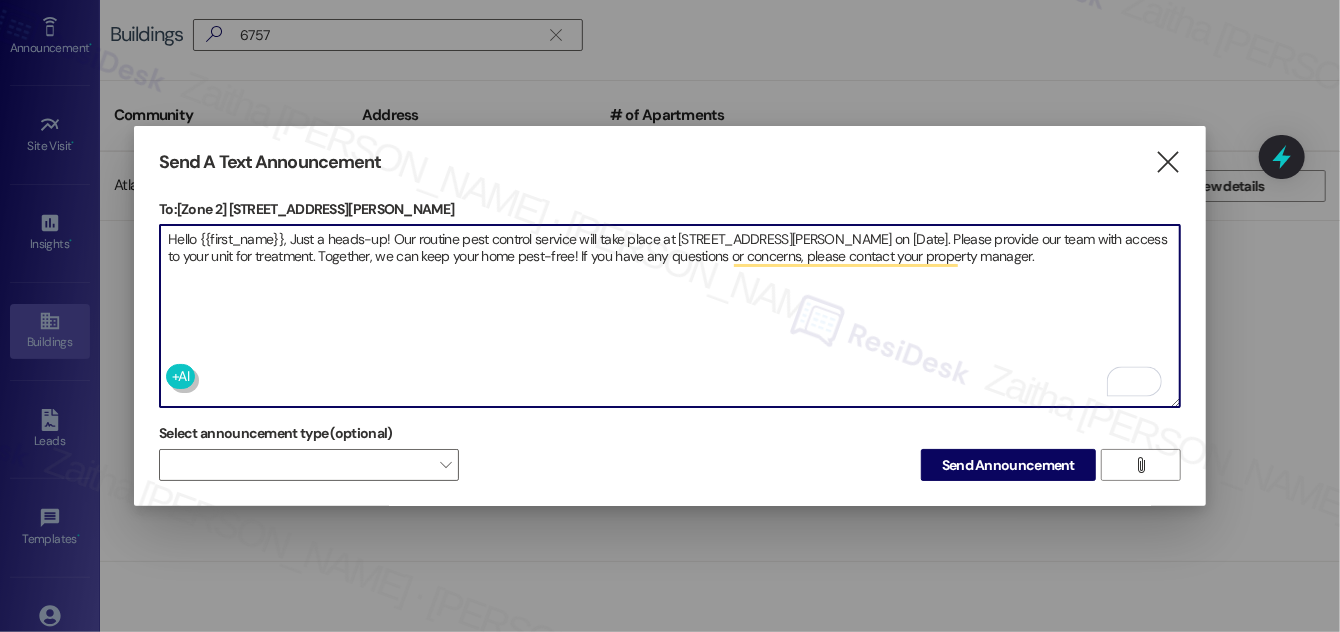 click on "Hello {{first_name}}, Just a heads-up! Our routine pest control service will take place at [STREET_ADDRESS][PERSON_NAME] on [Date]. Please provide our team with access to your unit for treatment. Together, we can keep your home pest-free! If you have any questions or concerns, please contact your property manager." at bounding box center (670, 316) 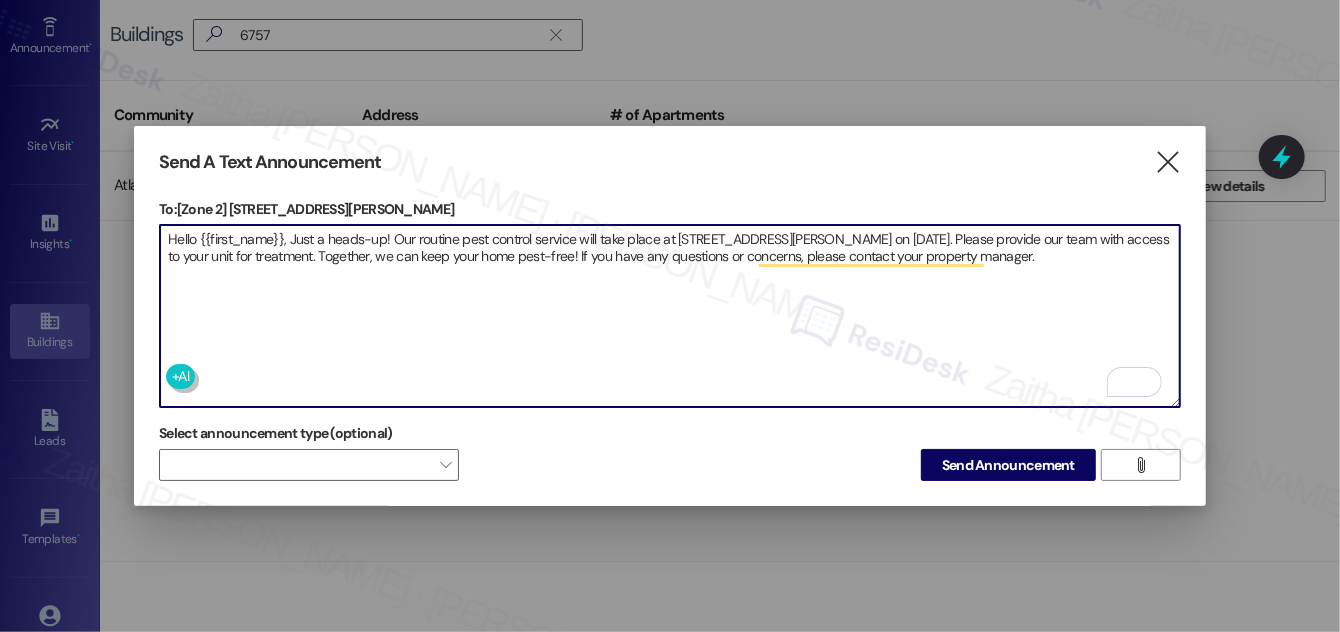 type on "Hello {{first_name}}, Just a heads-up! Our routine pest control service will take place at [STREET_ADDRESS][PERSON_NAME] on [DATE]. Please provide our team with access to your unit for treatment. Together, we can keep your home pest-free! If you have any questions or concerns, please contact your property manager." 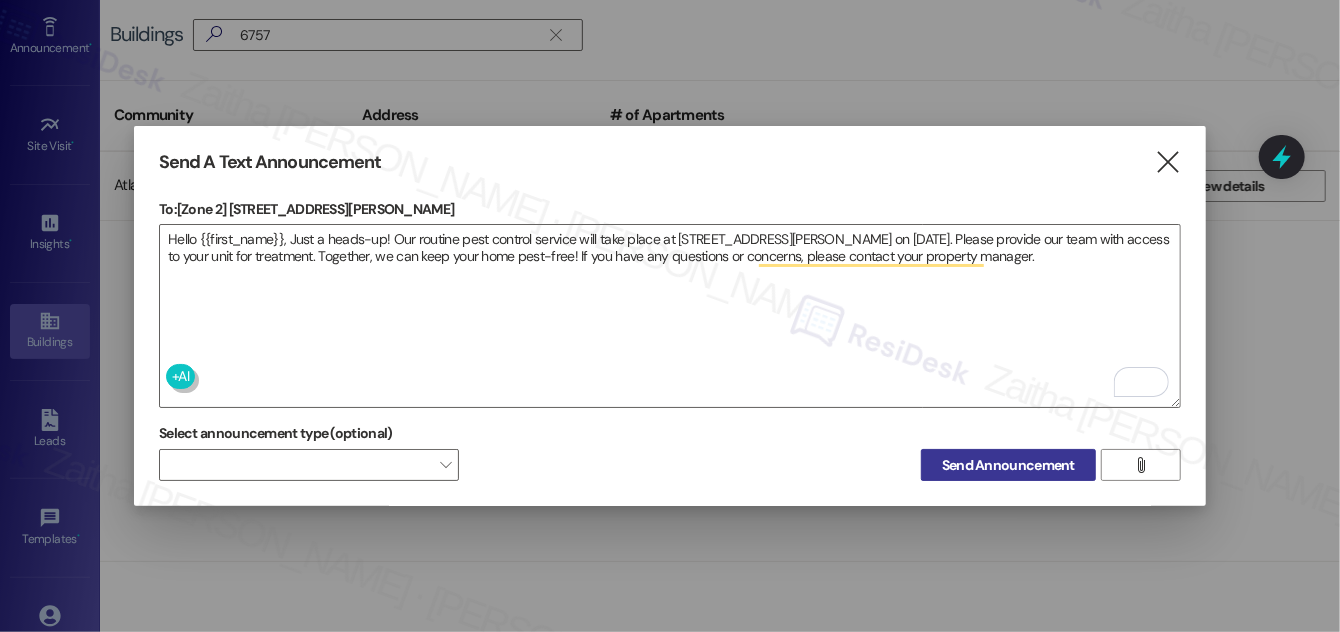 click on "Send Announcement" at bounding box center [1008, 465] 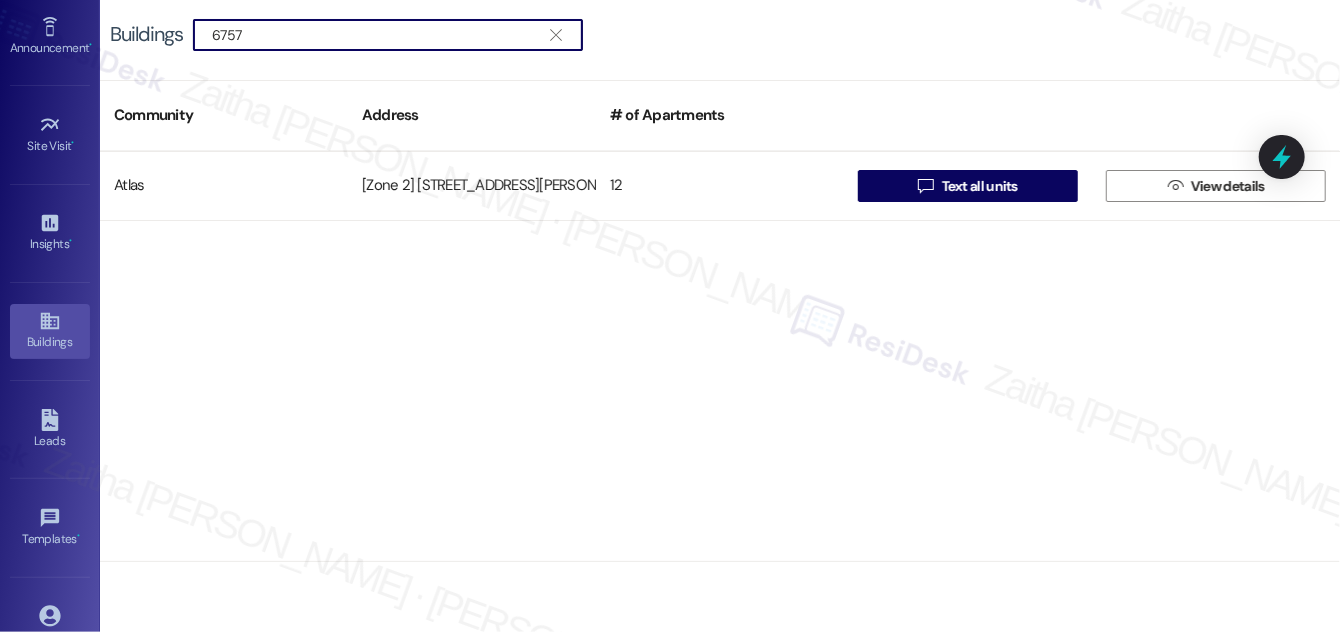 drag, startPoint x: 270, startPoint y: 21, endPoint x: 202, endPoint y: 23, distance: 68.0294 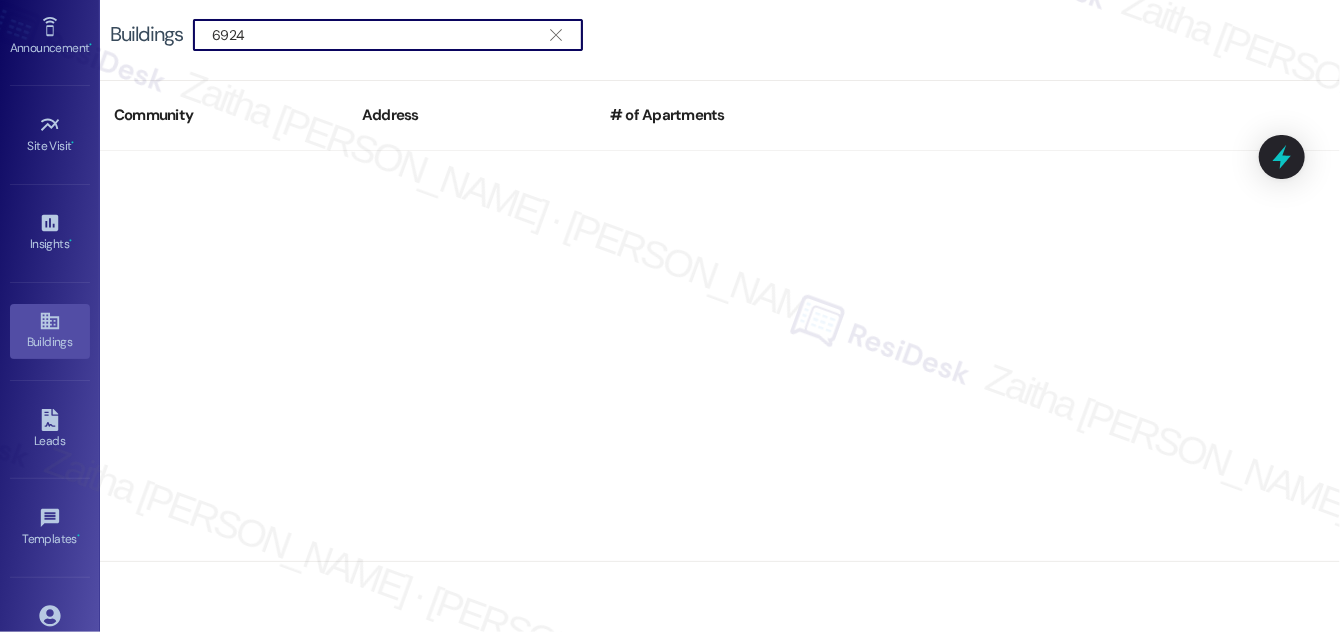 drag, startPoint x: 252, startPoint y: 35, endPoint x: 205, endPoint y: 26, distance: 47.853943 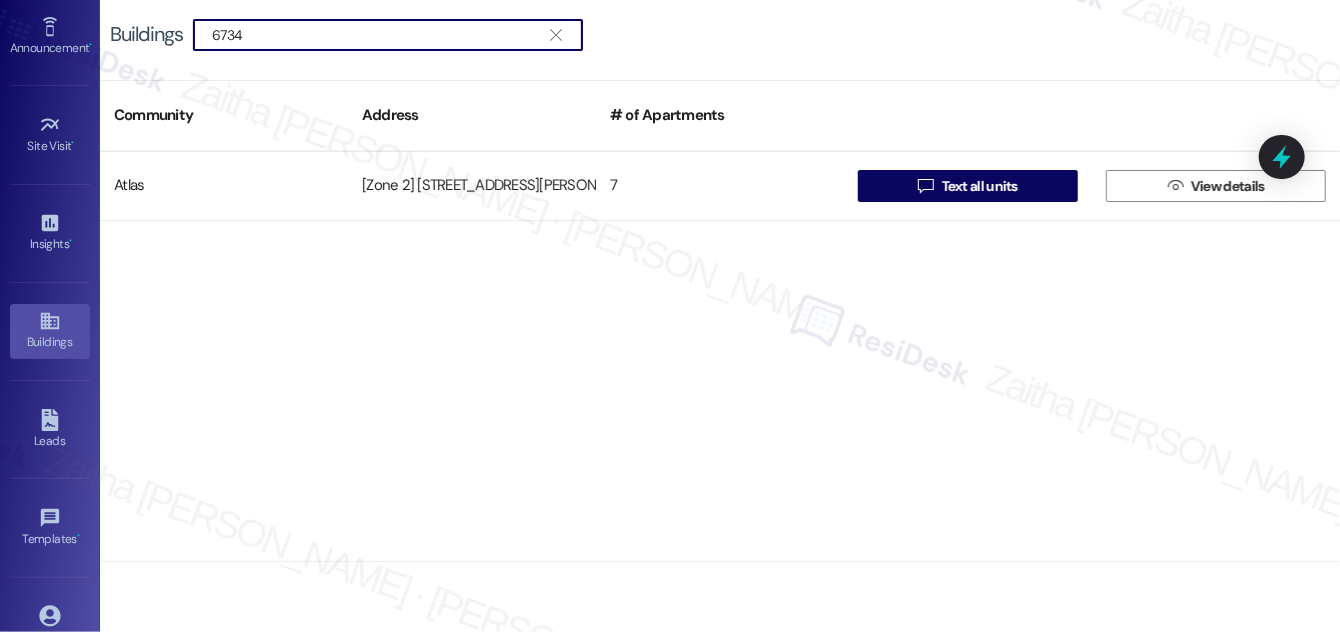type on "6734" 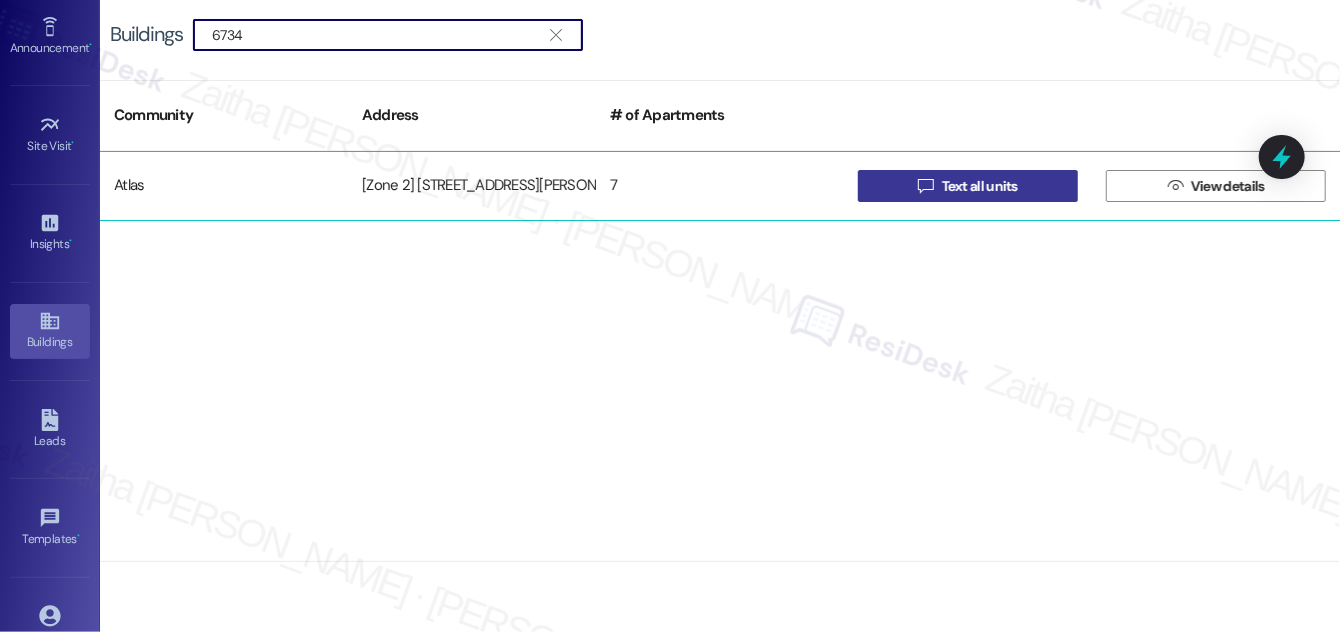 click on " Text all units" at bounding box center (968, 186) 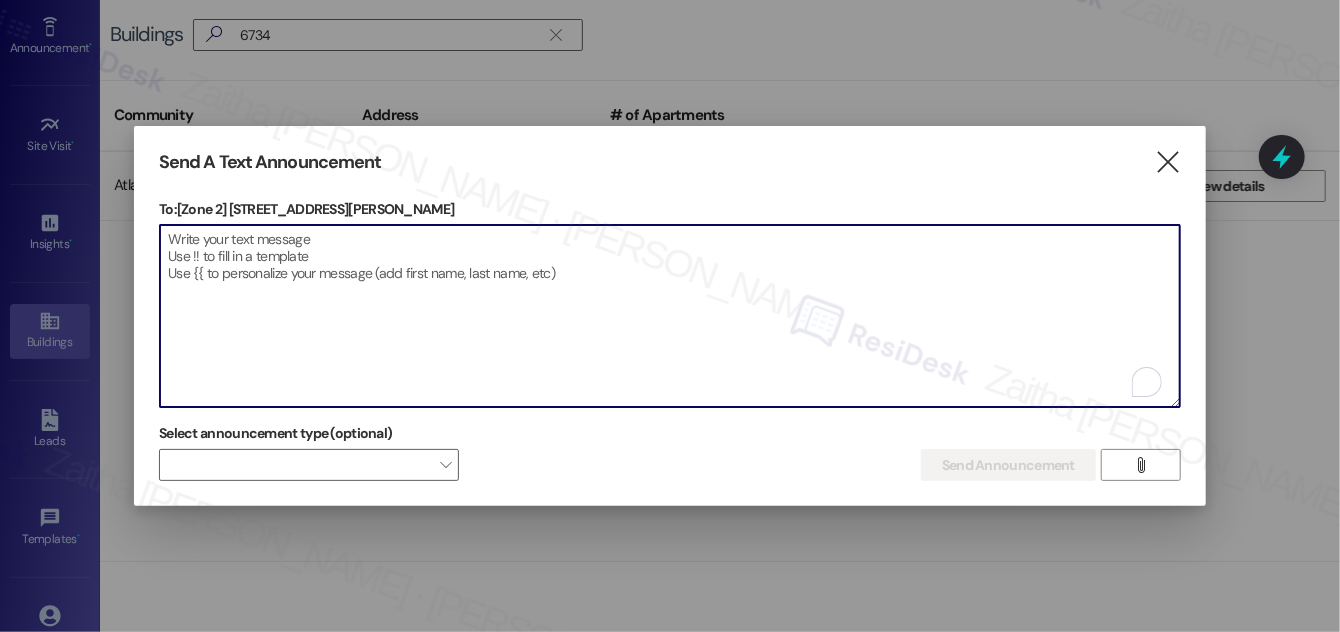 click at bounding box center (670, 316) 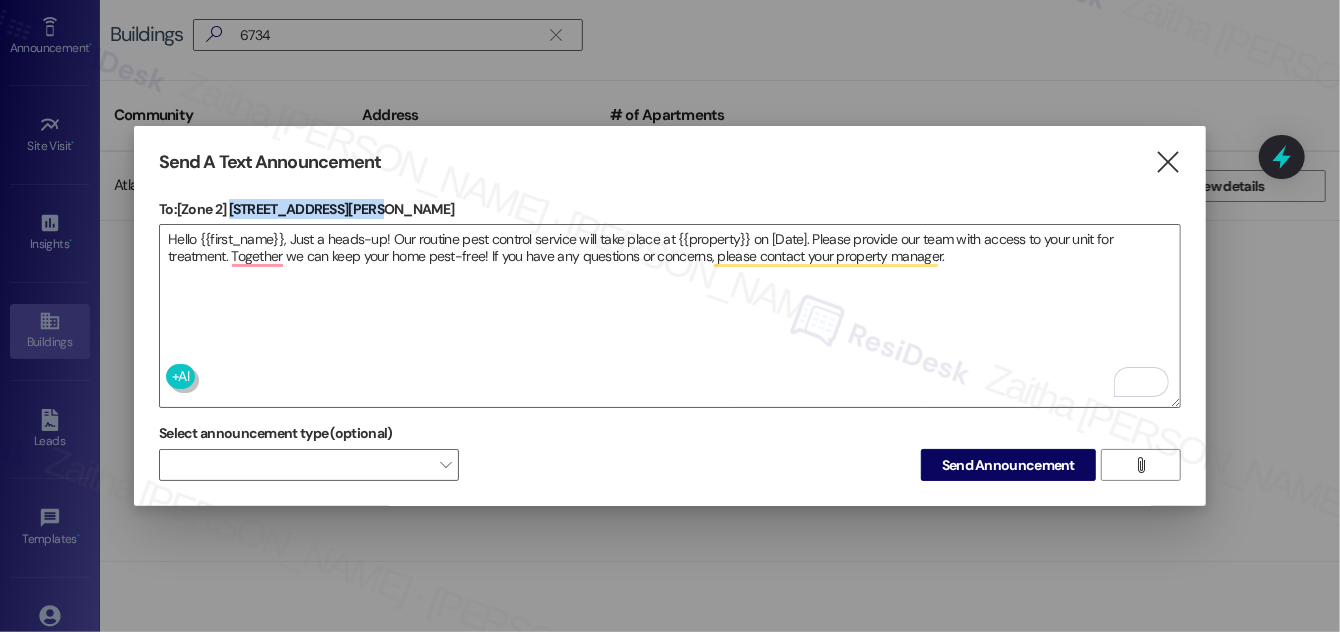 drag, startPoint x: 234, startPoint y: 206, endPoint x: 373, endPoint y: 204, distance: 139.01439 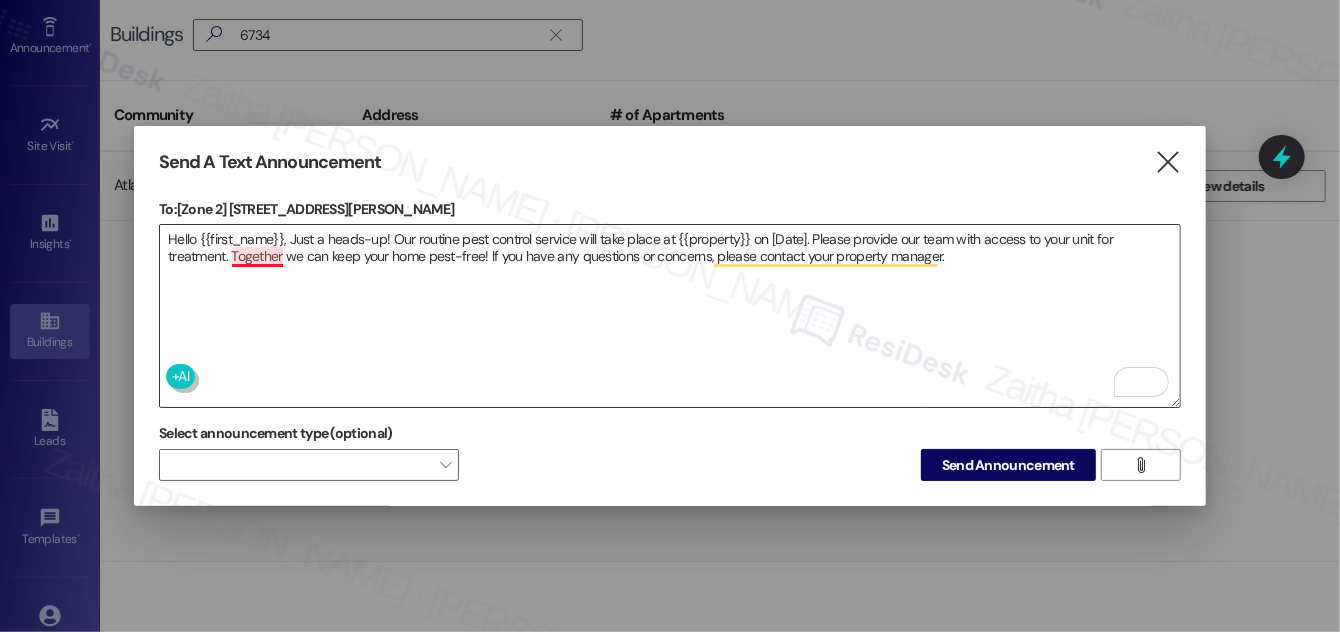 click on "Hello {{first_name}}, Just a heads-up! Our routine pest control service will take place at {{property}} on [Date]. Please provide our team with access to your unit for treatment. Together we can keep your home pest-free! If you have any questions or concerns, please contact your property manager." at bounding box center (670, 316) 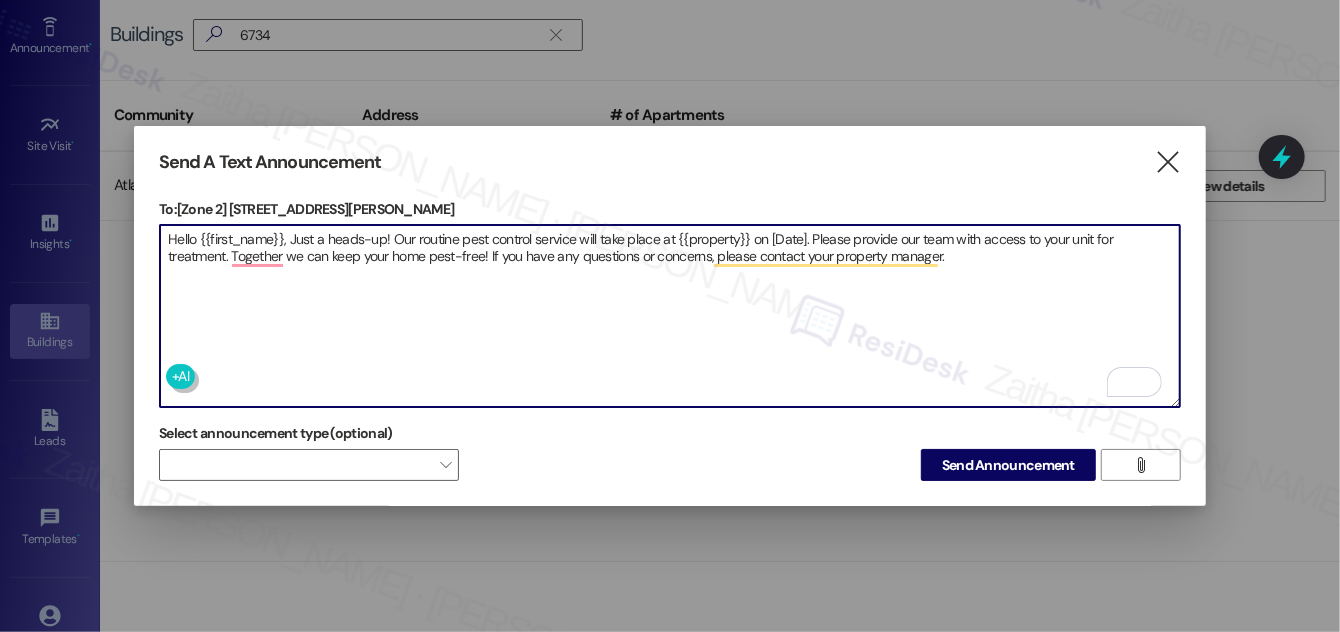 click on "Hello {{first_name}}, Just a heads-up! Our routine pest control service will take place at {{property}} on [Date]. Please provide our team with access to your unit for treatment. Together we can keep your home pest-free! If you have any questions or concerns, please contact your property manager." at bounding box center (670, 316) 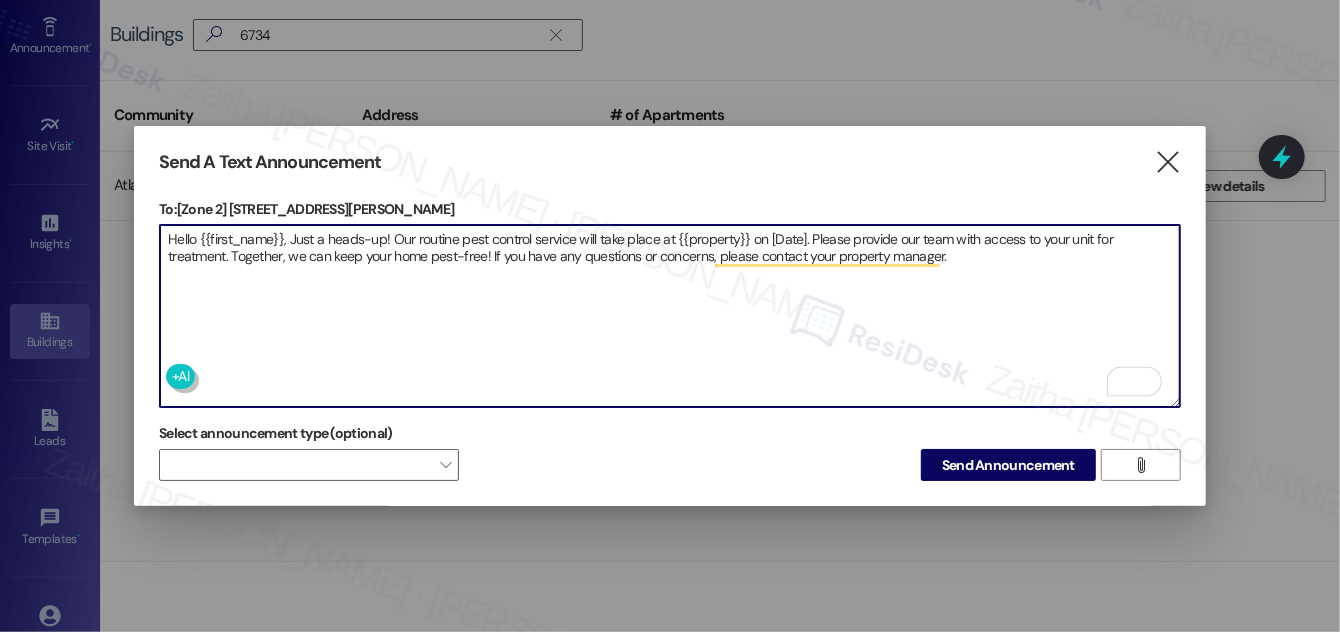 click on "Hello {{first_name}}, Just a heads-up! Our routine pest control service will take place at {{property}} on [Date]. Please provide our team with access to your unit for treatment. Together, we can keep your home pest-free! If you have any questions or concerns, please contact your property manager." at bounding box center [670, 316] 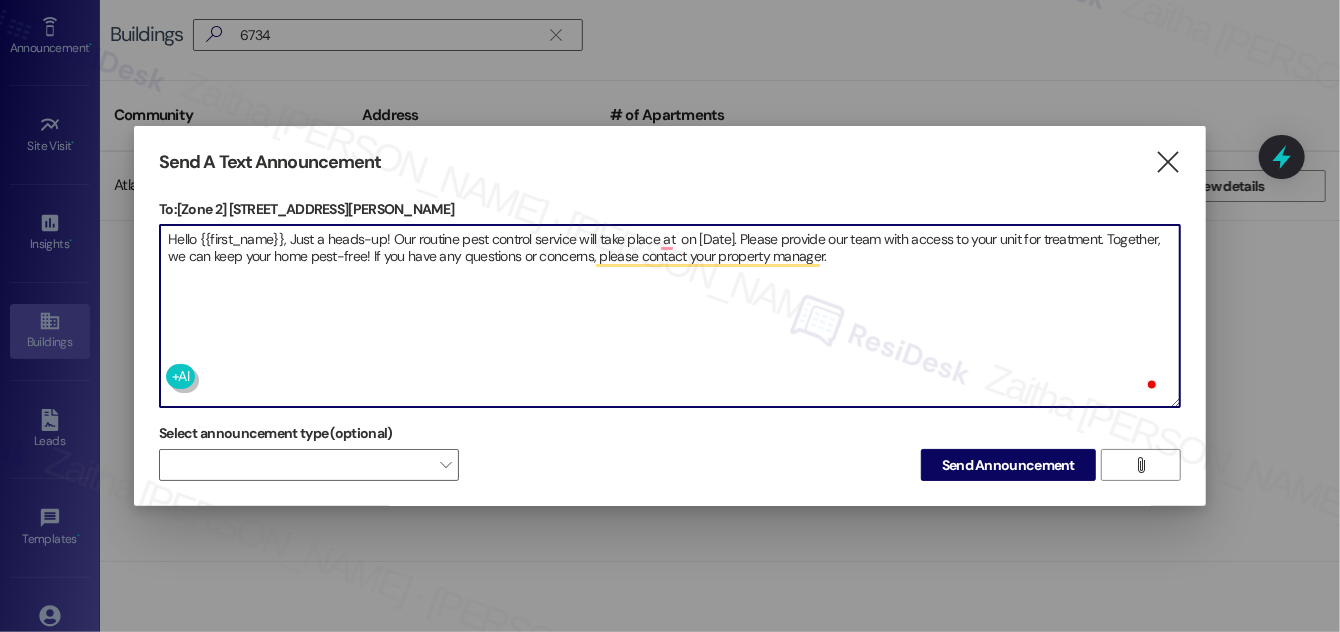 paste on "[STREET_ADDRESS][PERSON_NAME]" 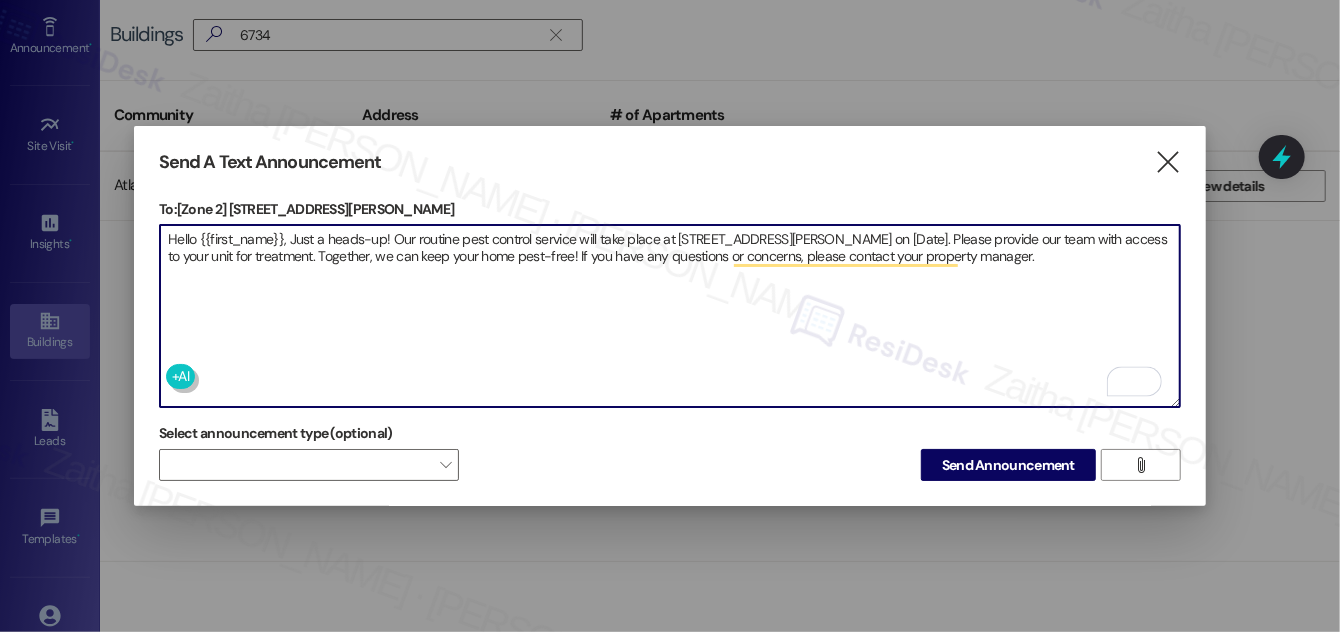 click on "Hello {{first_name}}, Just a heads-up! Our routine pest control service will take place at [STREET_ADDRESS][PERSON_NAME] on [Date]. Please provide our team with access to your unit for treatment. Together, we can keep your home pest-free! If you have any questions or concerns, please contact your property manager." at bounding box center (670, 316) 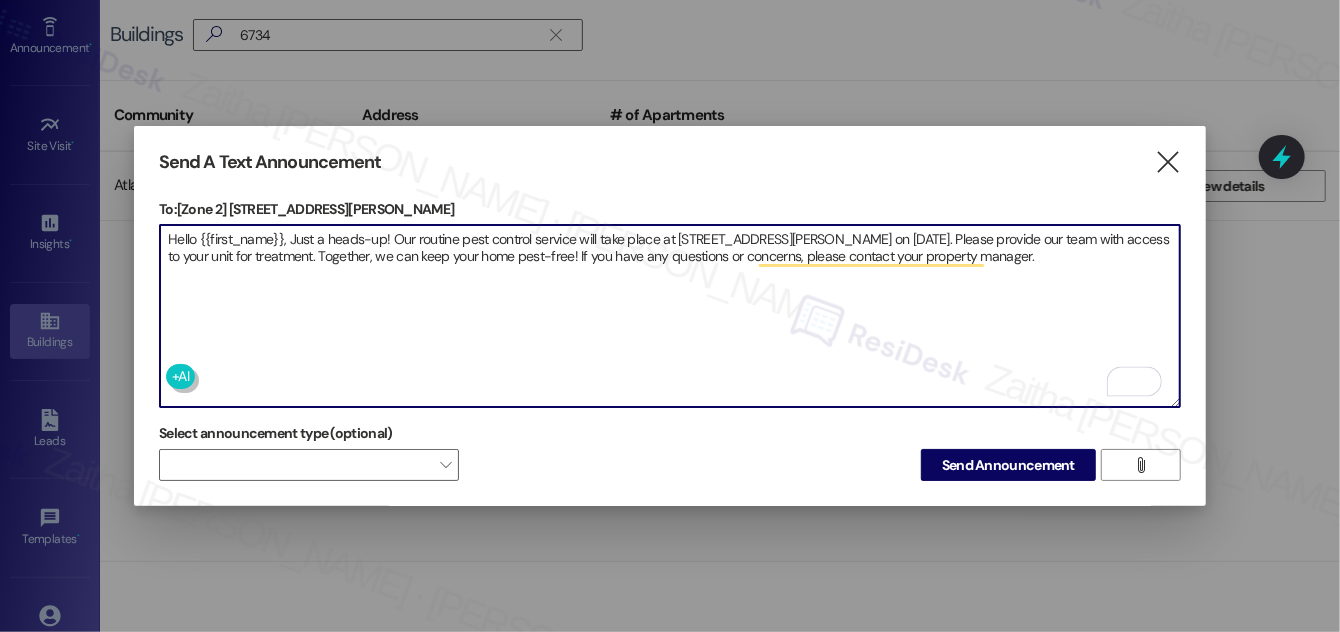 type on "Hello {{first_name}}, Just a heads-up! Our routine pest control service will take place at [STREET_ADDRESS][PERSON_NAME] on [DATE]. Please provide our team with access to your unit for treatment. Together, we can keep your home pest-free! If you have any questions or concerns, please contact your property manager." 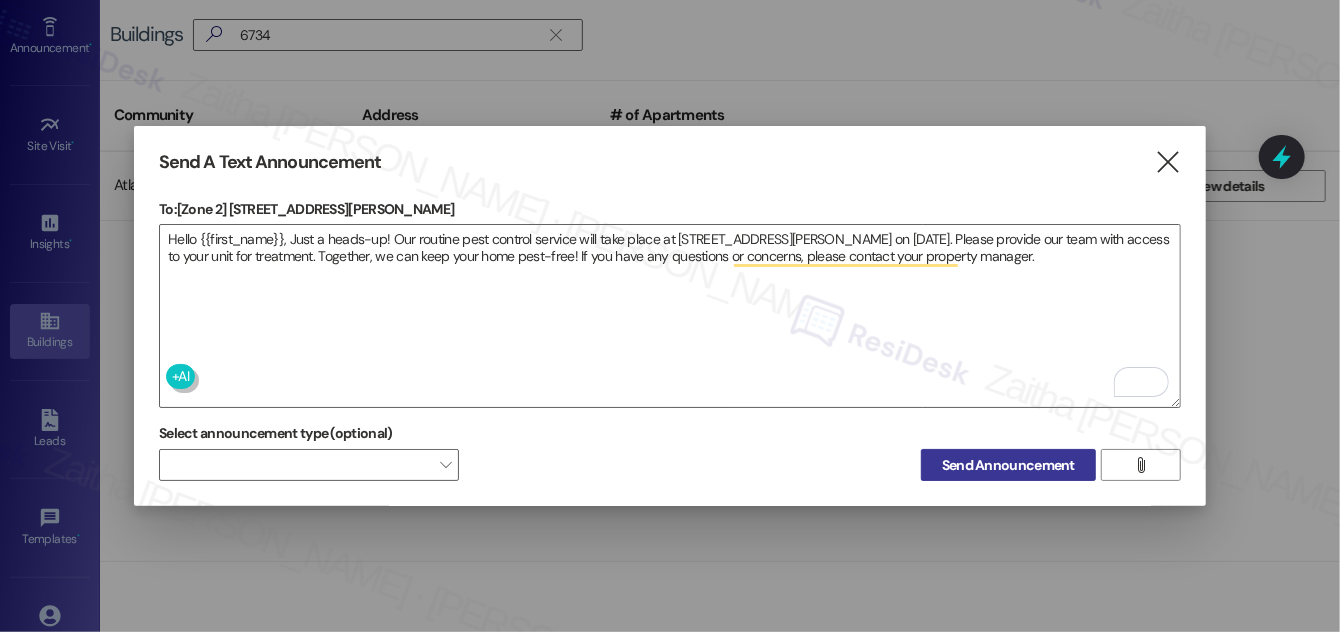 click on "Send Announcement" at bounding box center [1008, 465] 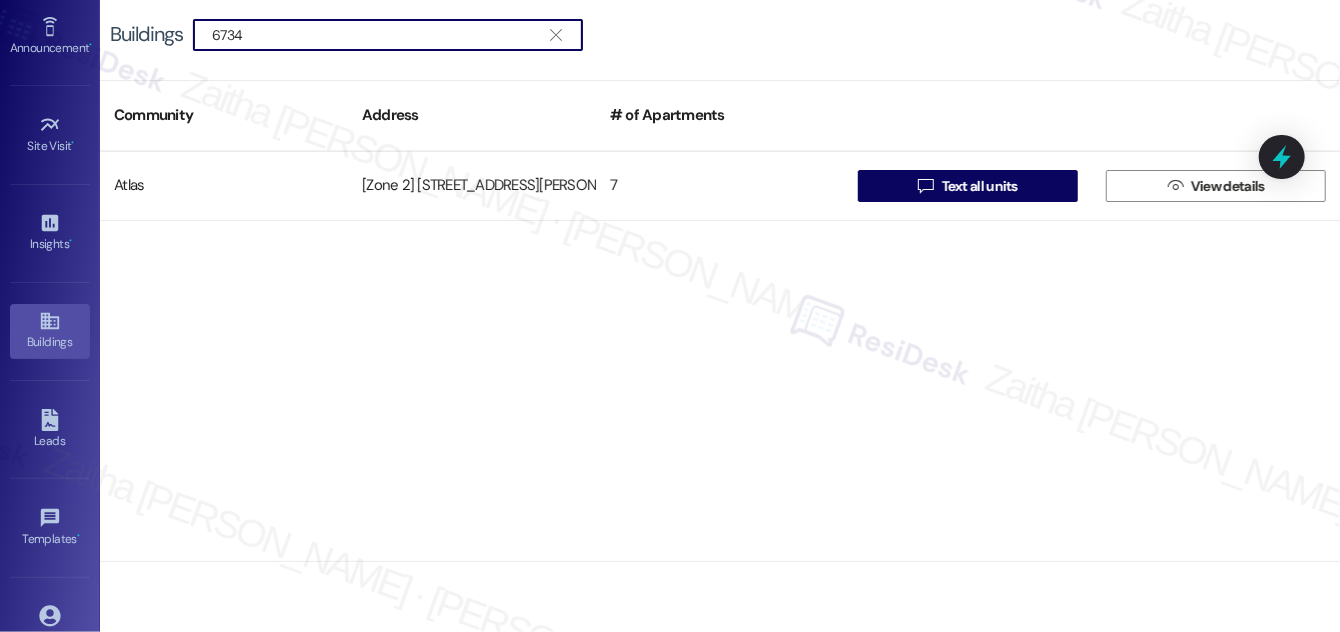 drag, startPoint x: 302, startPoint y: 28, endPoint x: 215, endPoint y: 19, distance: 87.46428 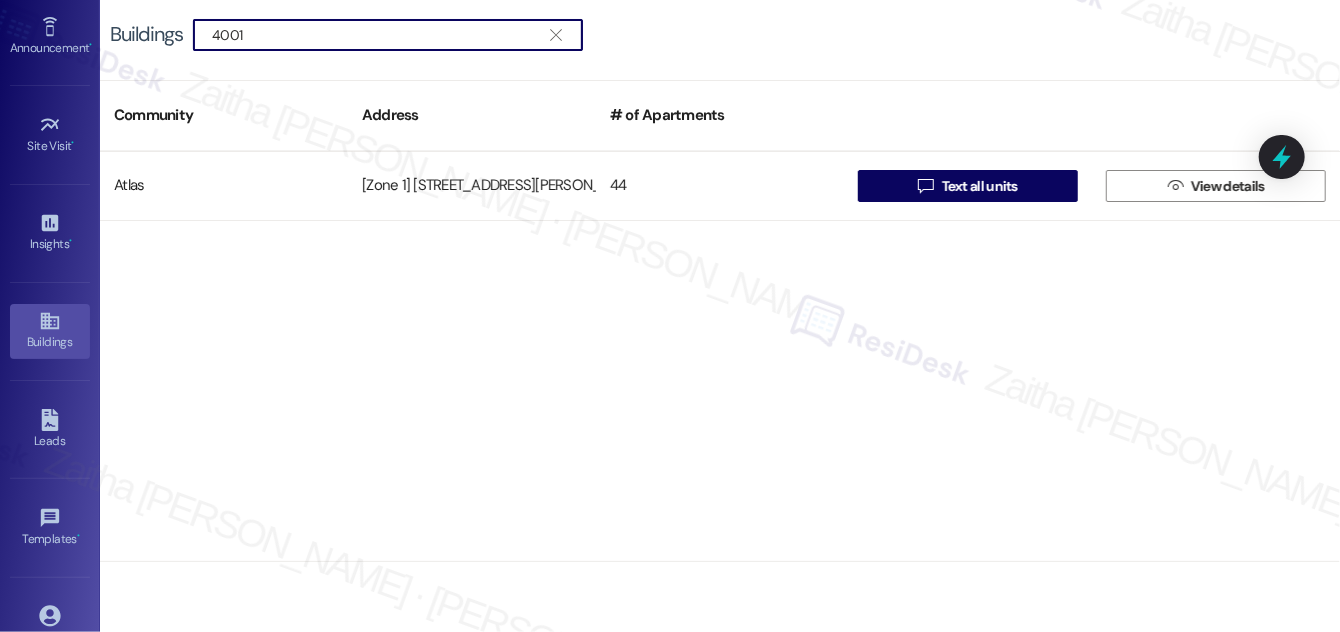 type on "4001" 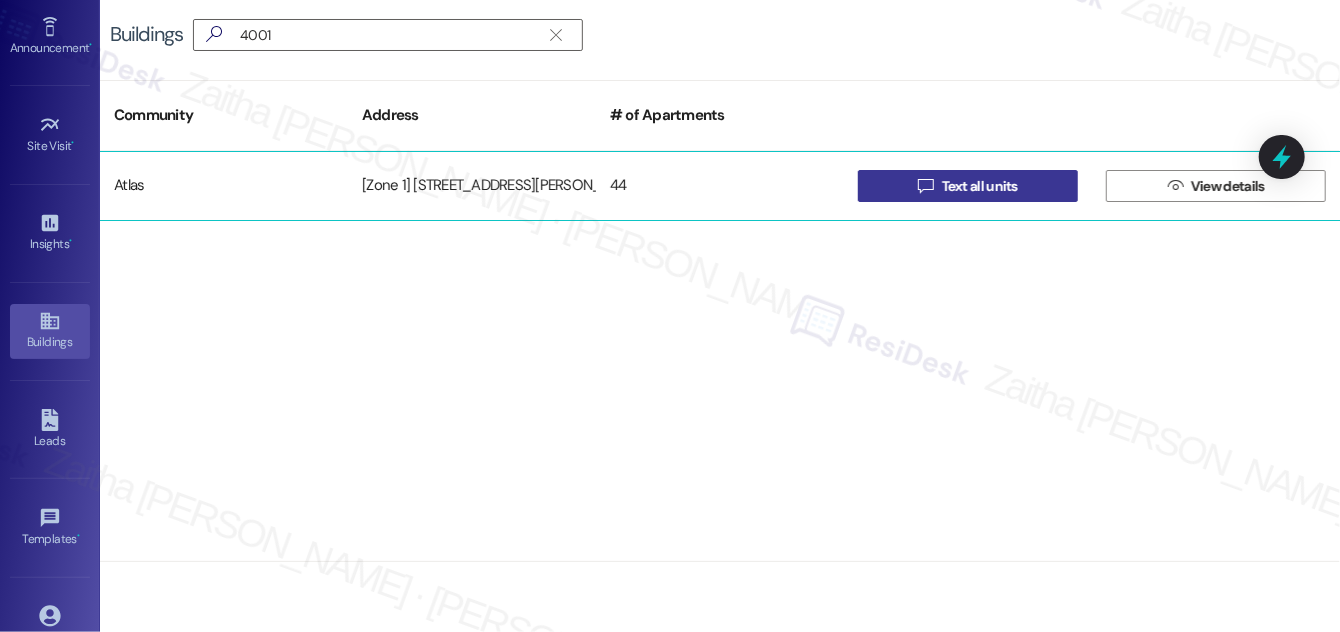 click on "Text all units" at bounding box center [980, 186] 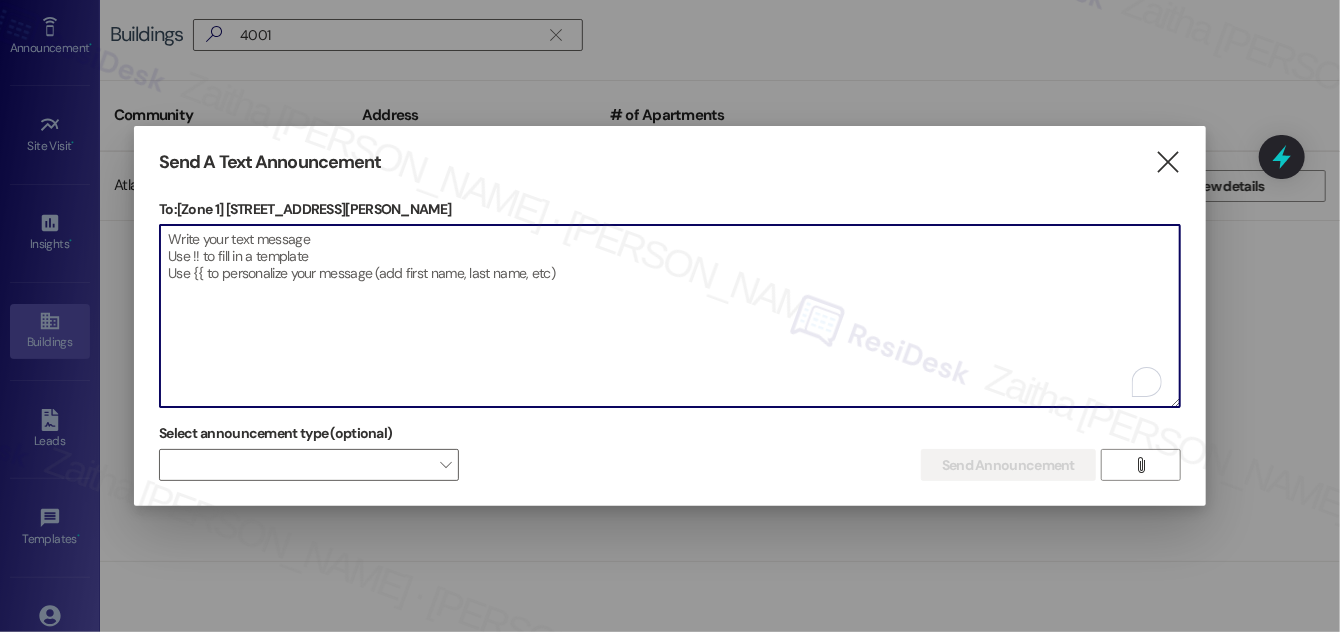 click at bounding box center [670, 316] 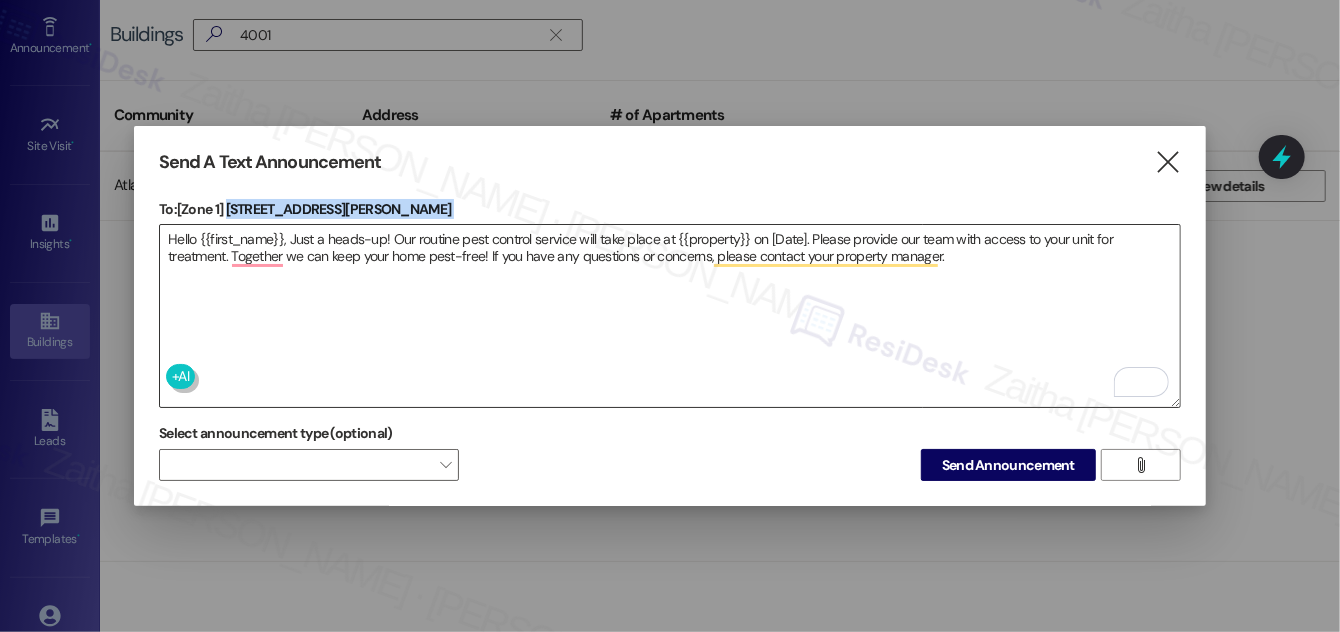 drag, startPoint x: 232, startPoint y: 208, endPoint x: 384, endPoint y: 219, distance: 152.3975 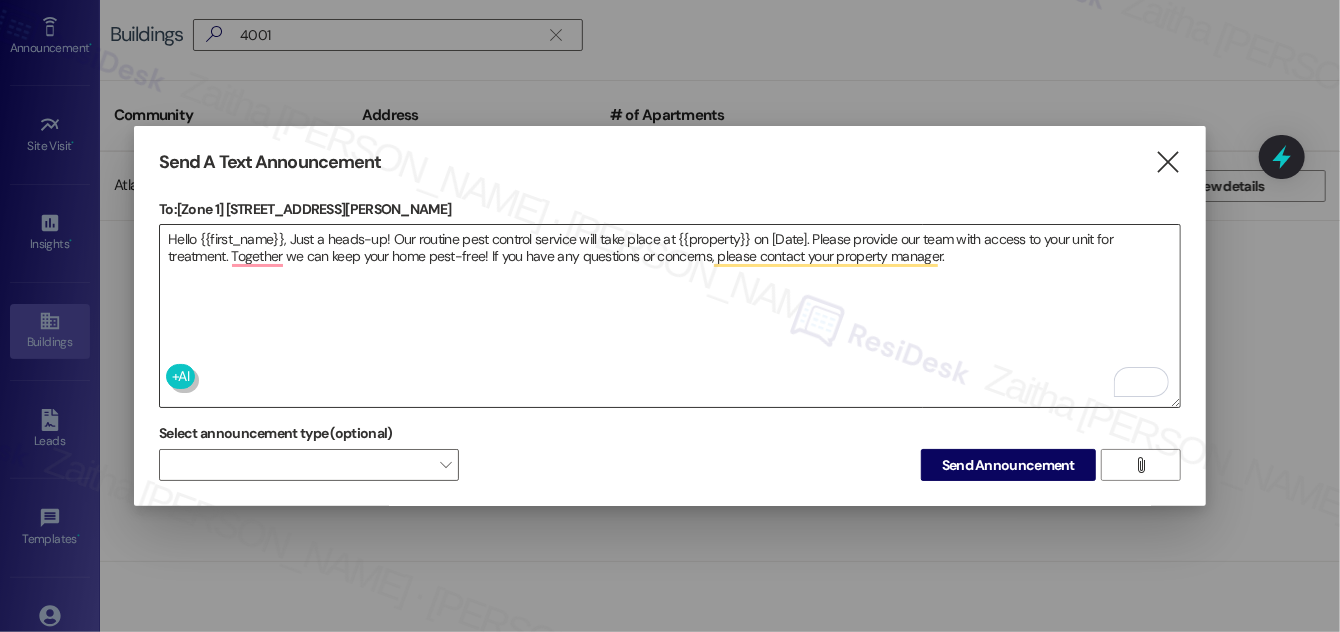 click on "Hello {{first_name}}, Just a heads-up! Our routine pest control service will take place at {{property}} on [Date]. Please provide our team with access to your unit for treatment. Together we can keep your home pest-free! If you have any questions or concerns, please contact your property manager." at bounding box center [670, 316] 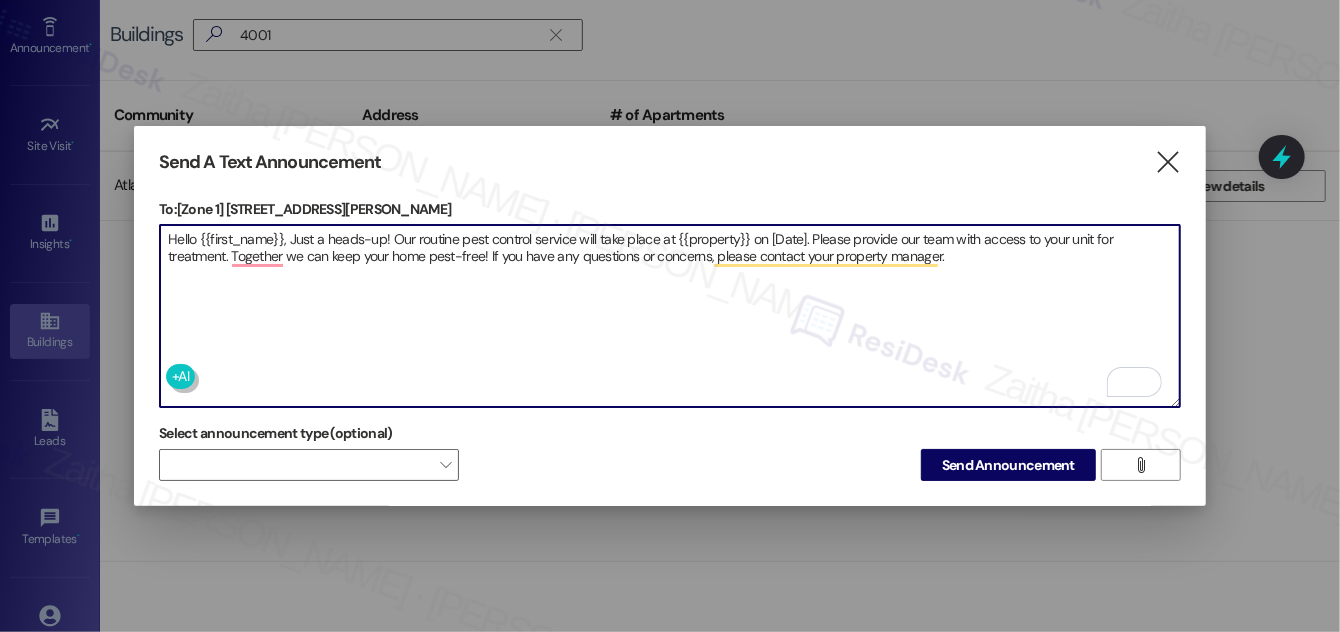 click on "Hello {{first_name}}, Just a heads-up! Our routine pest control service will take place at {{property}} on [Date]. Please provide our team with access to your unit for treatment. Together we can keep your home pest-free! If you have any questions or concerns, please contact your property manager." at bounding box center (670, 316) 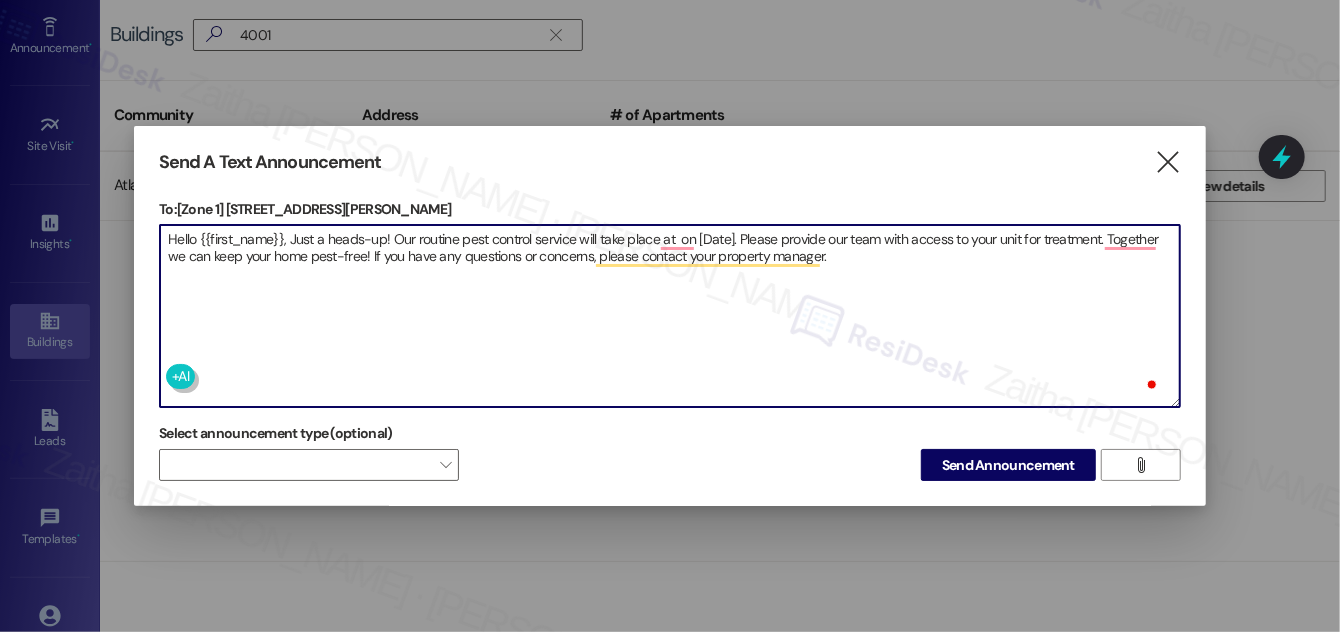 paste on "[STREET_ADDRESS][PERSON_NAME]" 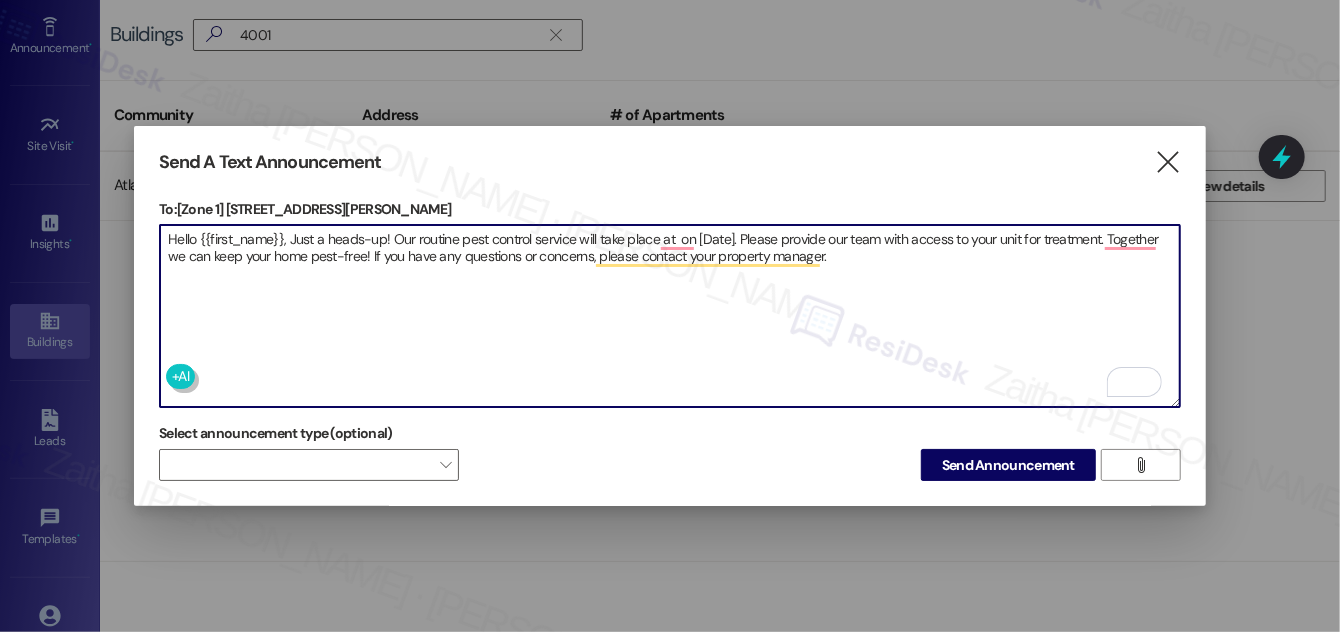 click on "To:  [Zone 1] [STREET_ADDRESS][PERSON_NAME]" at bounding box center (670, 209) 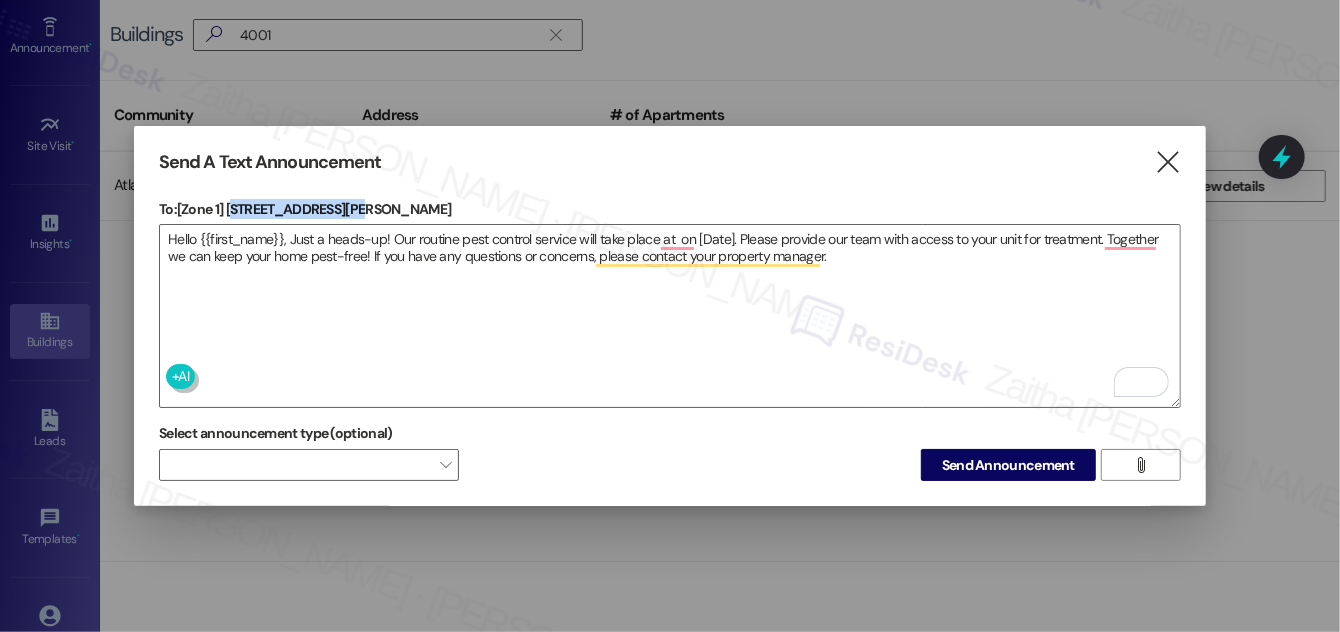 drag, startPoint x: 233, startPoint y: 205, endPoint x: 341, endPoint y: 211, distance: 108.16654 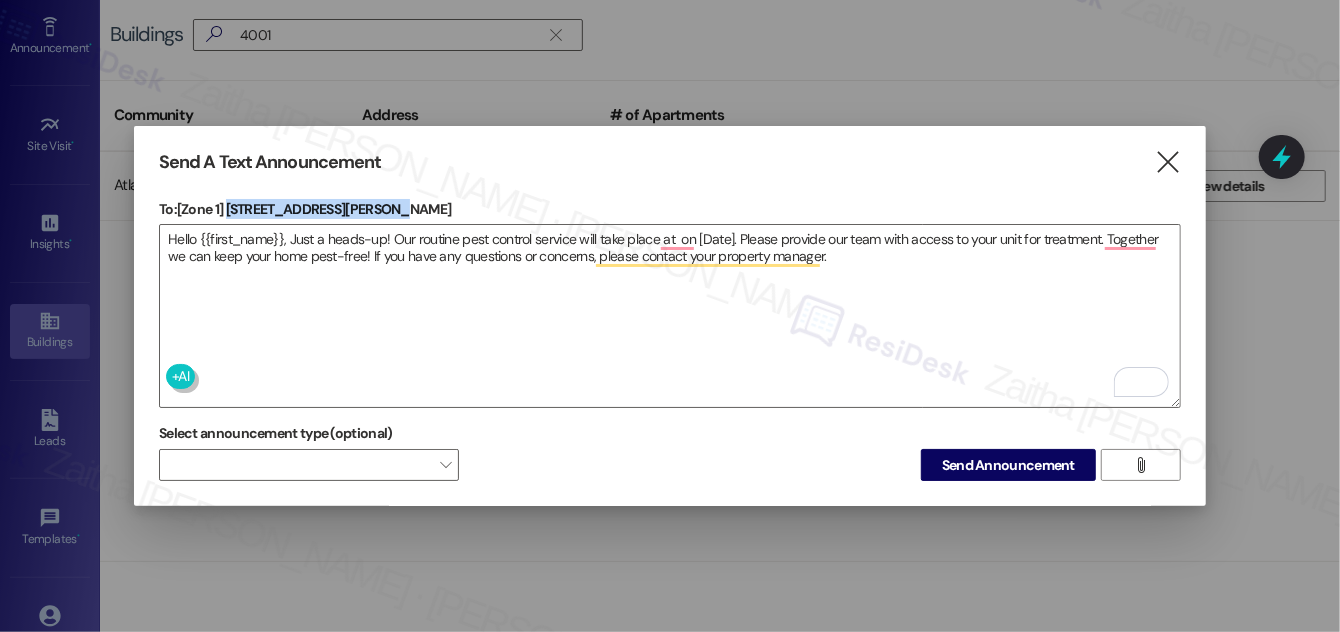 drag, startPoint x: 230, startPoint y: 205, endPoint x: 383, endPoint y: 198, distance: 153.16005 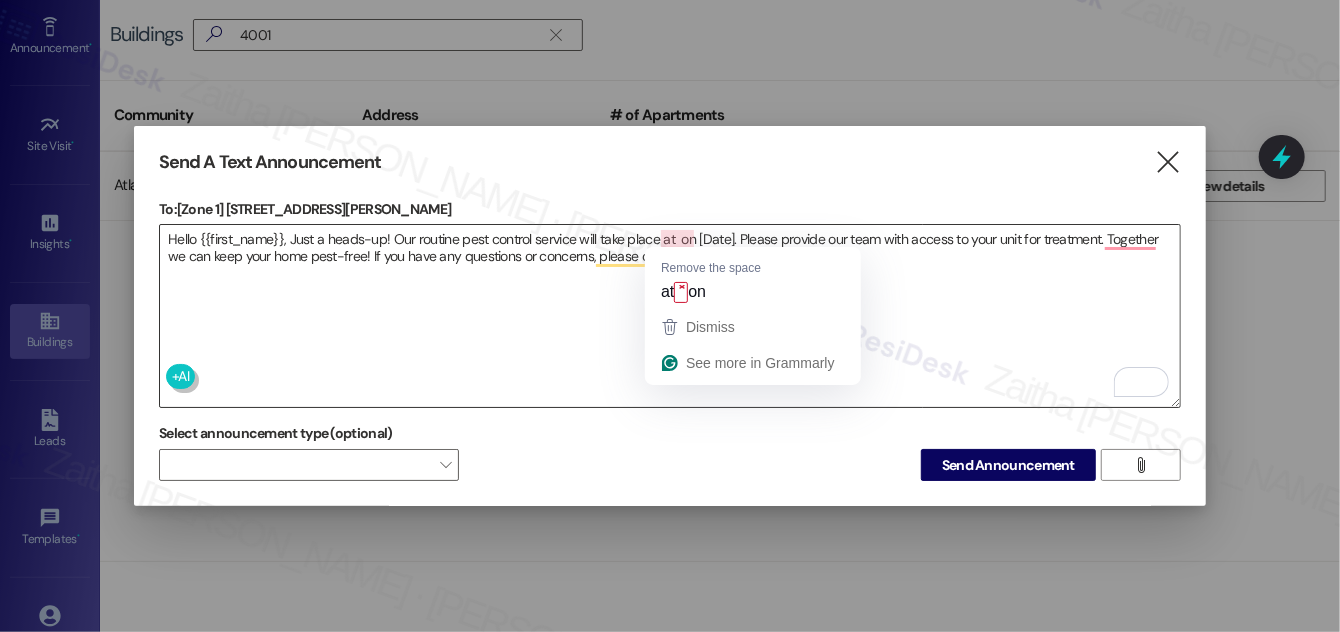 click on "Hello {{first_name}}, Just a heads-up! Our routine pest control service will take place at  on [Date]. Please provide our team with access to your unit for treatment. Together we can keep your home pest-free! If you have any questions or concerns, please contact your property manager." at bounding box center (670, 316) 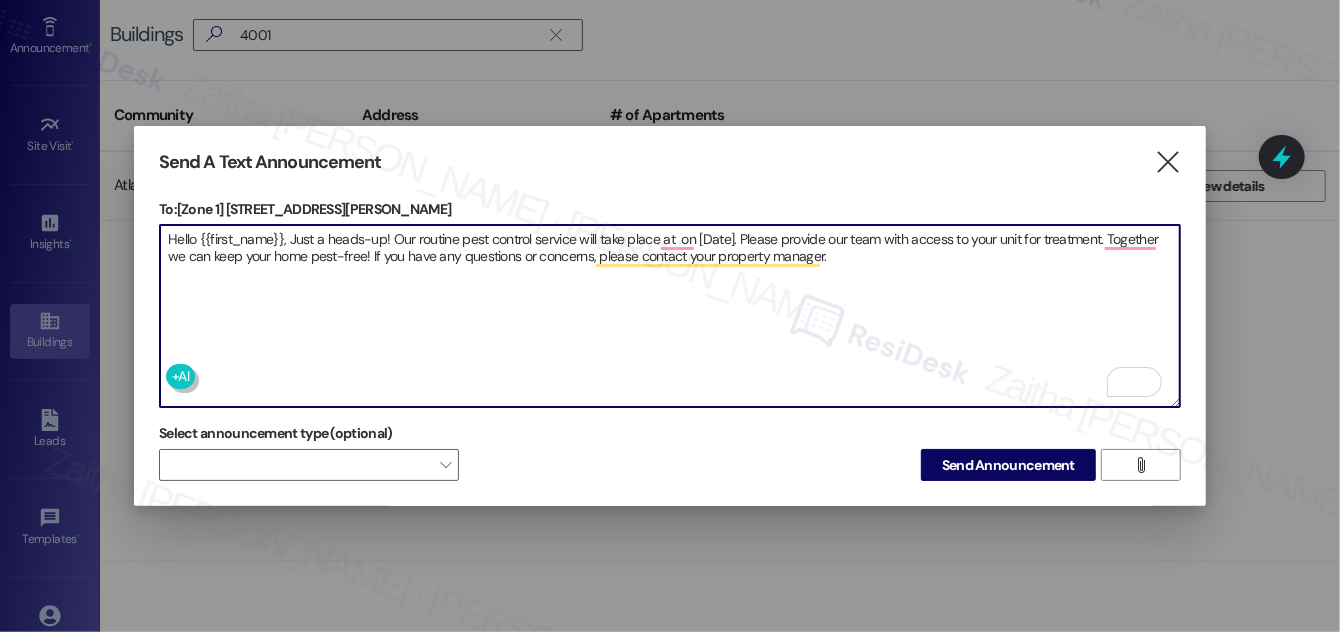 paste on "[STREET_ADDRESS][PERSON_NAME]" 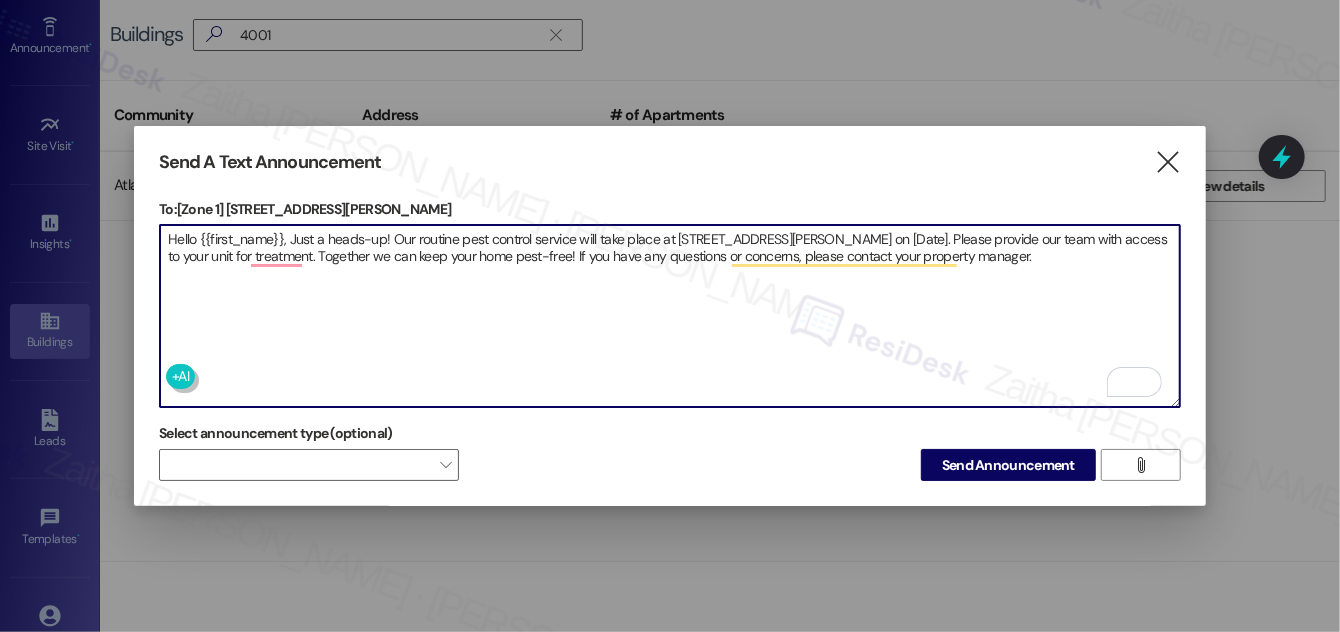 click on "Hello {{first_name}}, Just a heads-up! Our routine pest control service will take place at [STREET_ADDRESS][PERSON_NAME] on [Date]. Please provide our team with access to your unit for treatment. Together we can keep your home pest-free! If you have any questions or concerns, please contact your property manager." at bounding box center (670, 316) 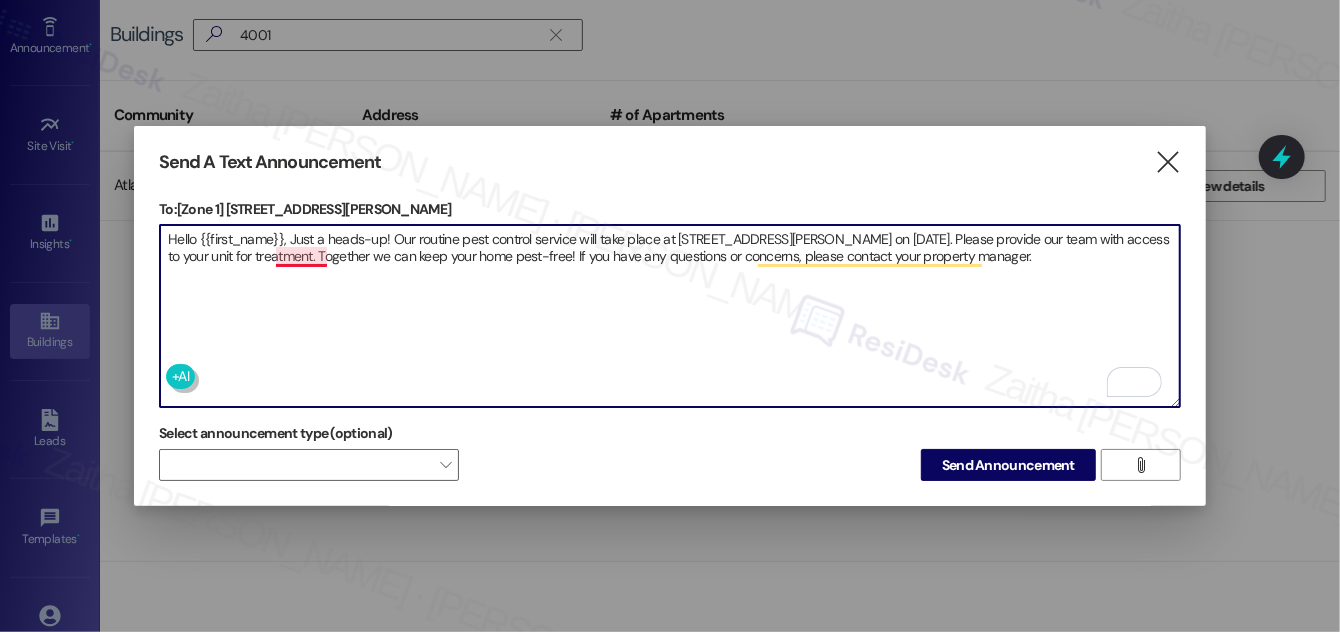 click on "Hello {{first_name}}, Just a heads-up! Our routine pest control service will take place at [STREET_ADDRESS][PERSON_NAME] on [DATE]. Please provide our team with access to your unit for treatment. Together we can keep your home pest-free! If you have any questions or concerns, please contact your property manager." at bounding box center (670, 316) 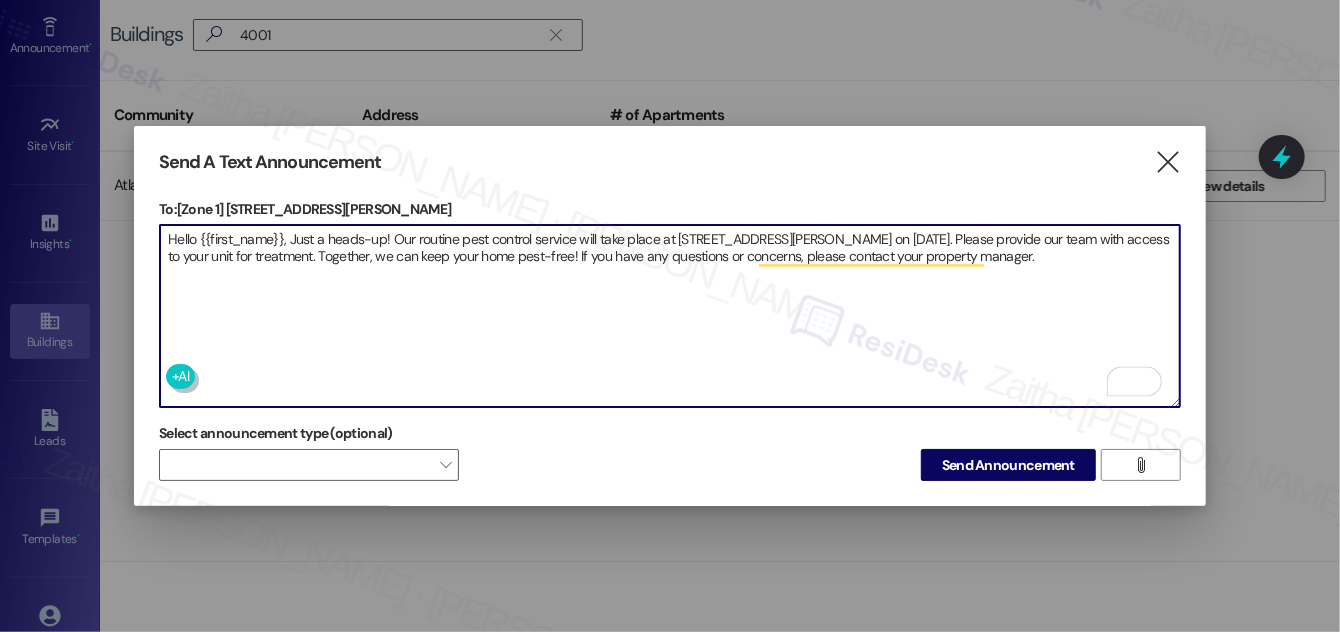 type on "Hello {{first_name}}, Just a heads-up! Our routine pest control service will take place at [STREET_ADDRESS][PERSON_NAME] on [DATE]. Please provide our team with access to your unit for treatment. Together, we can keep your home pest-free! If you have any questions or concerns, please contact your property manager." 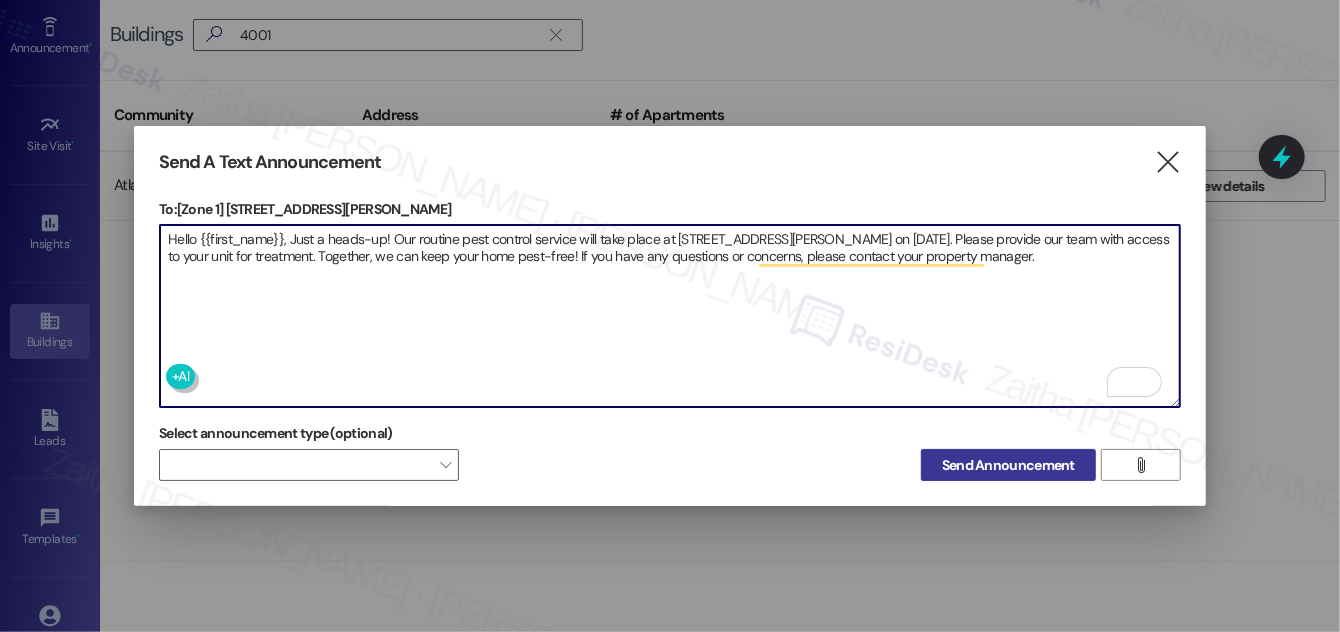 click on "Send Announcement" at bounding box center [1008, 465] 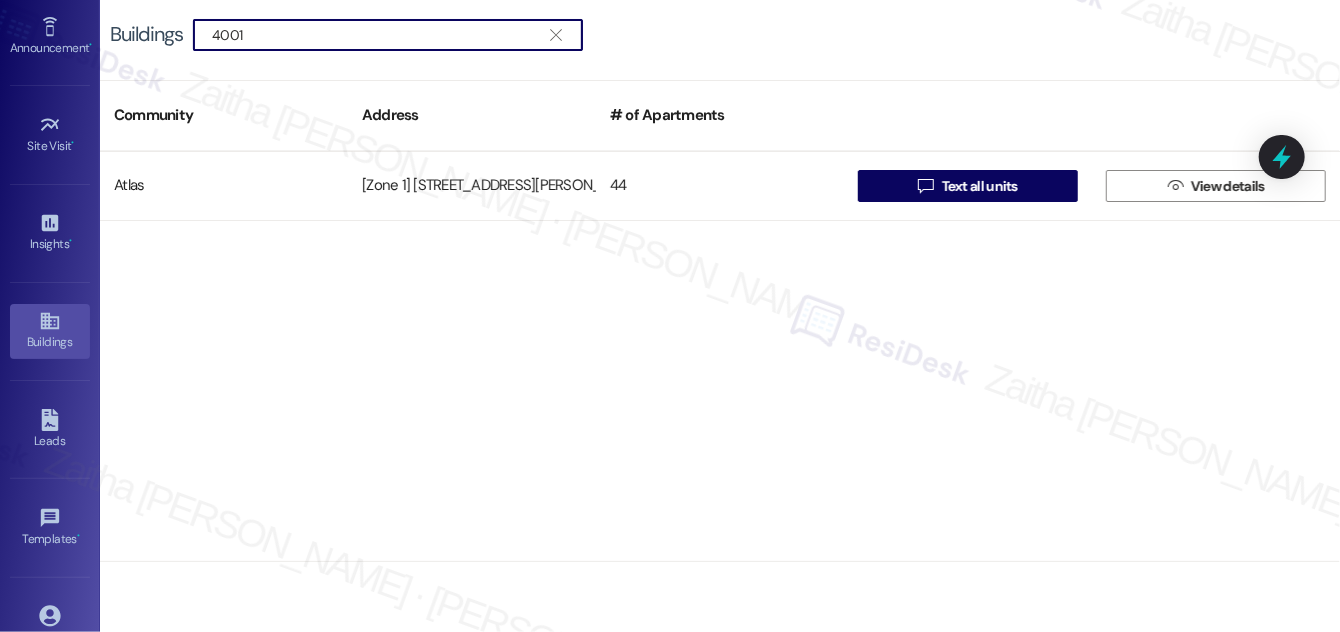 drag, startPoint x: 306, startPoint y: 32, endPoint x: 170, endPoint y: 38, distance: 136.1323 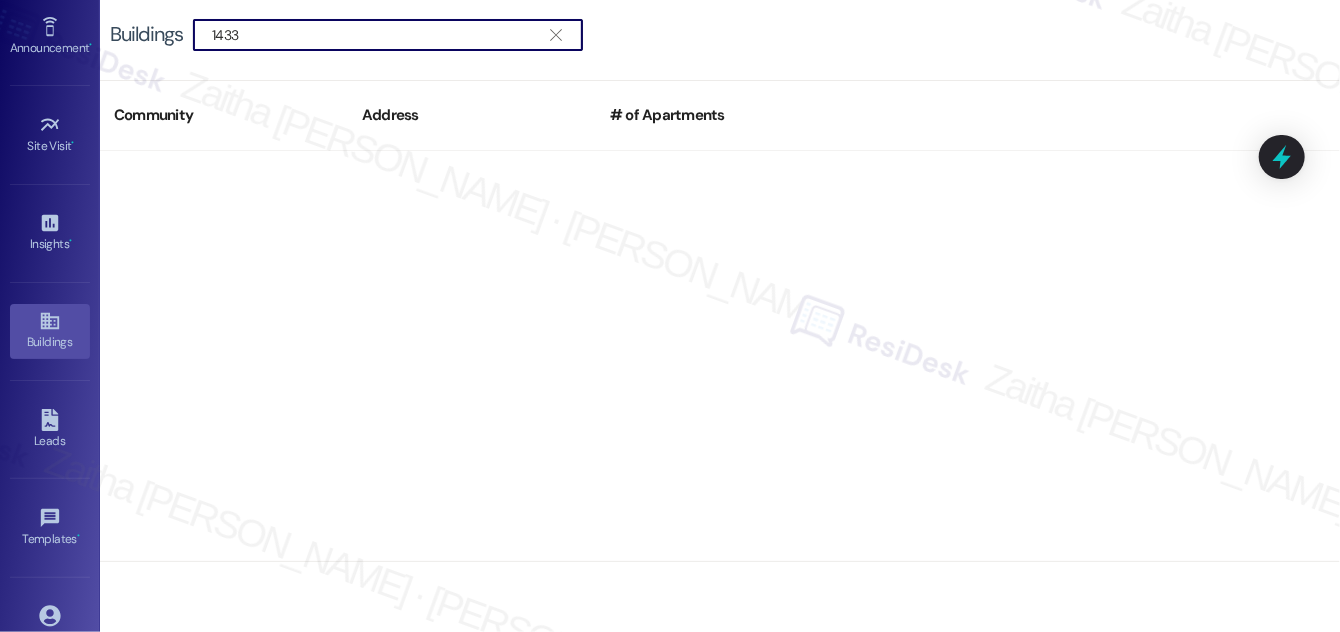 drag, startPoint x: 255, startPoint y: 39, endPoint x: 203, endPoint y: 35, distance: 52.153618 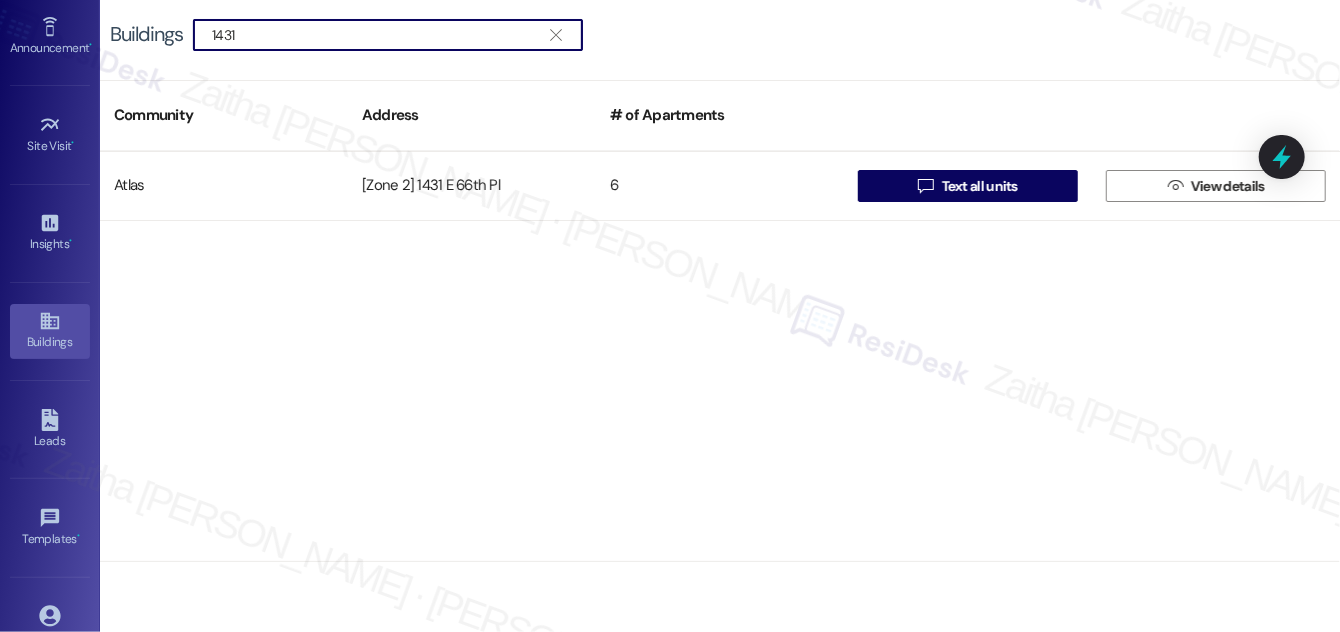 type on "1431" 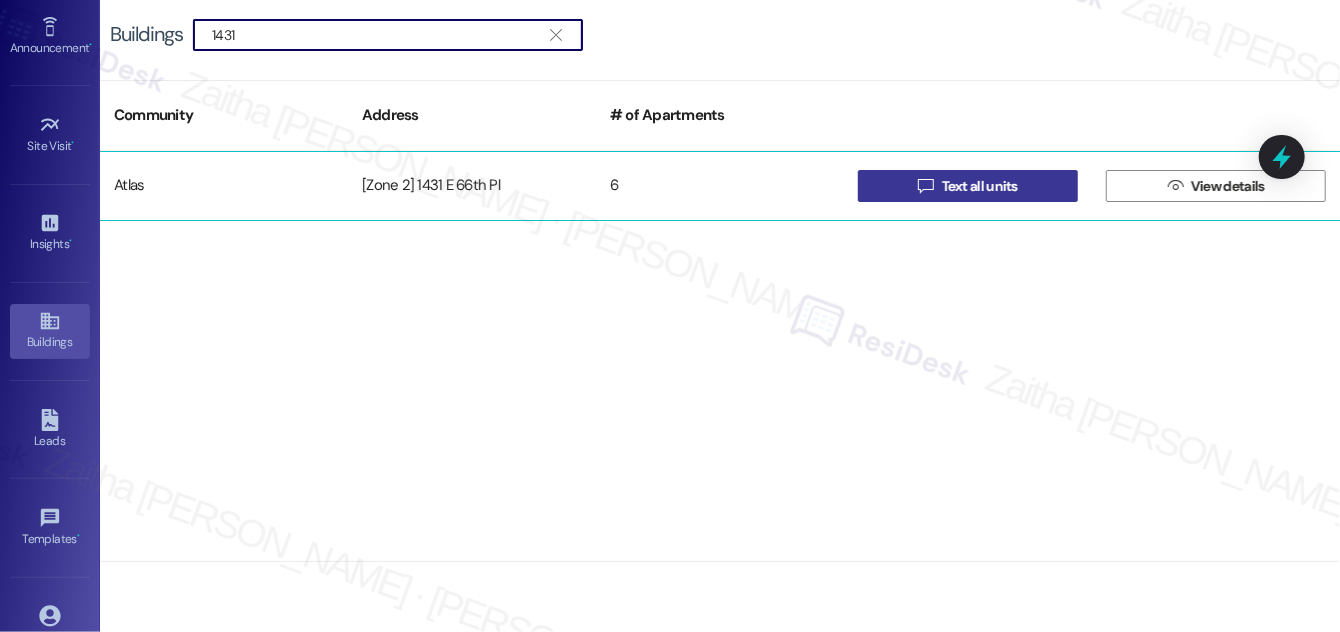 click on "Text all units" at bounding box center (980, 186) 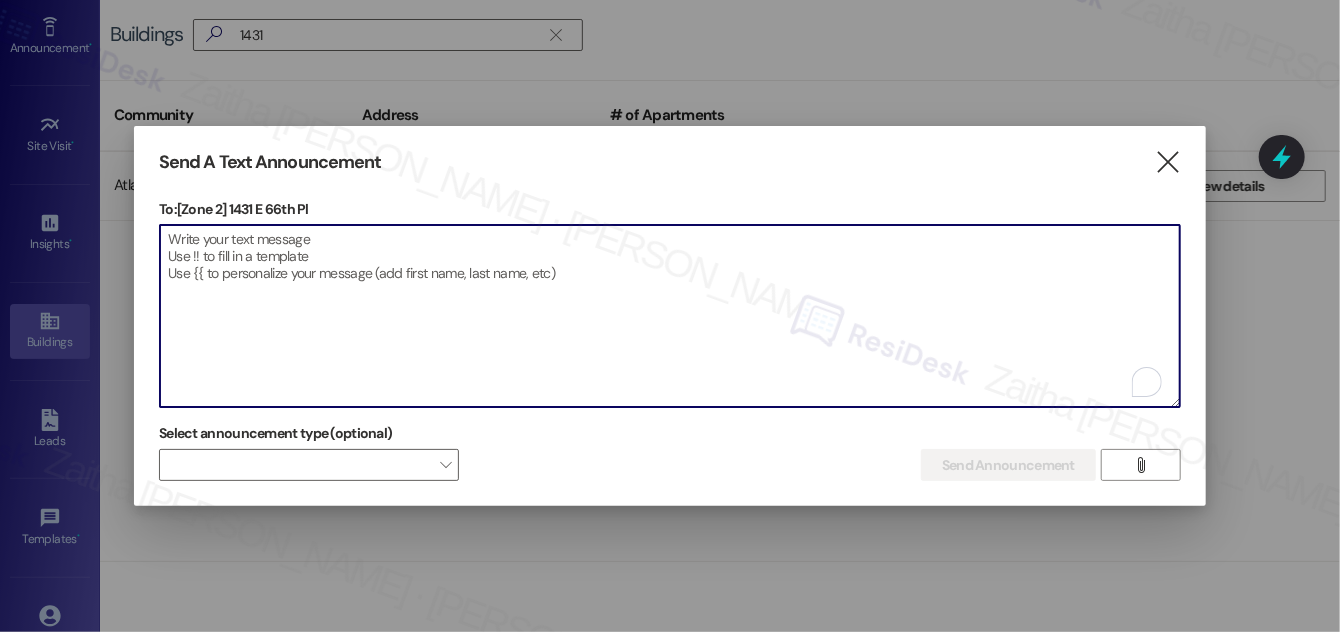 click at bounding box center [670, 316] 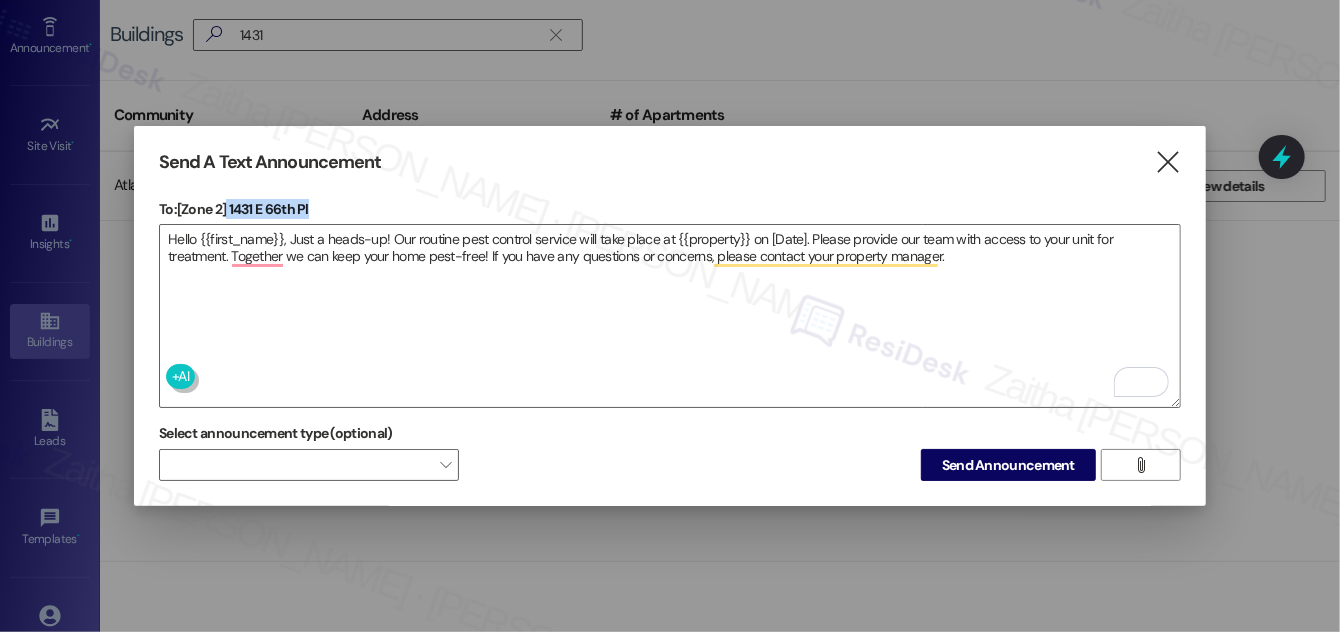 drag, startPoint x: 229, startPoint y: 209, endPoint x: 314, endPoint y: 191, distance: 86.88498 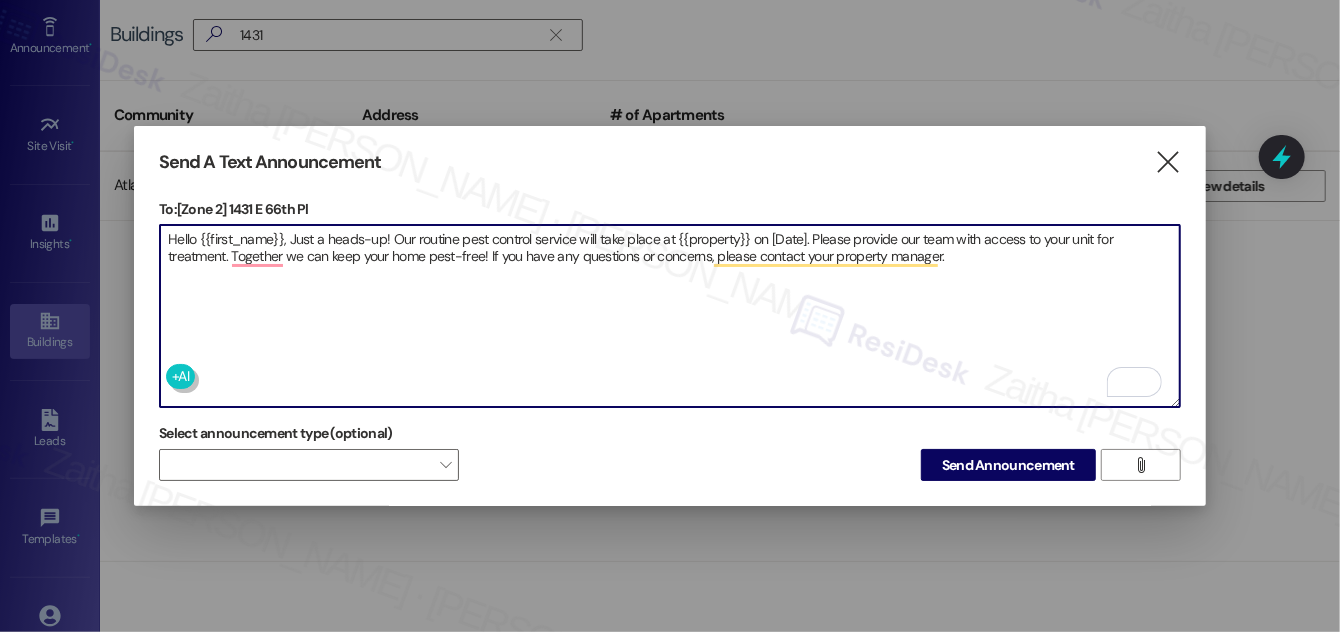 click on "Hello {{first_name}}, Just a heads-up! Our routine pest control service will take place at {{property}} on [Date]. Please provide our team with access to your unit for treatment. Together we can keep your home pest-free! If you have any questions or concerns, please contact your property manager." at bounding box center [670, 316] 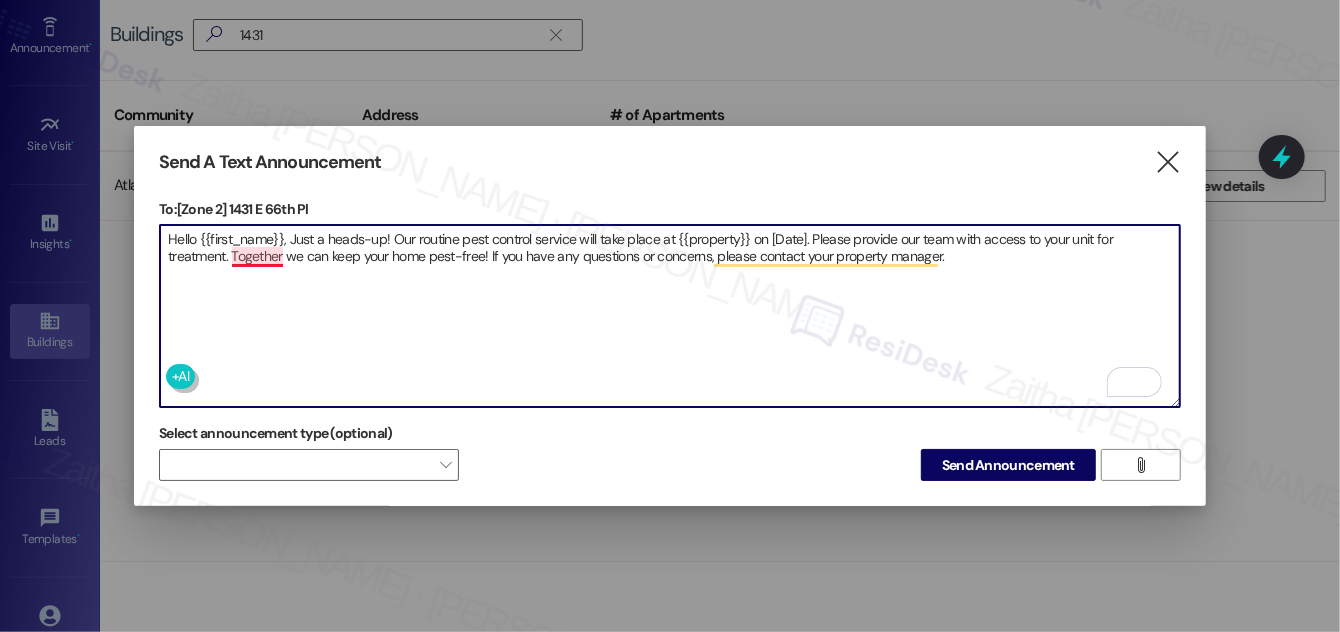click on "Hello {{first_name}}, Just a heads-up! Our routine pest control service will take place at {{property}} on [Date]. Please provide our team with access to your unit for treatment. Together we can keep your home pest-free! If you have any questions or concerns, please contact your property manager." at bounding box center (670, 316) 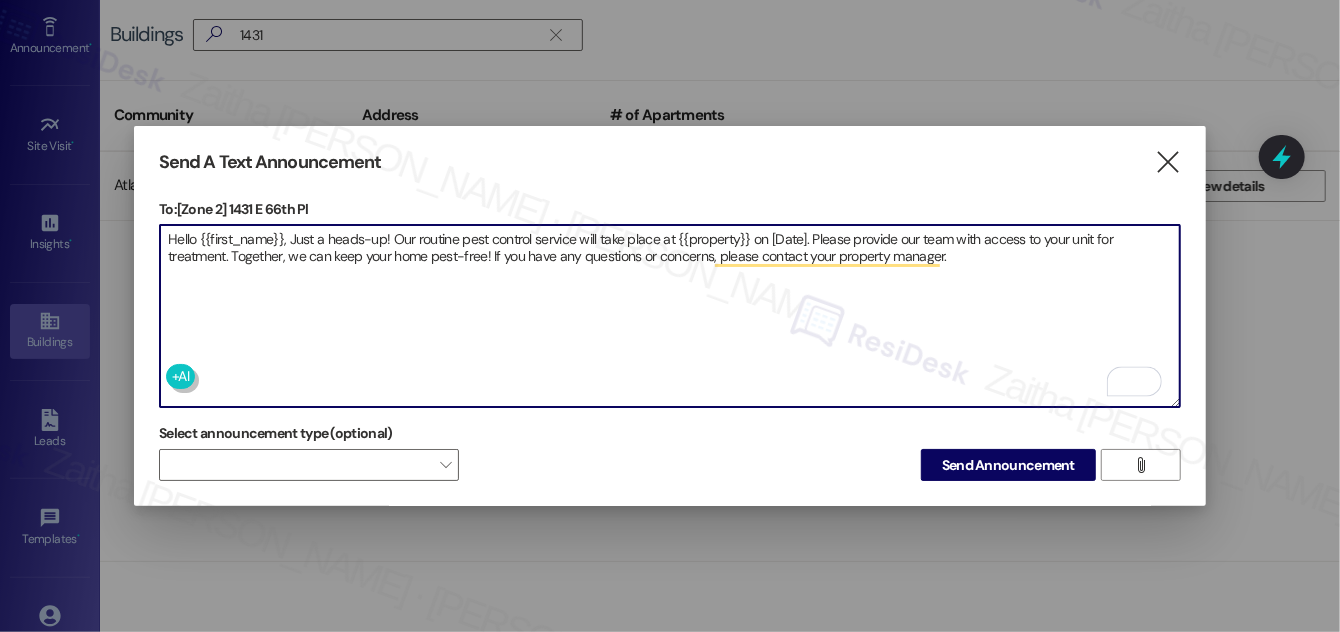 click on "Hello {{first_name}}, Just a heads-up! Our routine pest control service will take place at {{property}} on [Date]. Please provide our team with access to your unit for treatment. Together, we can keep your home pest-free! If you have any questions or concerns, please contact your property manager." at bounding box center [670, 316] 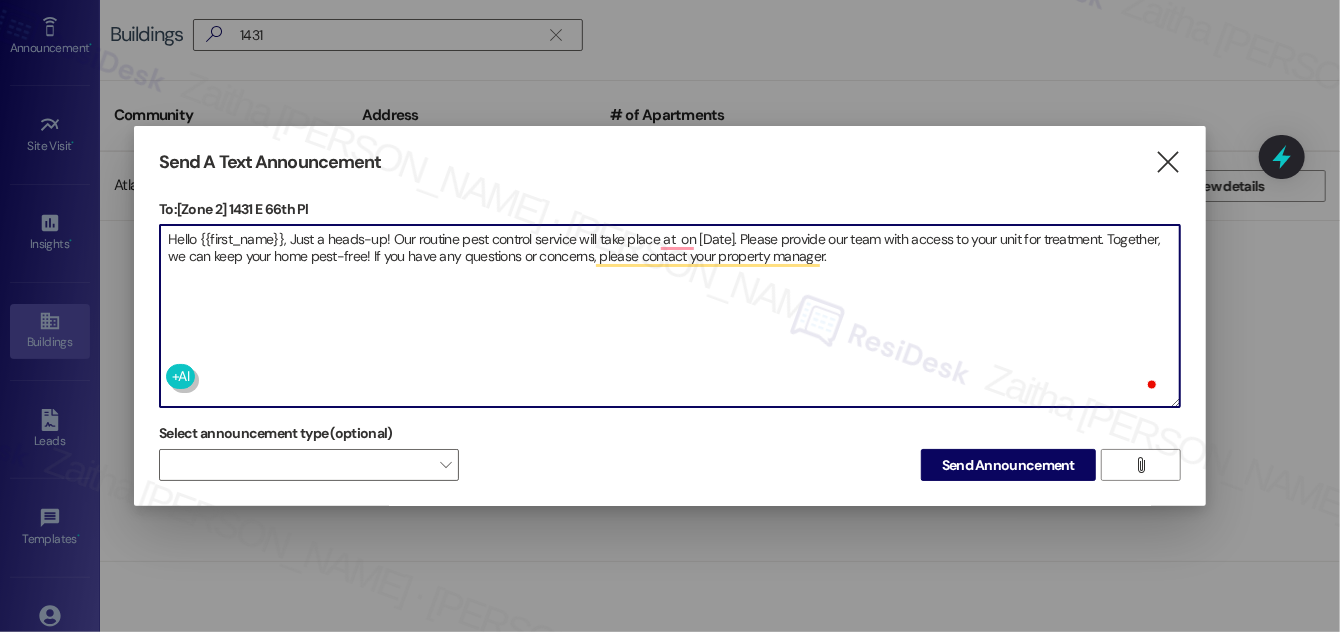 paste on "1431 E 66th Pl" 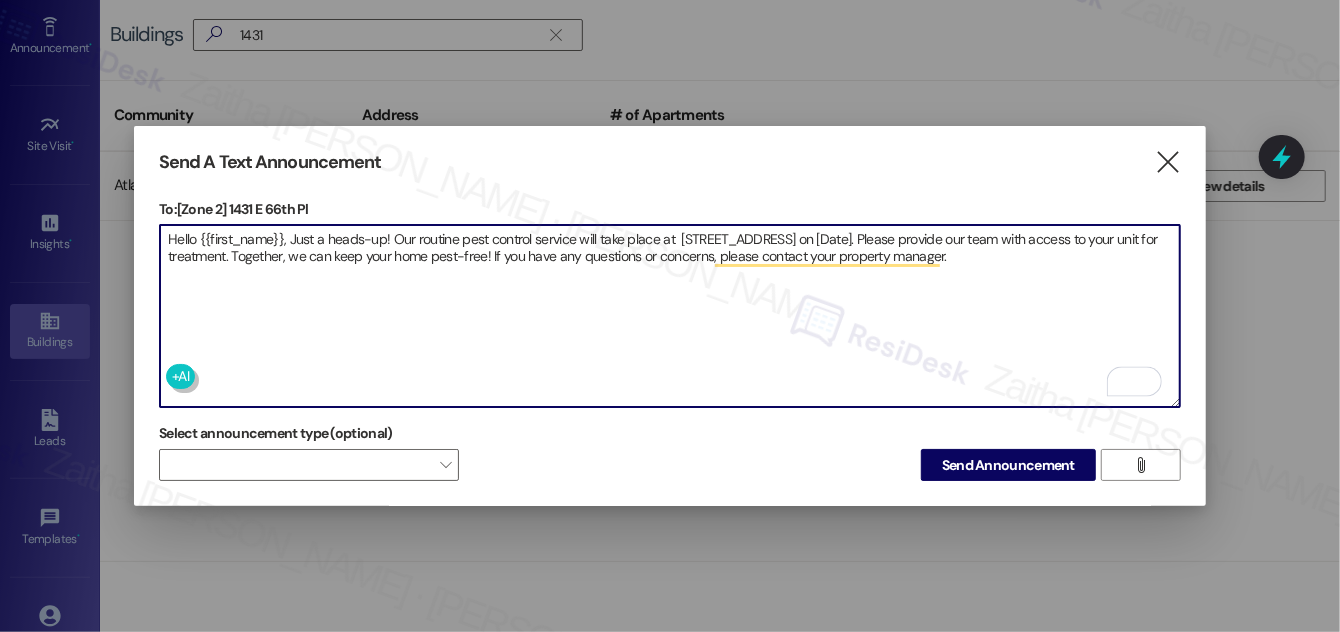 click on "Hello {{first_name}}, Just a heads-up! Our routine pest control service will take place at  [STREET_ADDRESS] on [Date]. Please provide our team with access to your unit for treatment. Together, we can keep your home pest-free! If you have any questions or concerns, please contact your property manager." at bounding box center (670, 316) 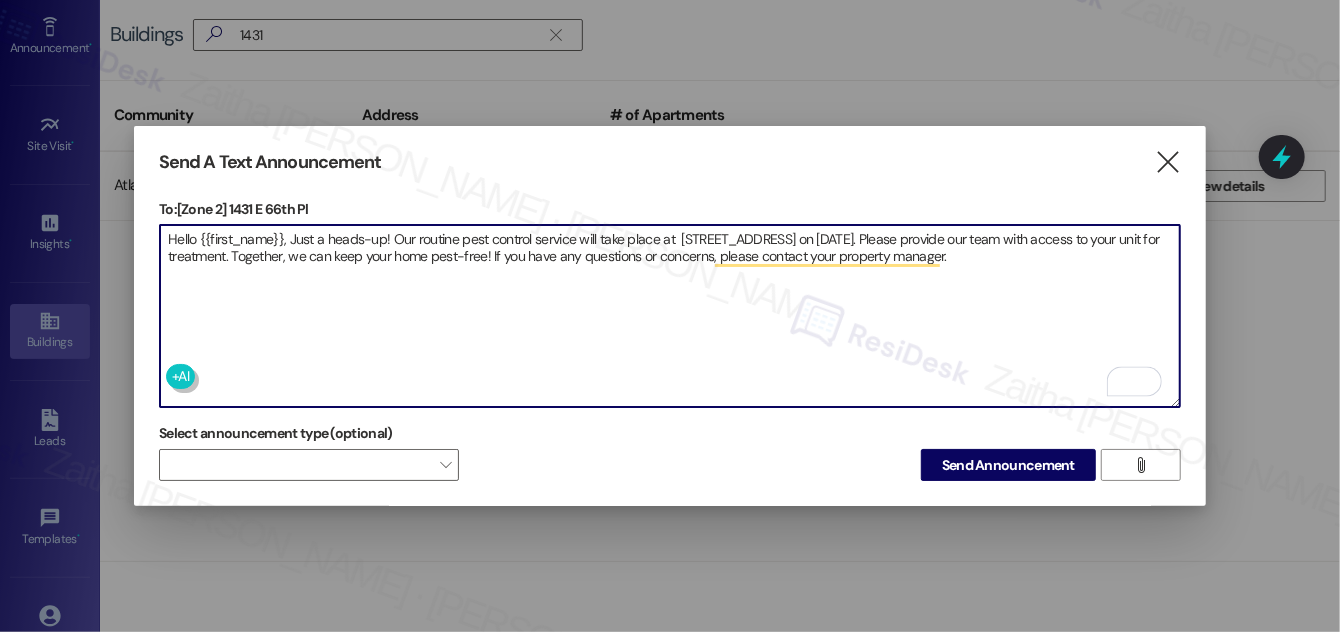 type on "Hello {{first_name}}, Just a heads-up! Our routine pest control service will take place at  [STREET_ADDRESS] on [DATE]. Please provide our team with access to your unit for treatment. Together, we can keep your home pest-free! If you have any questions or concerns, please contact your property manager." 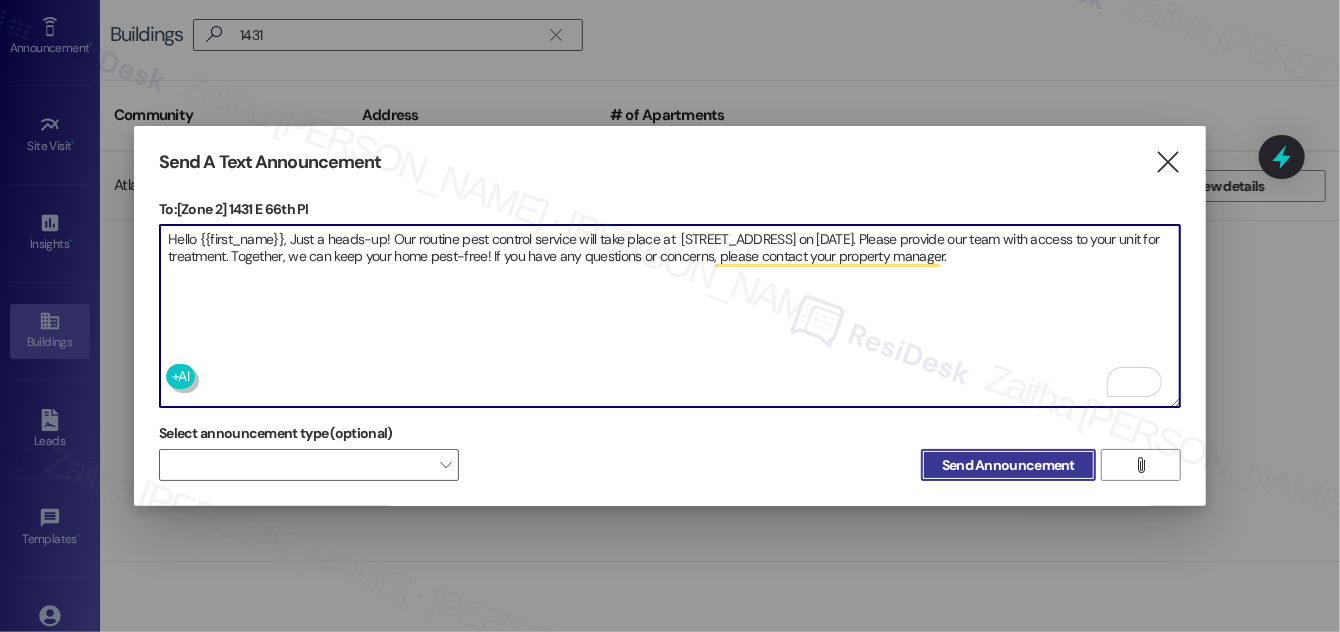 click on "Send Announcement" at bounding box center (1008, 465) 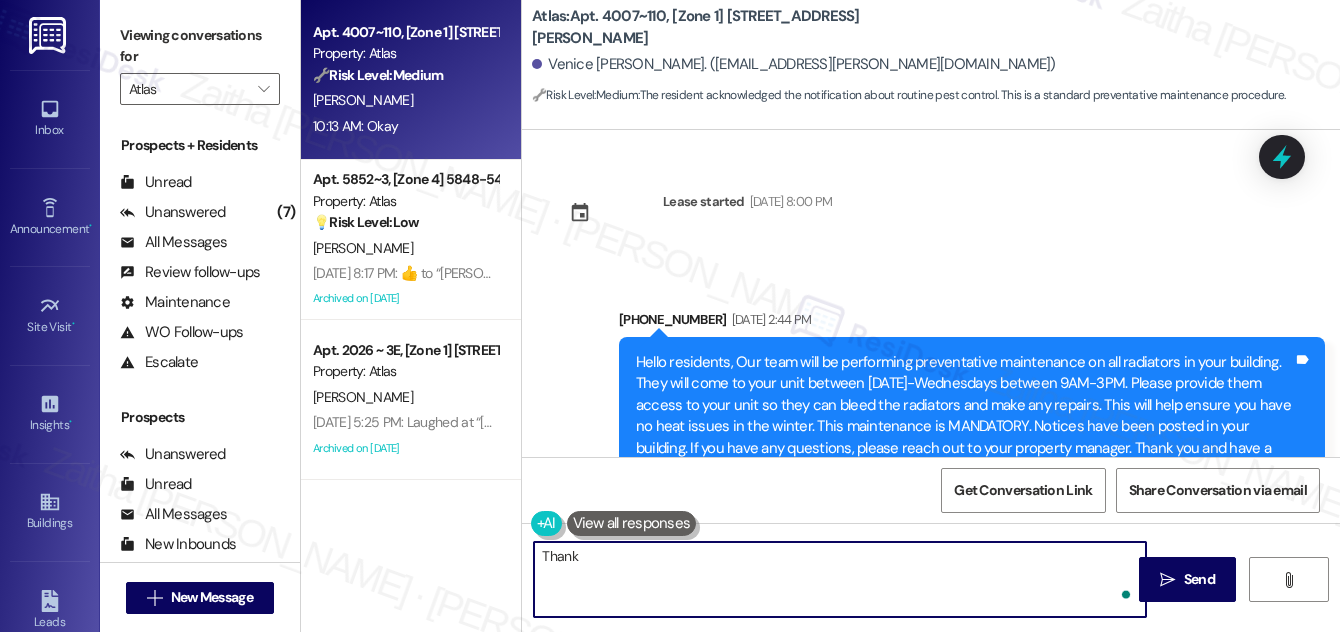 scroll, scrollTop: 0, scrollLeft: 0, axis: both 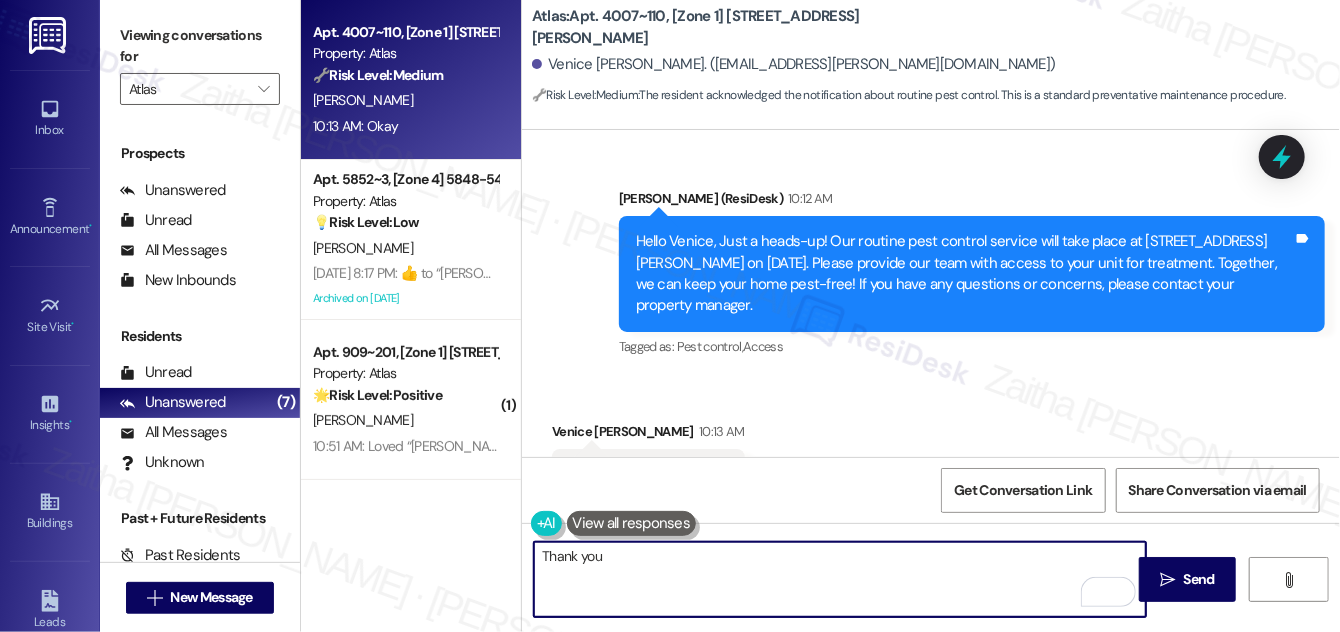 type on "Thank you" 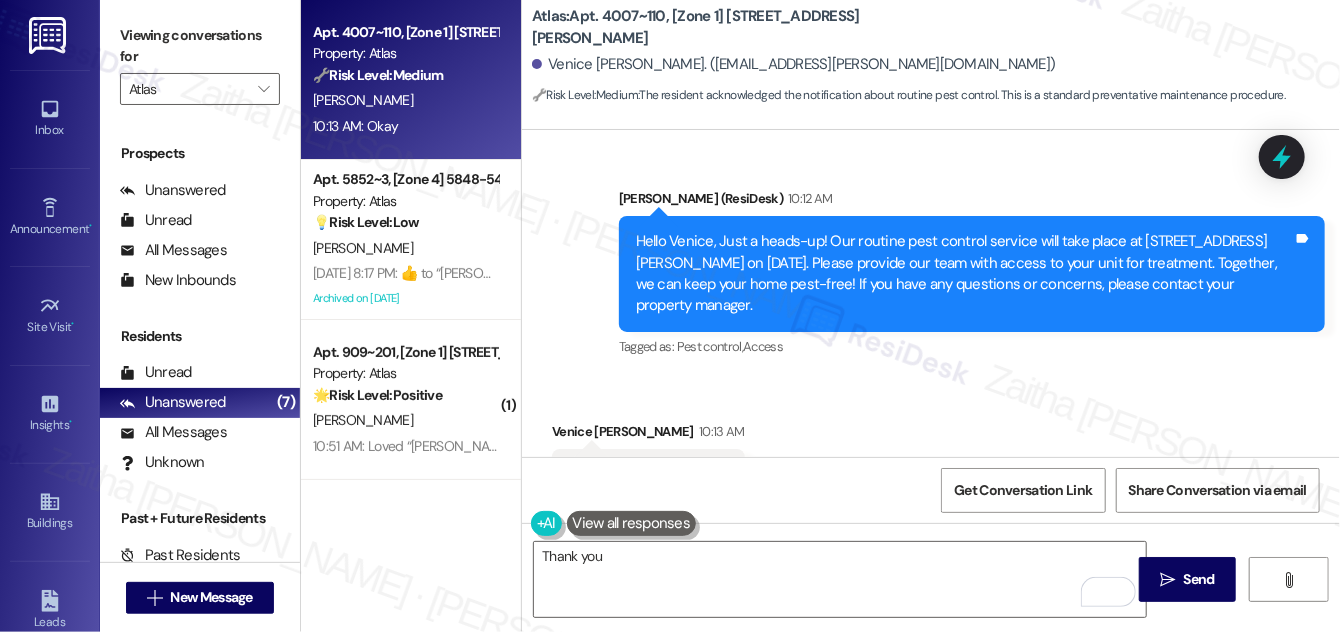 drag, startPoint x: 563, startPoint y: 384, endPoint x: 603, endPoint y: 388, distance: 40.1995 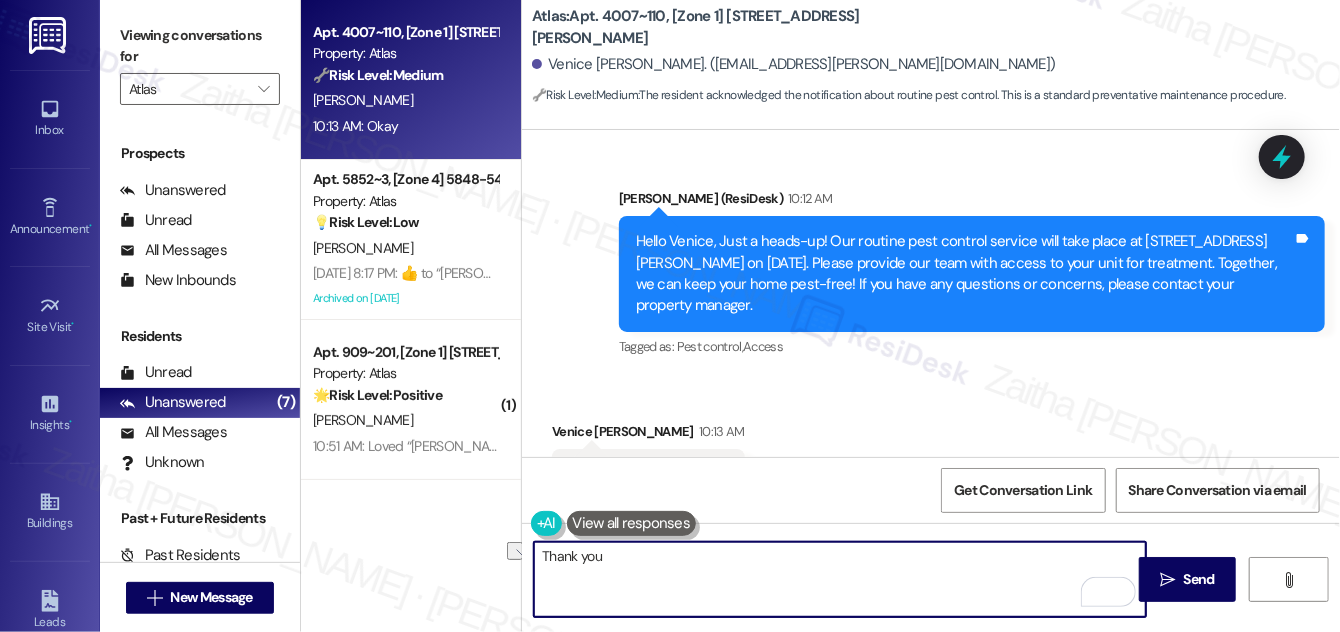 drag, startPoint x: 541, startPoint y: 556, endPoint x: 625, endPoint y: 563, distance: 84.29116 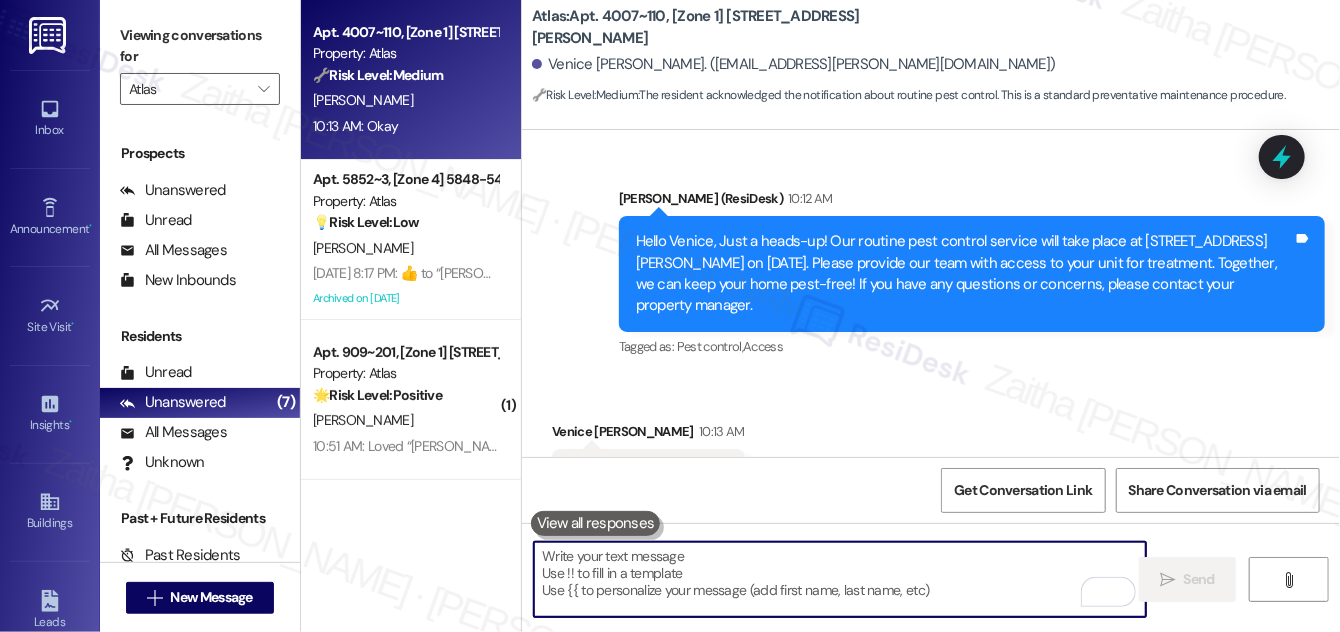 paste on "Thanks for confirming. I’ll make sure the team is informed and that the service proceeds as planned. Let me know if anything else comes up in the meantime." 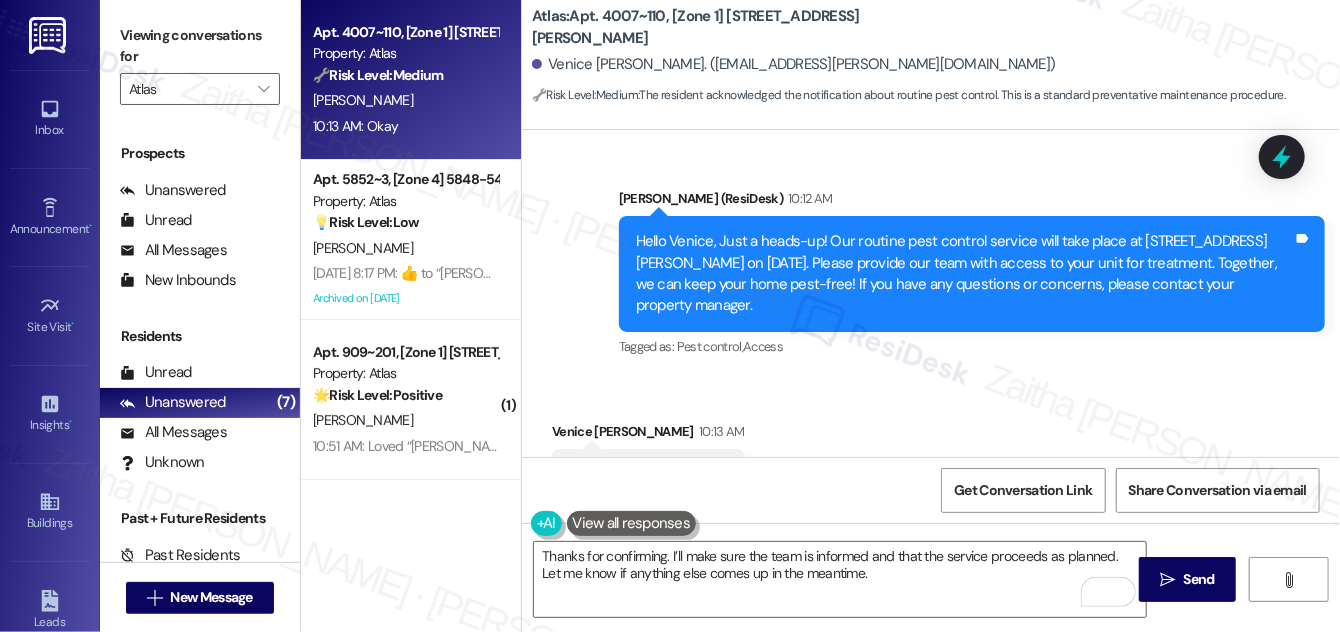 click on "Venice Trask 10:13 AM" at bounding box center (648, 435) 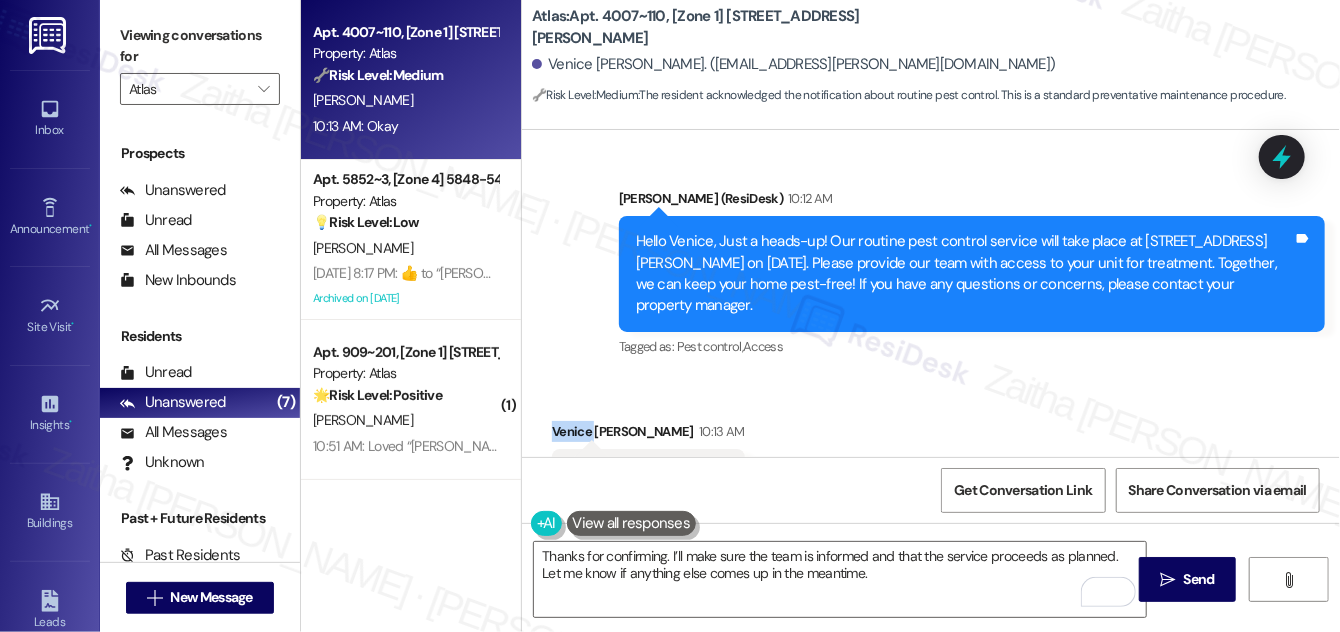 click on "Venice Trask 10:13 AM" at bounding box center [648, 435] 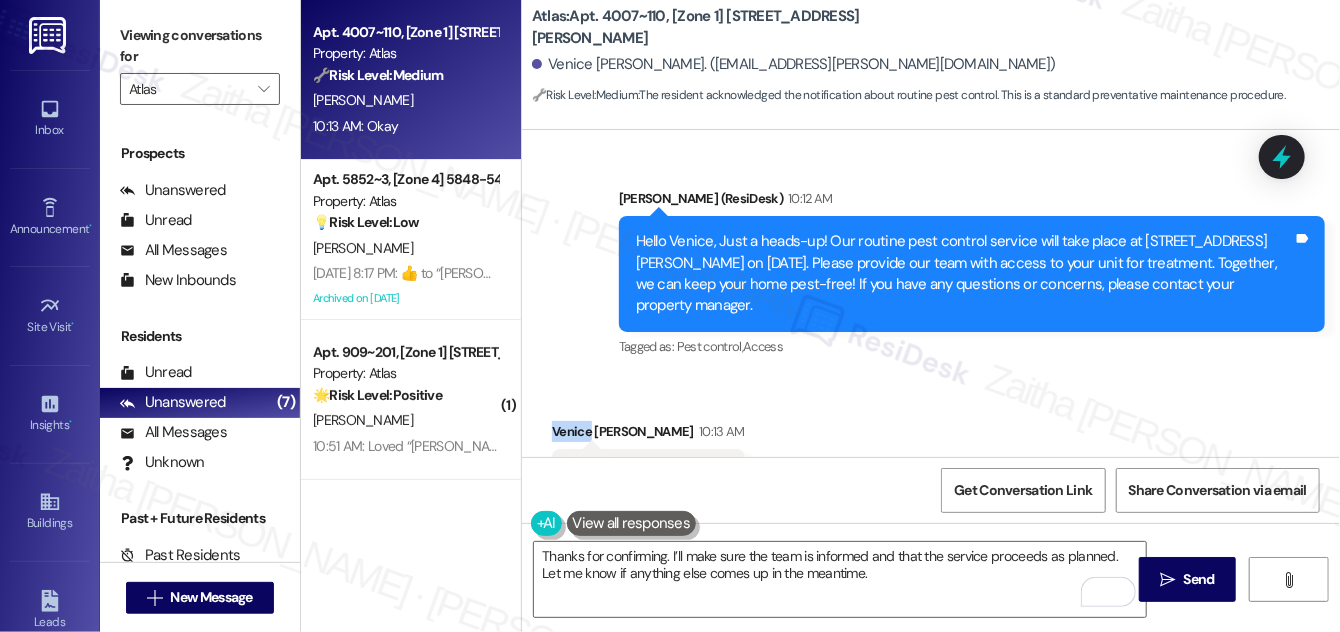 copy on "Venice" 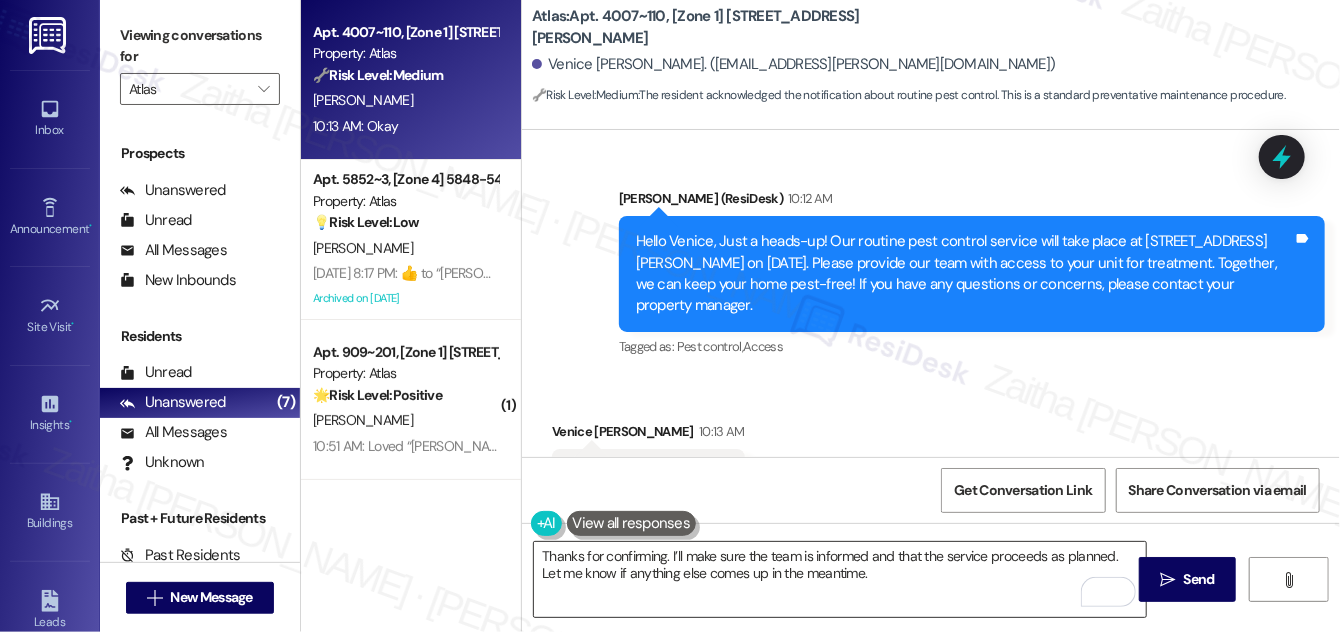 click on "Thanks for confirming. I’ll make sure the team is informed and that the service proceeds as planned. Let me know if anything else comes up in the meantime." at bounding box center [840, 579] 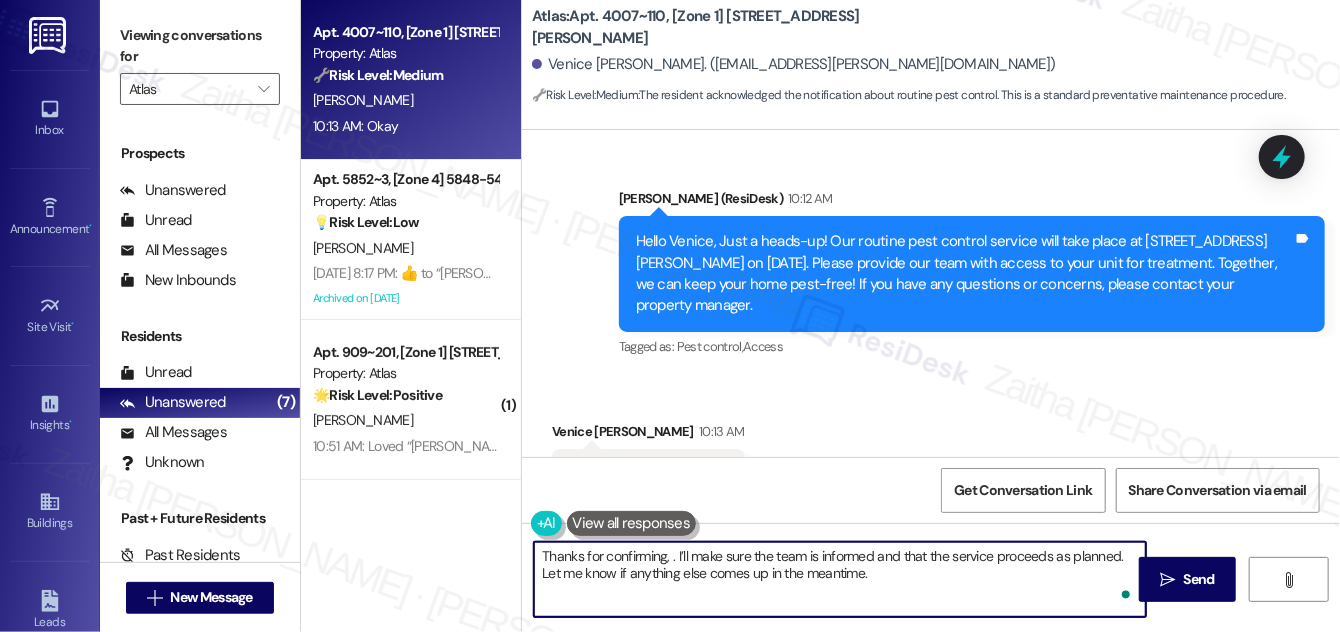 paste on "Venice" 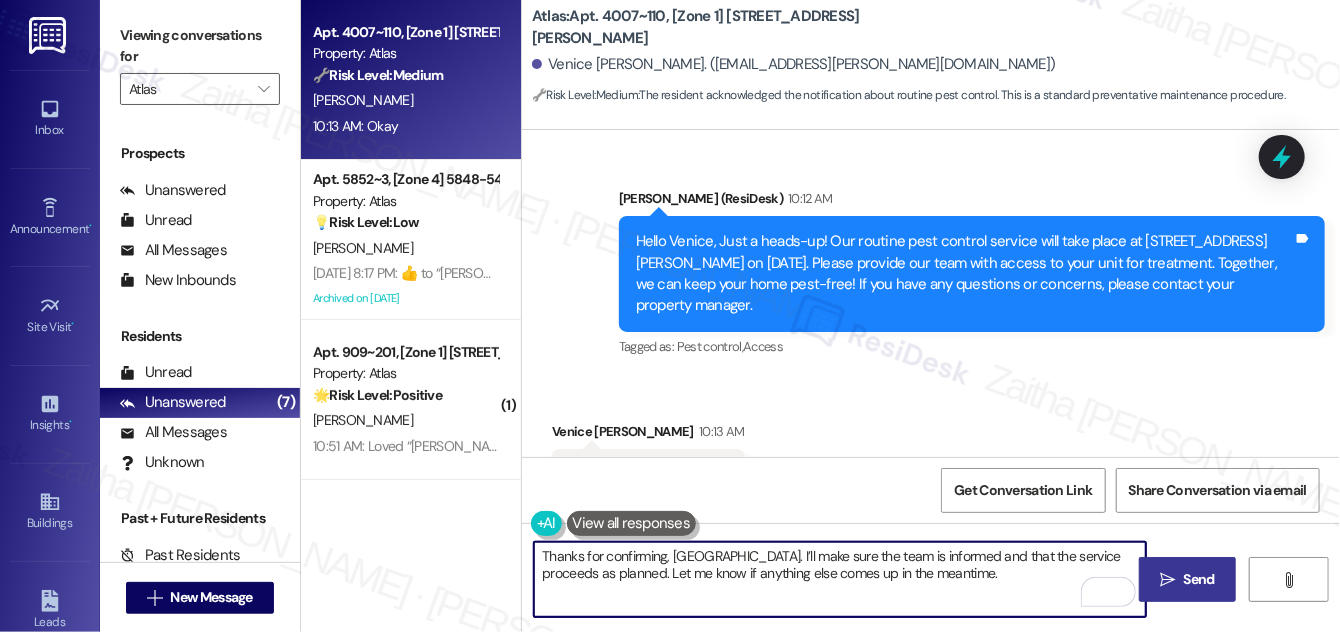 type on "Thanks for confirming, Venice. I’ll make sure the team is informed and that the service proceeds as planned. Let me know if anything else comes up in the meantime." 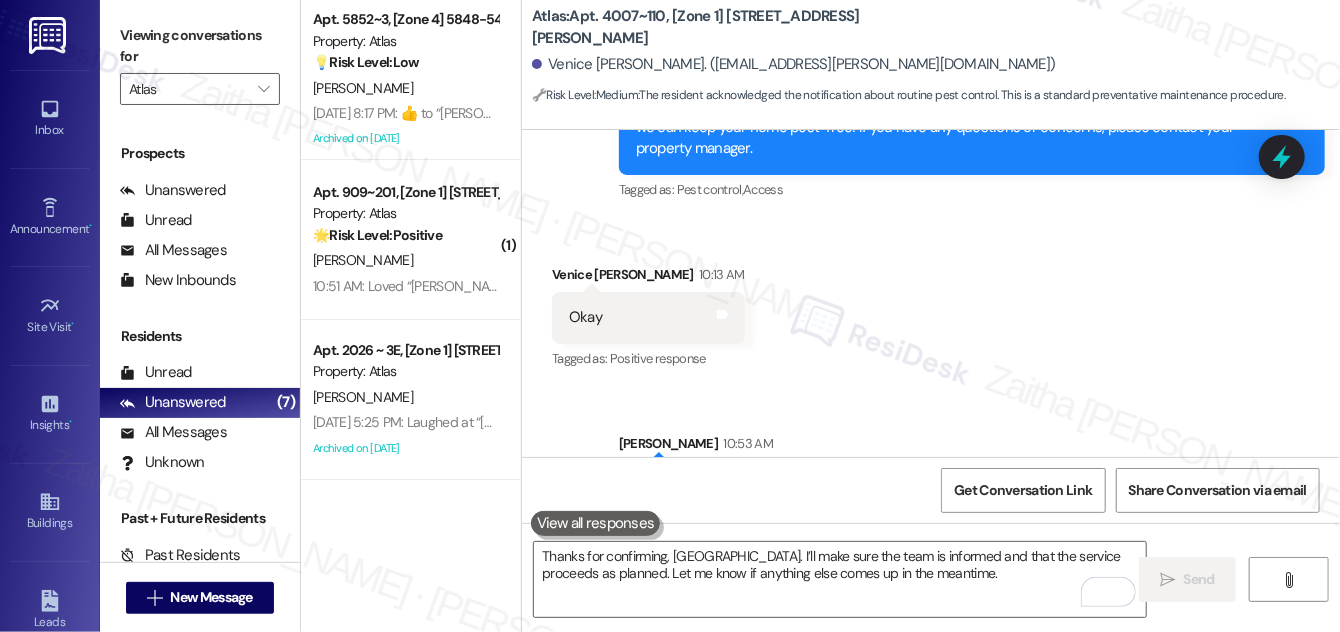 scroll, scrollTop: 7182, scrollLeft: 0, axis: vertical 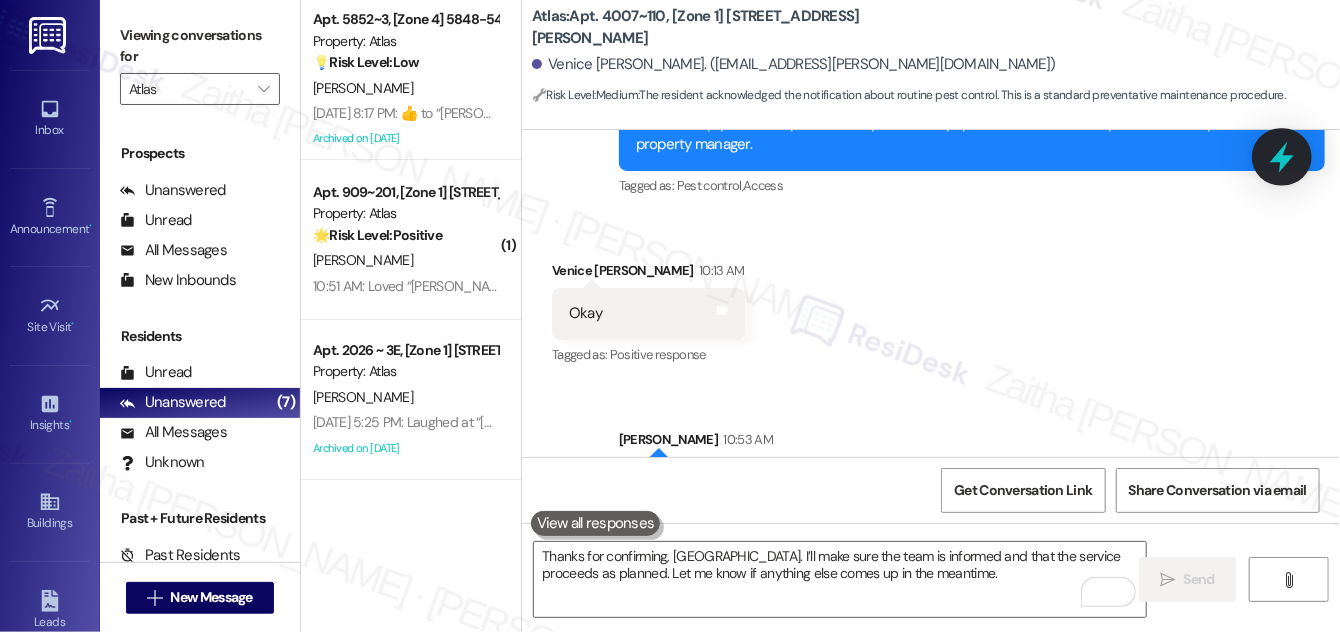 click 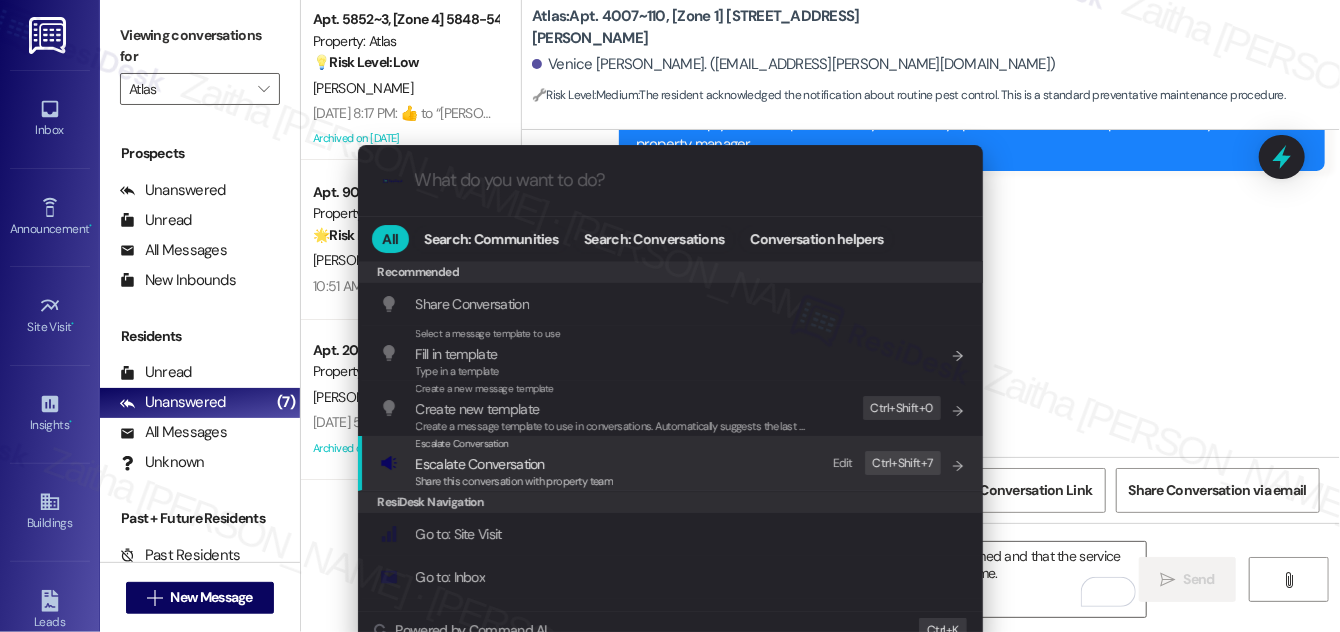 click on "Escalate Conversation" at bounding box center (480, 464) 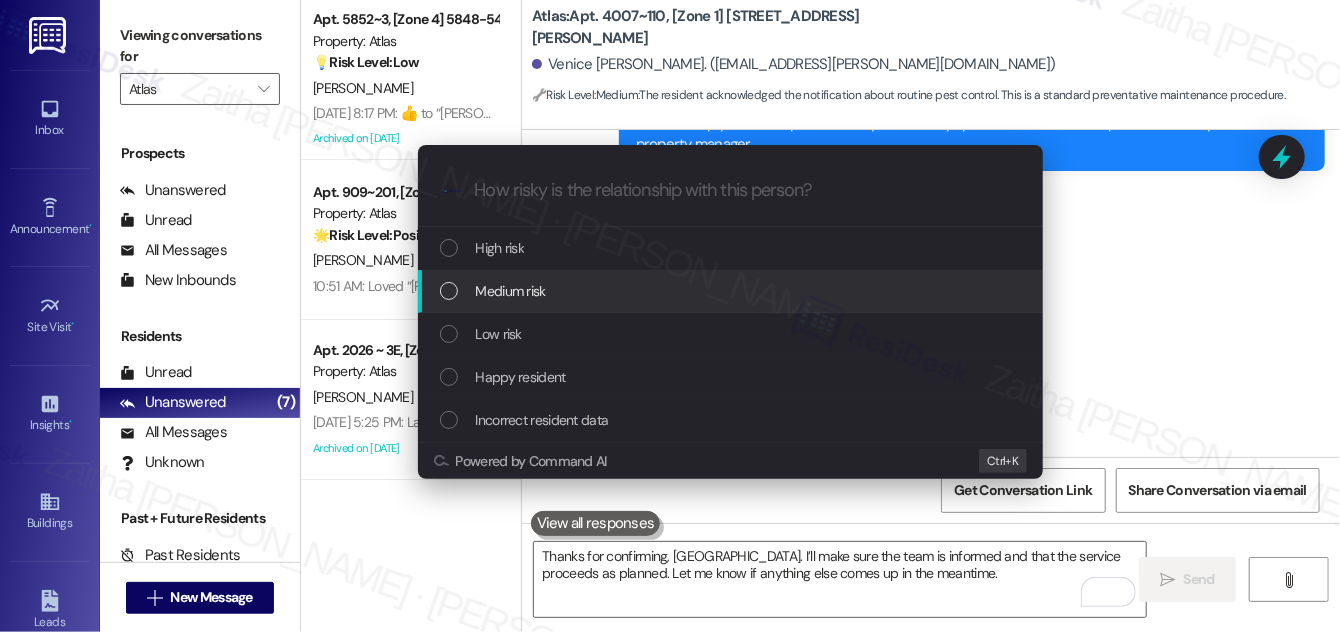 click on "Medium risk" at bounding box center [732, 291] 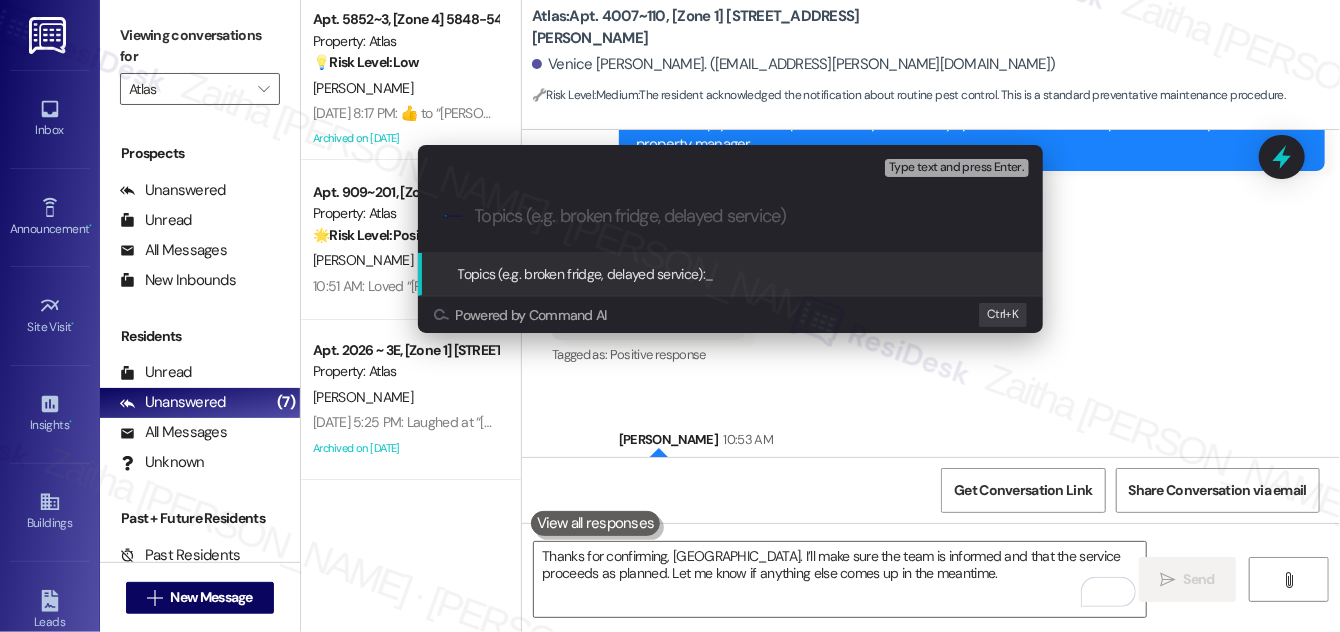 paste on "Pest Control Routine Service- Permission" 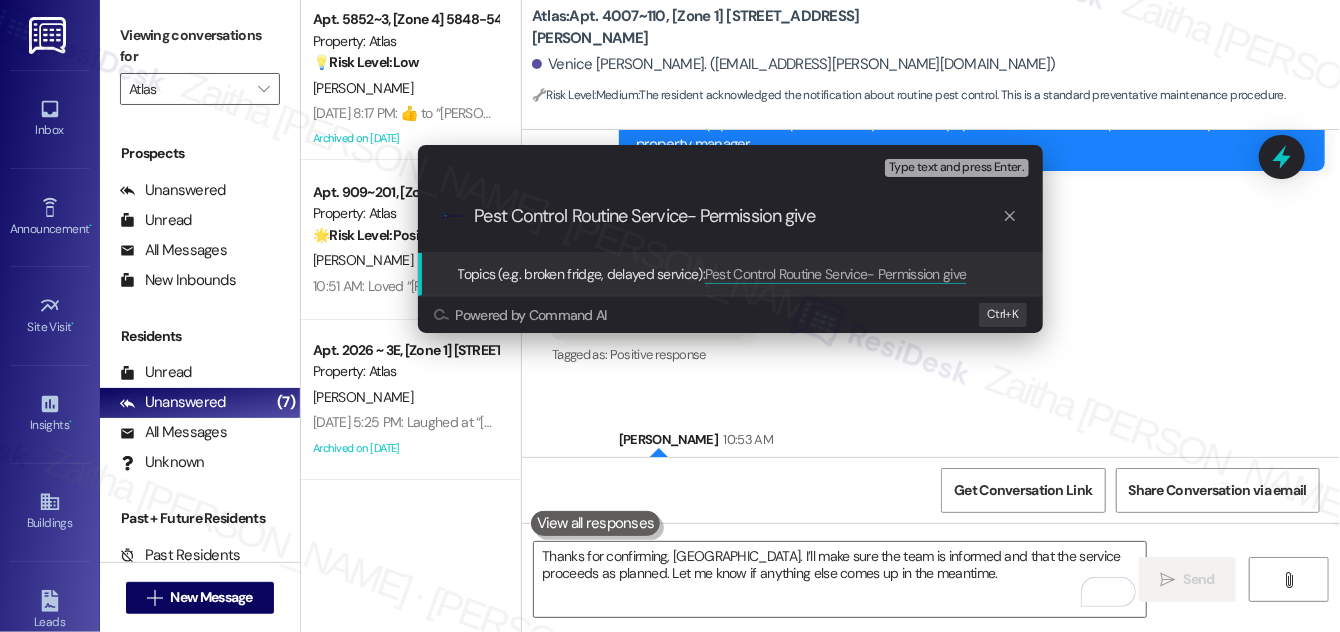 type on "Pest Control Routine Service- Permission given" 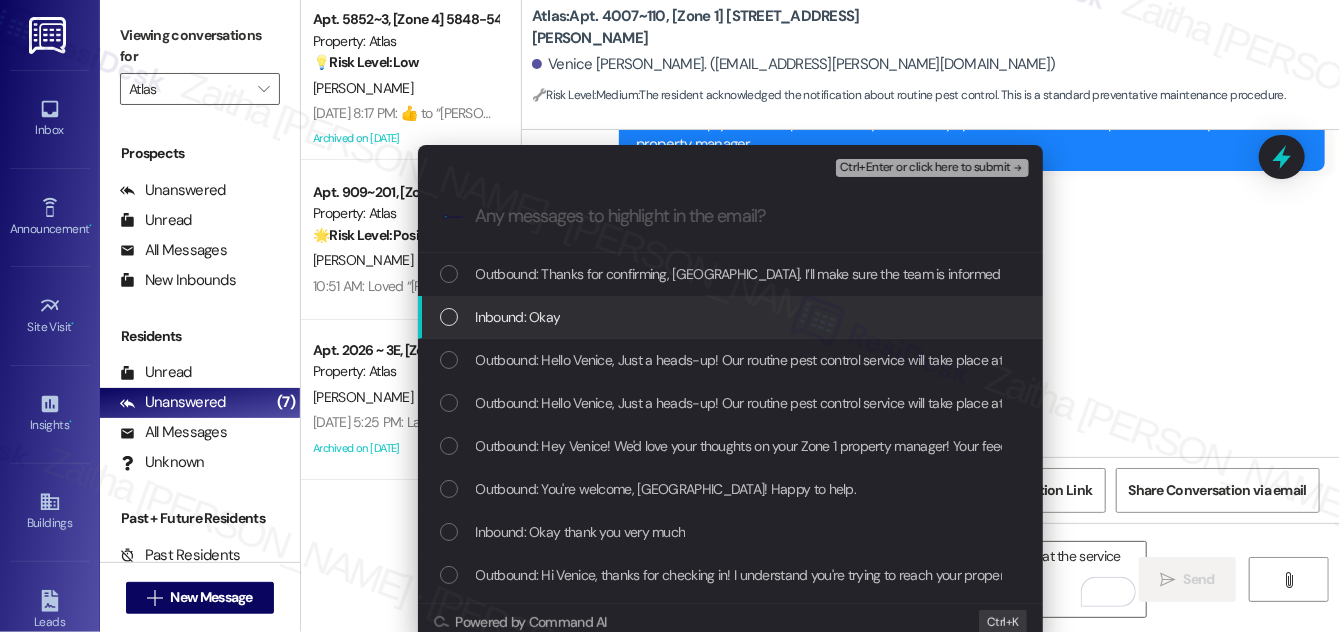 click at bounding box center (449, 317) 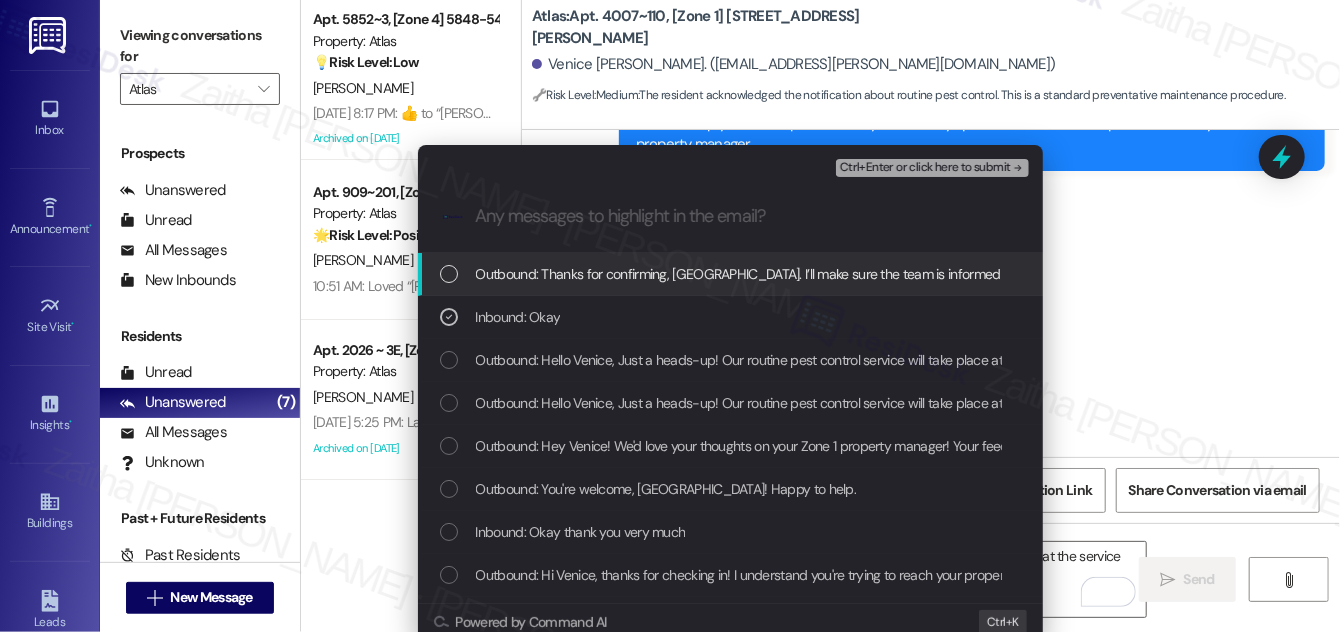 click on "Ctrl+Enter or click here to submit" at bounding box center (925, 168) 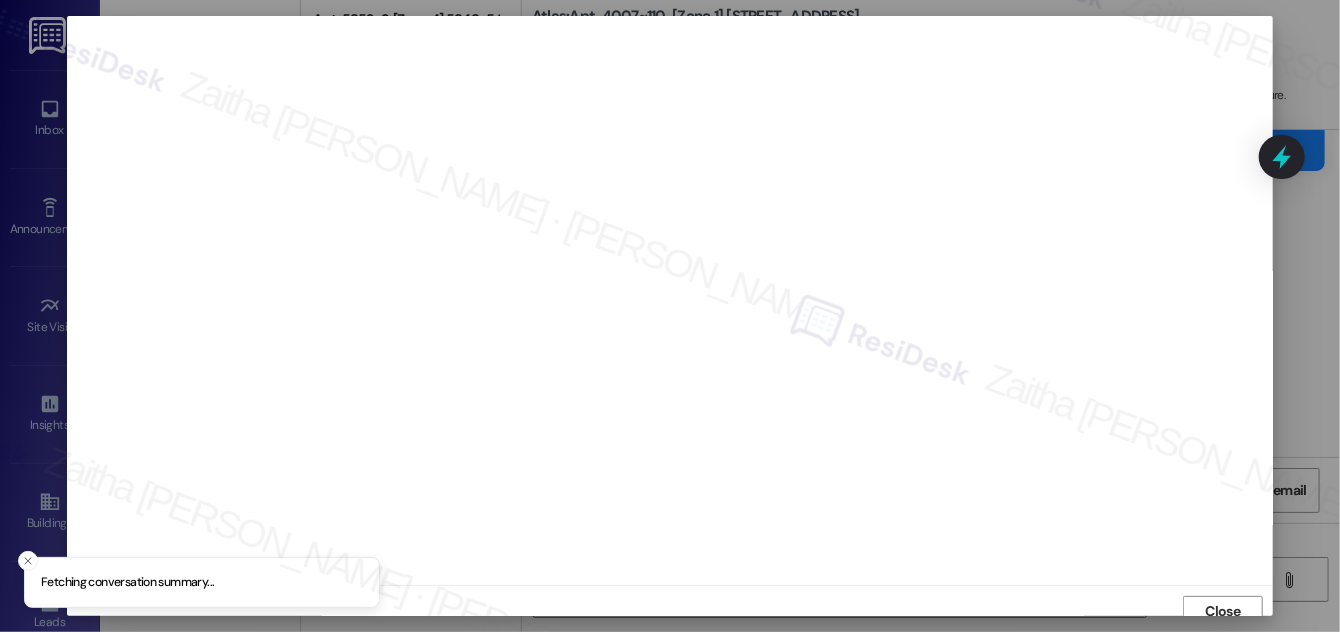 scroll, scrollTop: 11, scrollLeft: 0, axis: vertical 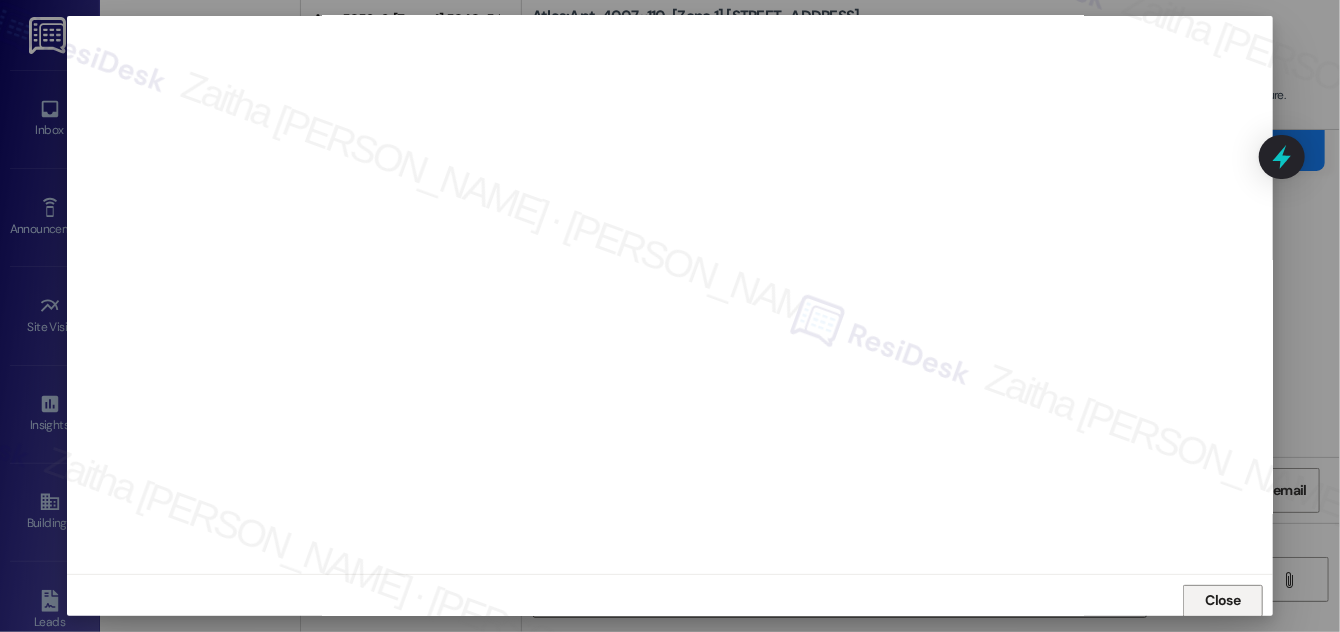 click on "Close" at bounding box center (1223, 600) 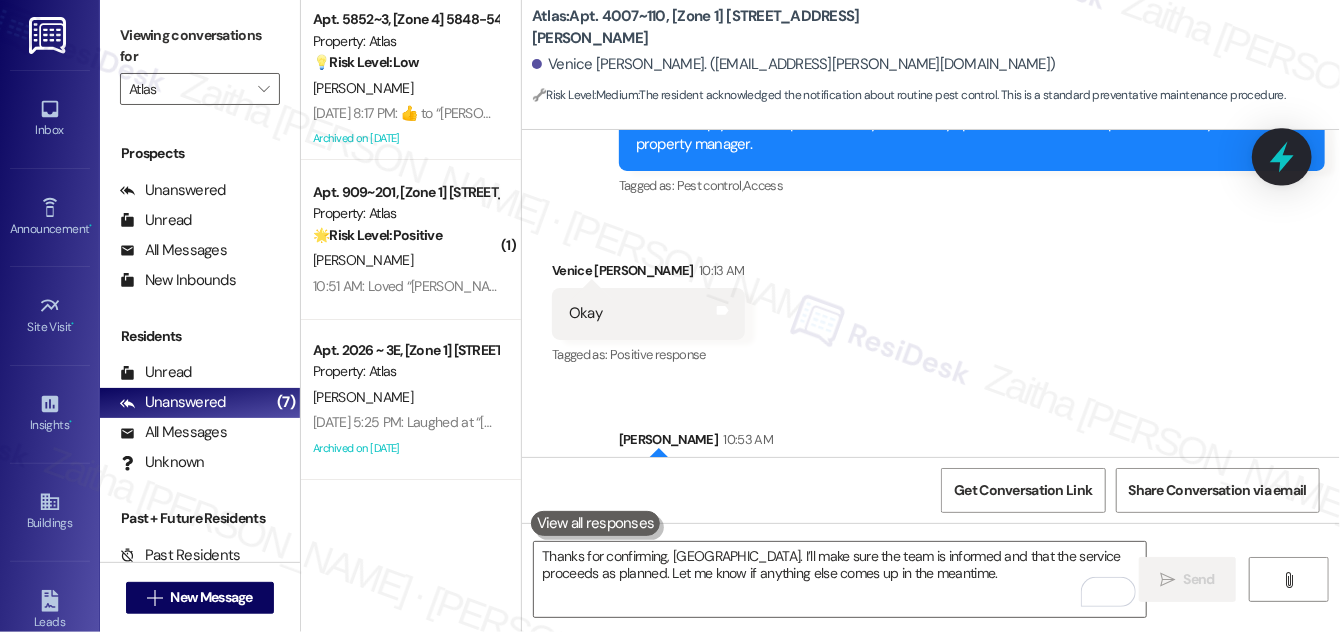 click 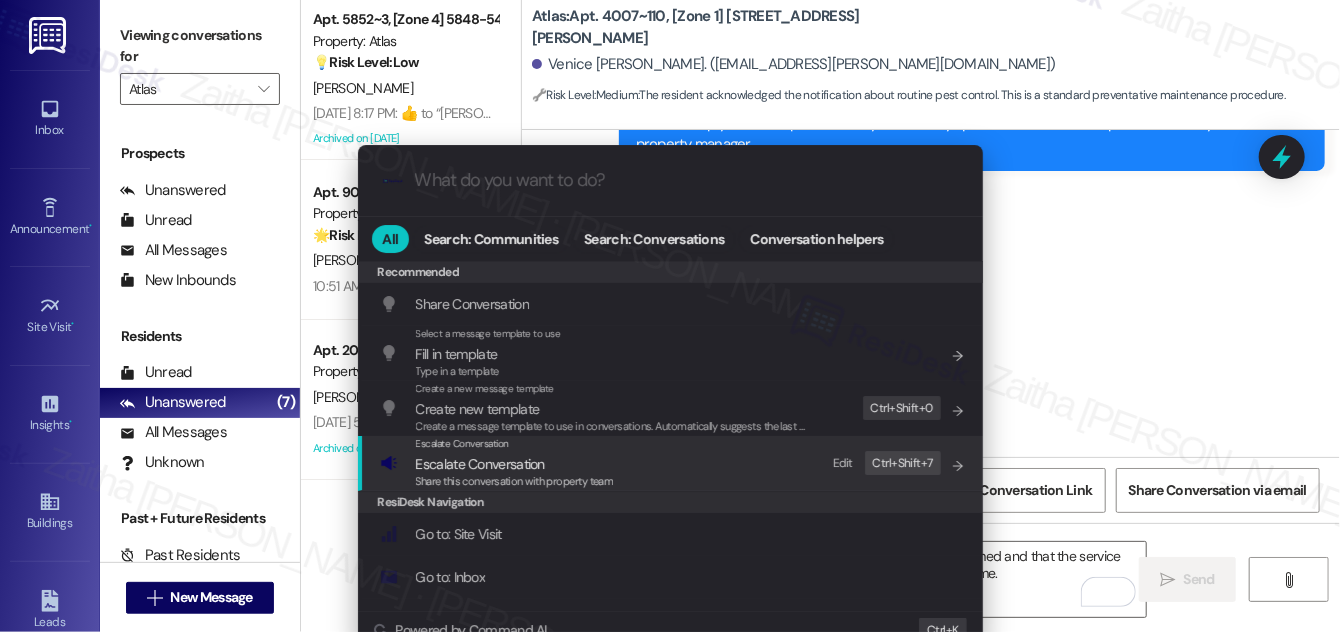 click on "Escalate Conversation" at bounding box center [480, 464] 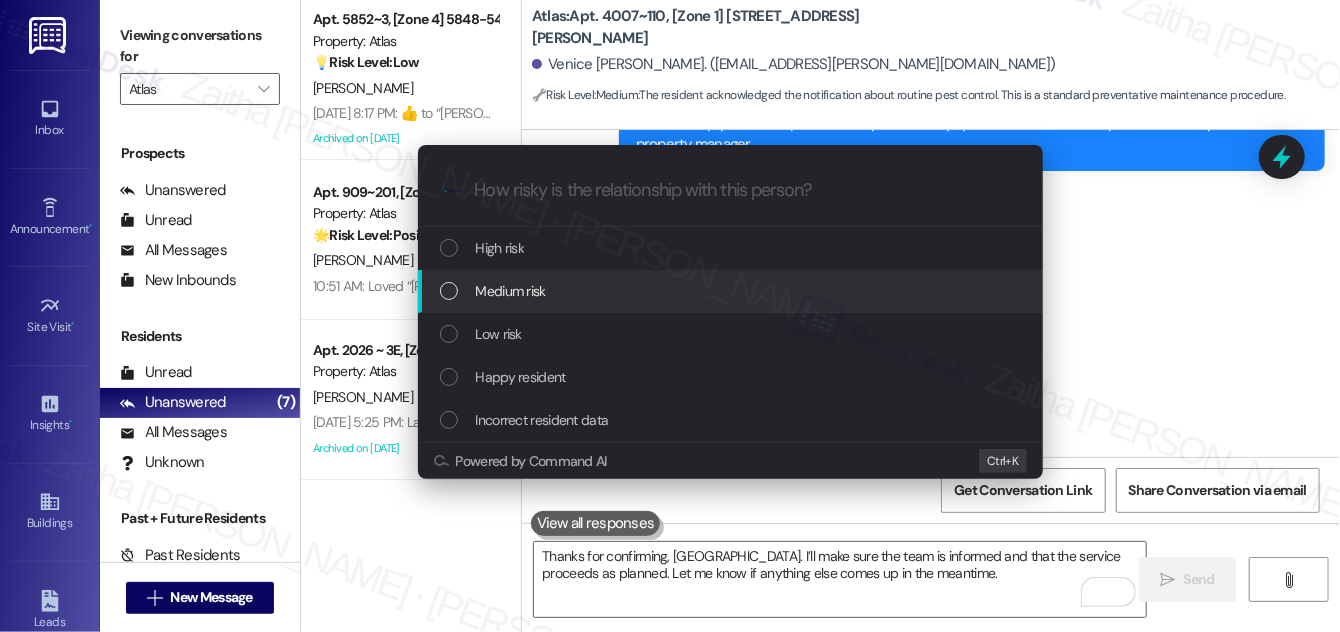 click on "Medium risk" at bounding box center [511, 291] 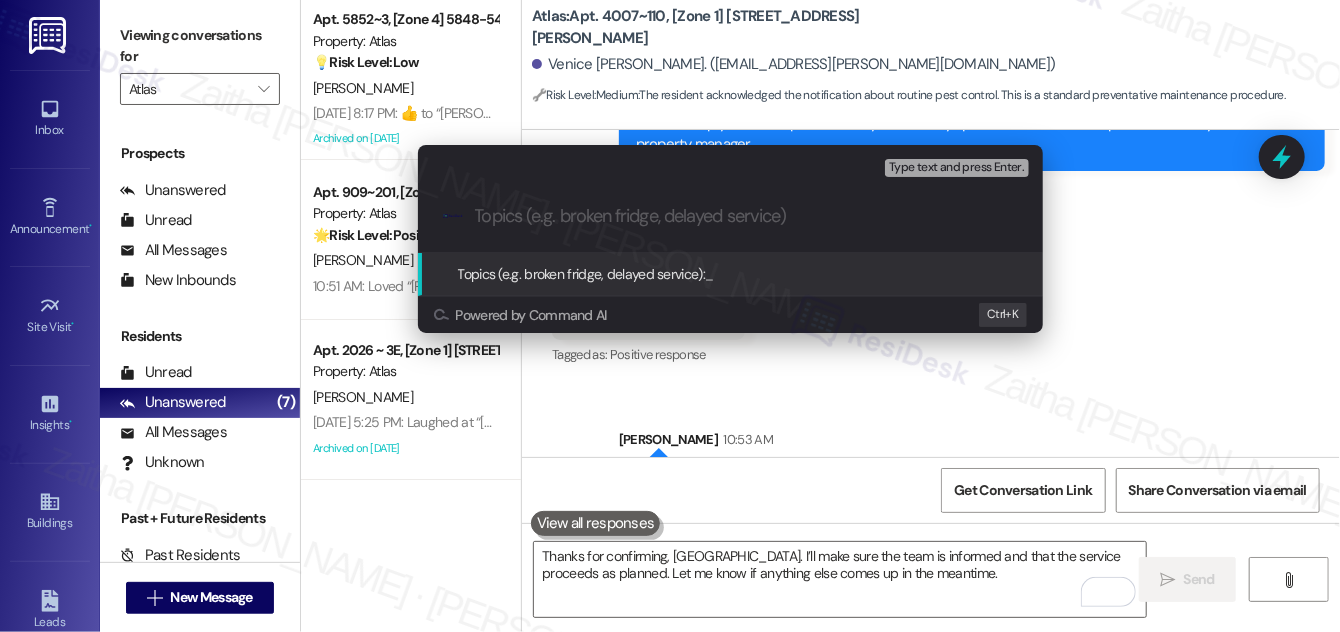 paste on "Pest Control Routine Service- Permission given" 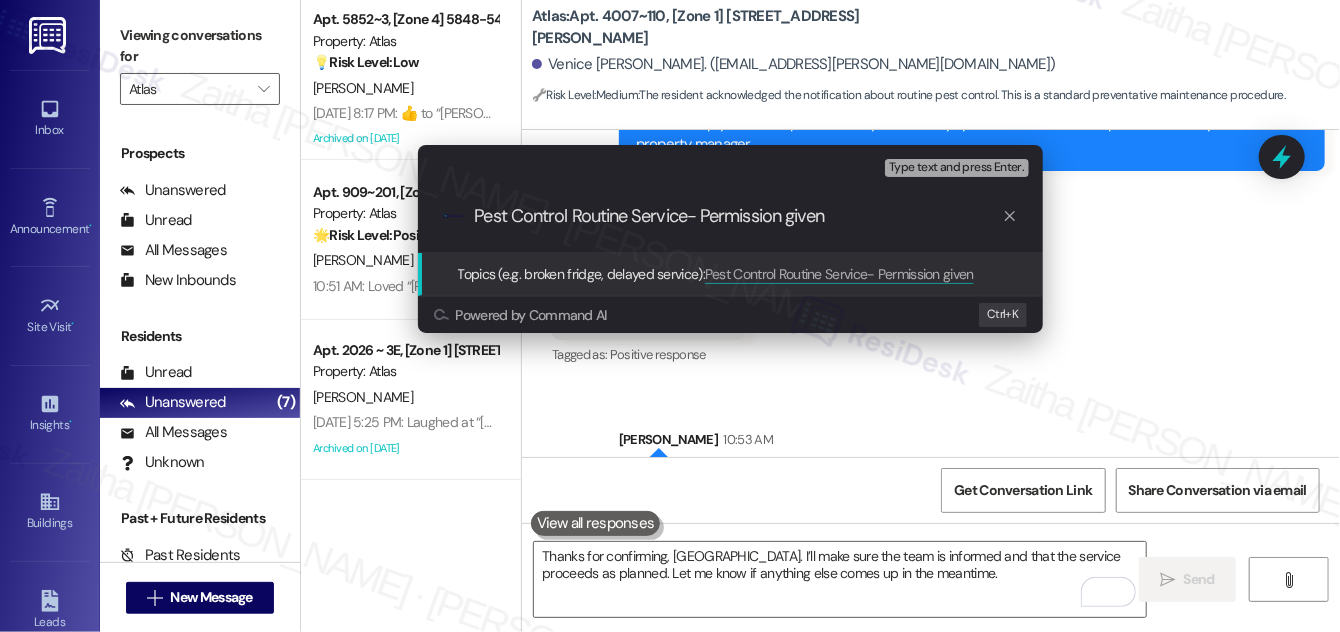 type 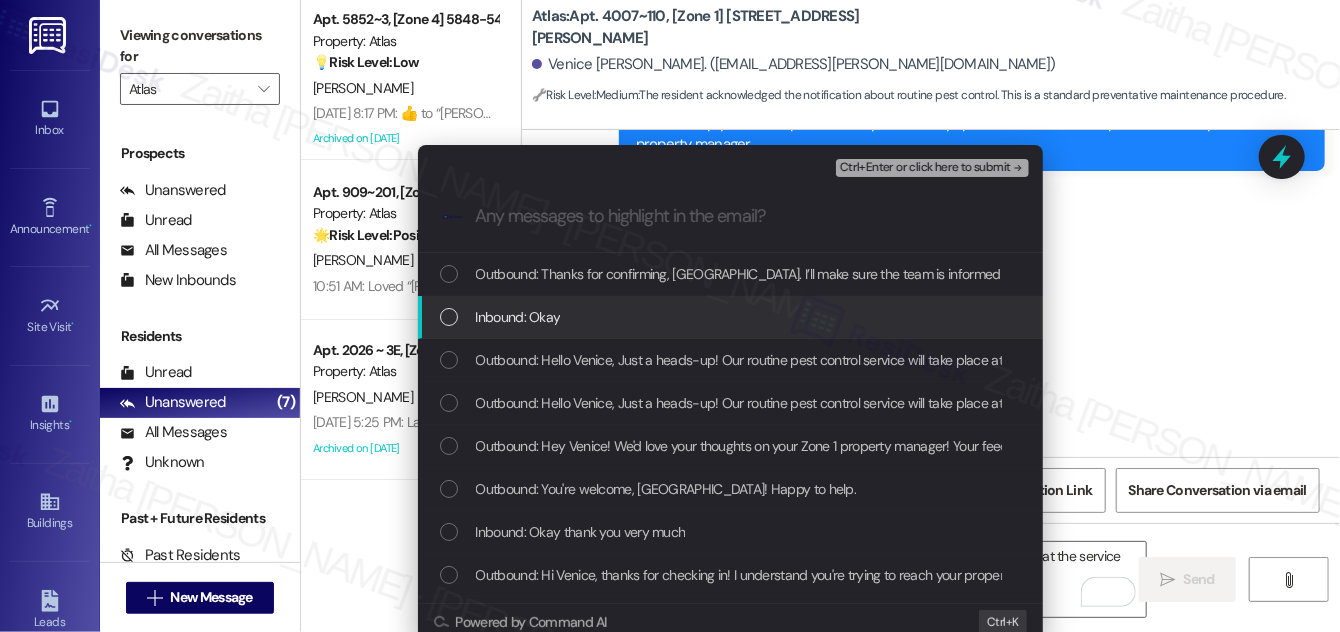 click at bounding box center [449, 317] 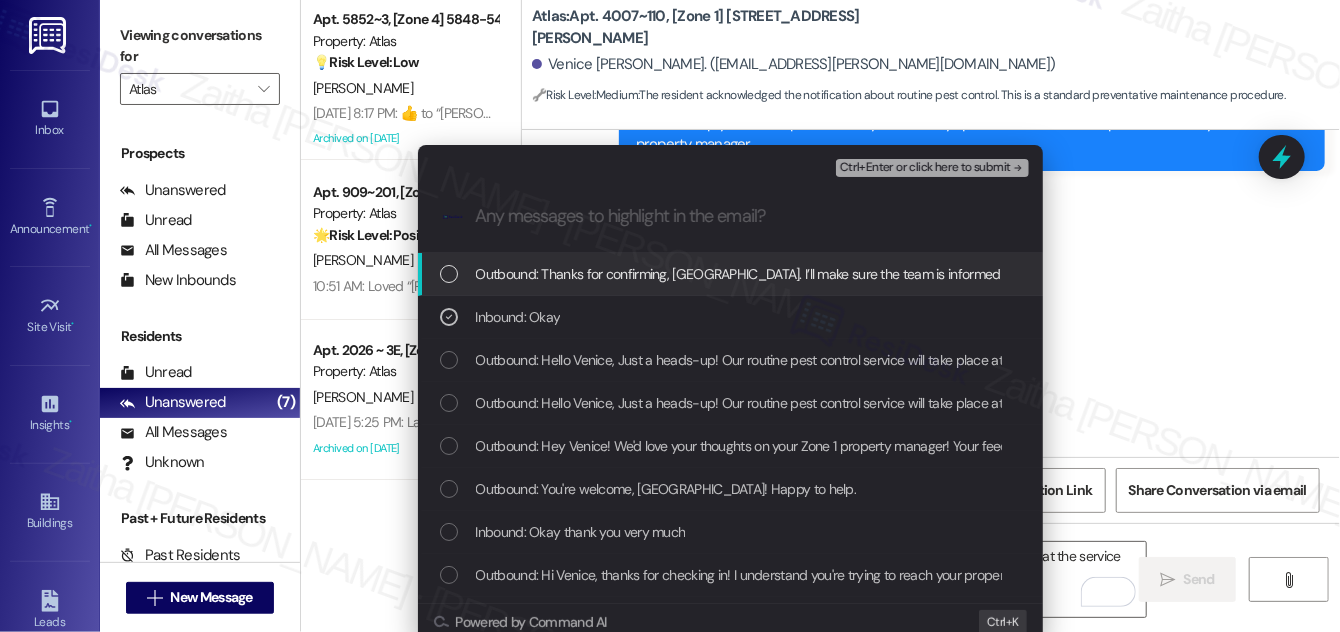 click on "Ctrl+Enter or click here to submit" at bounding box center (925, 168) 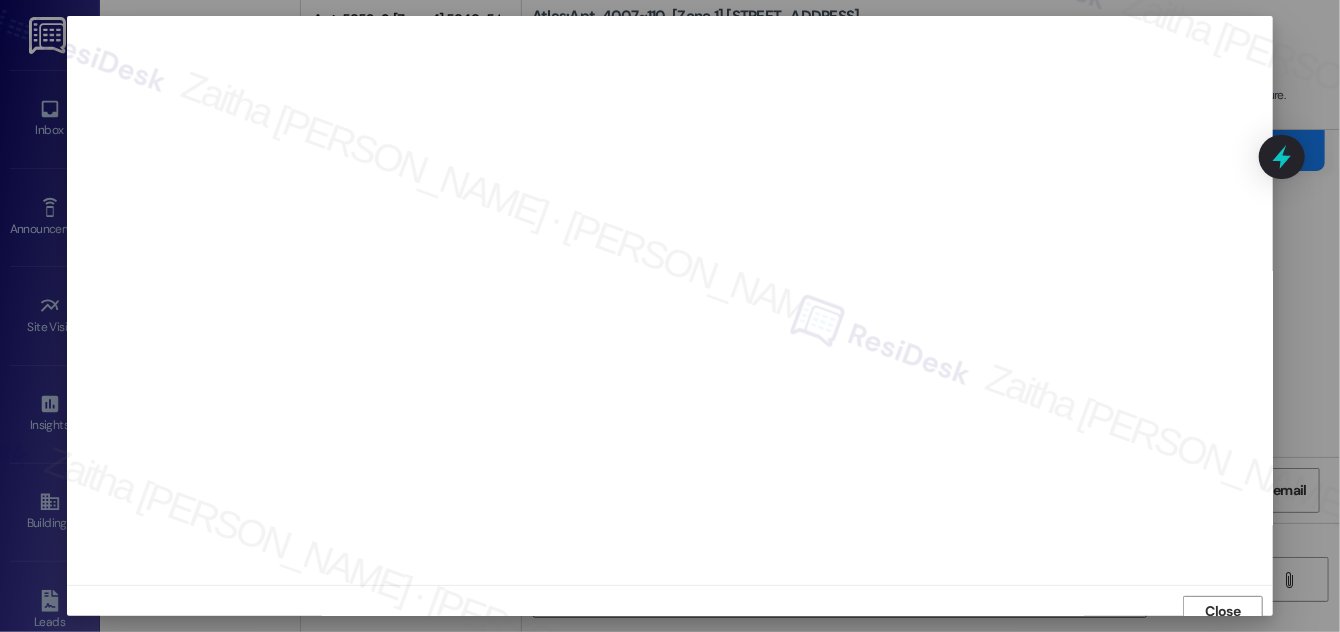 scroll, scrollTop: 11, scrollLeft: 0, axis: vertical 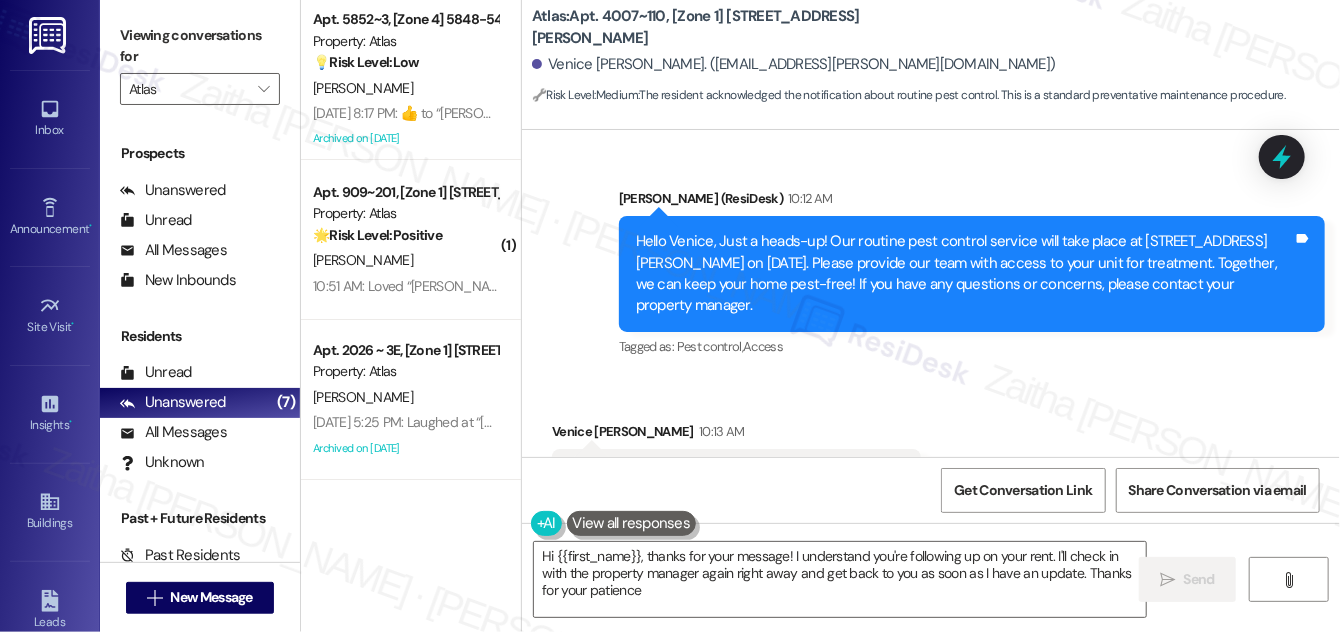 type on "Hi {{first_name}}, thanks for your message! I understand you're following up on your rent. I'll check in with the property manager again right away and get back to you as soon as I have an update. Thanks for your patience!" 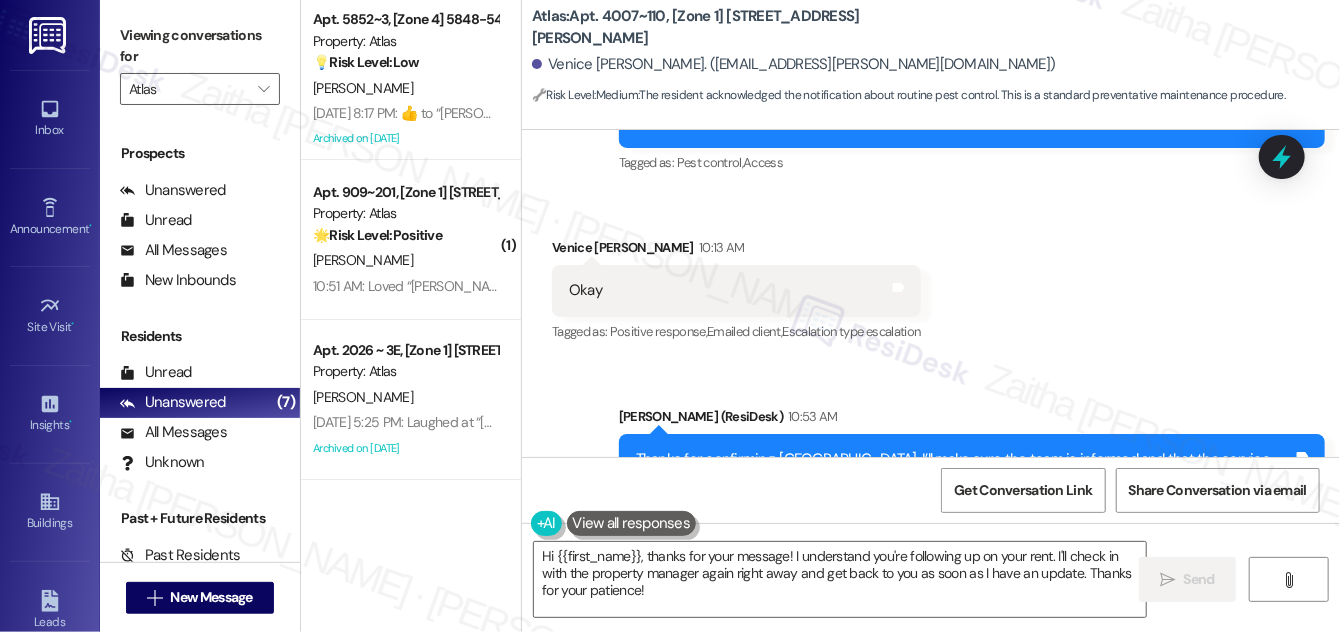 scroll, scrollTop: 7212, scrollLeft: 0, axis: vertical 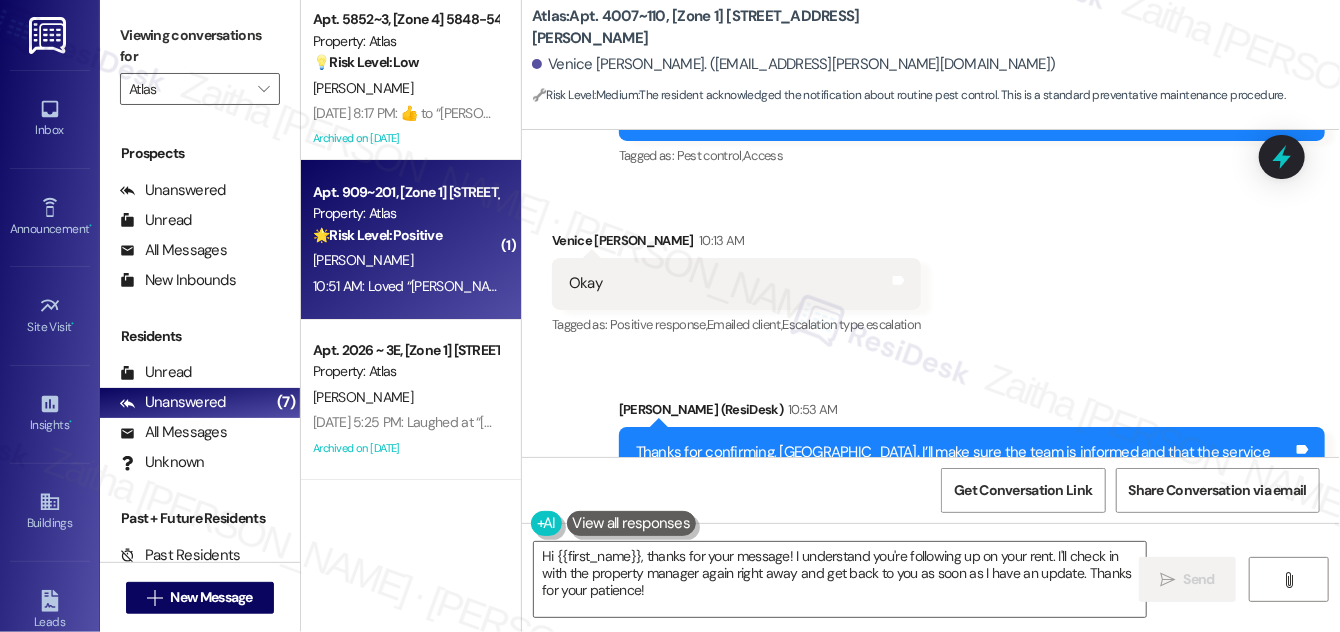click on "S. Lewis" at bounding box center [405, 260] 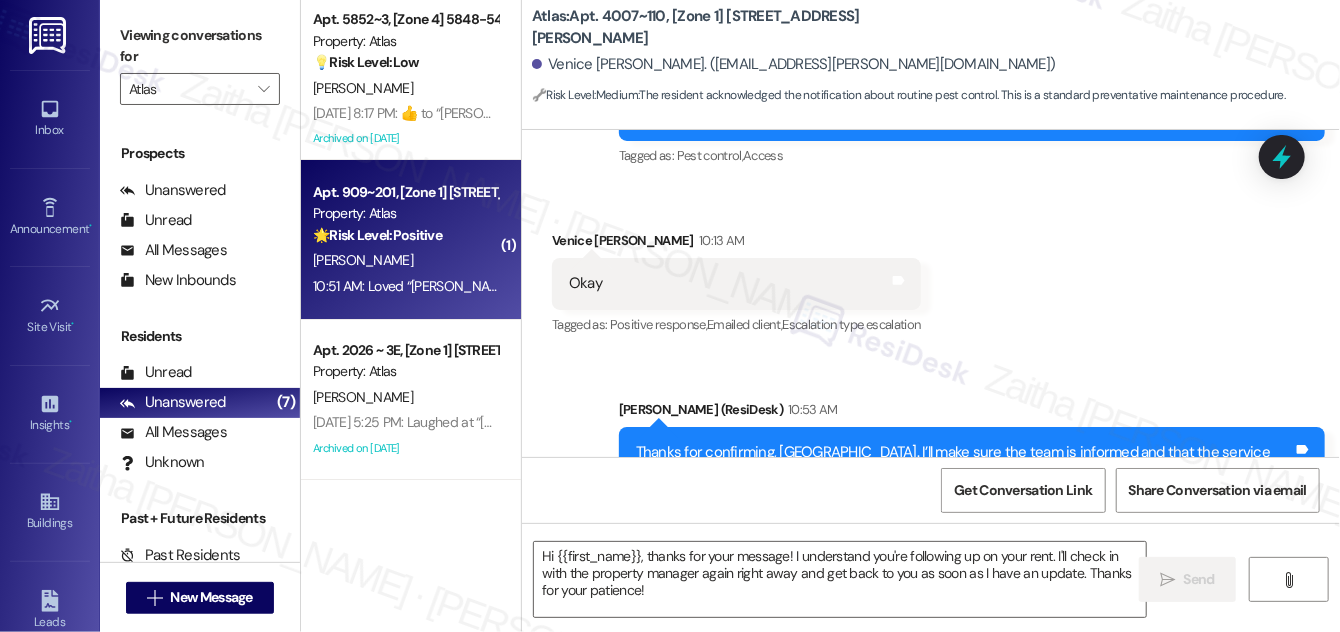 type on "Fetching suggested responses. Please feel free to read through the conversation in the meantime." 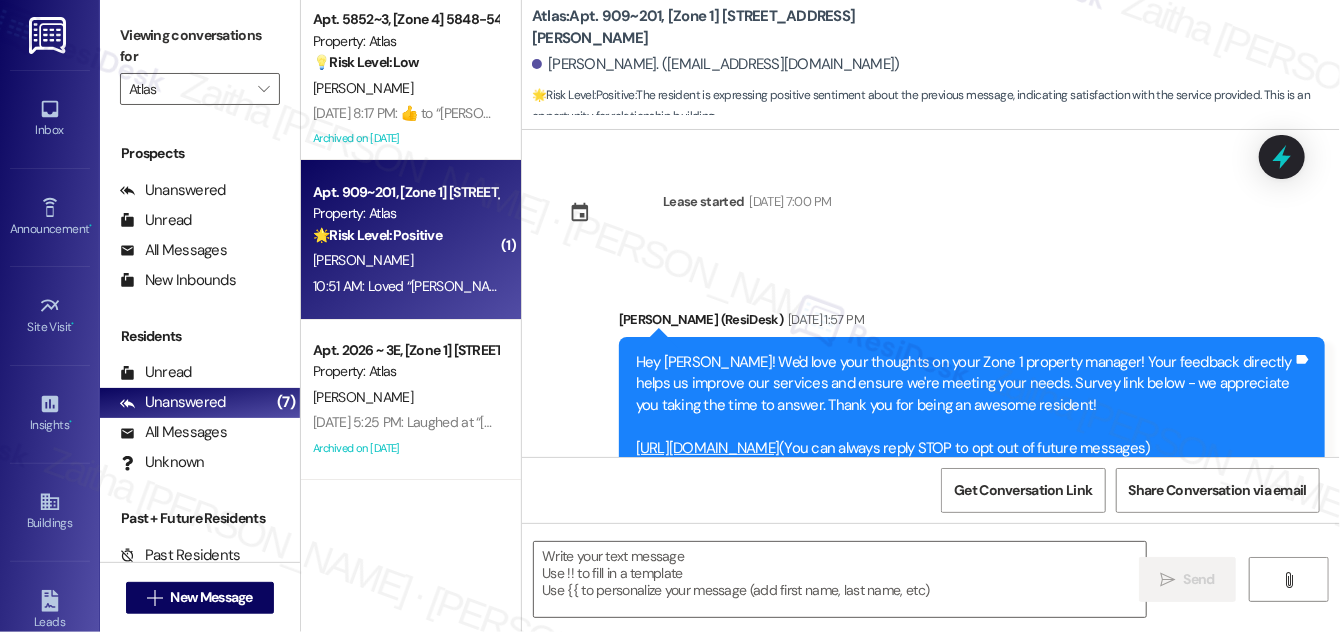 scroll, scrollTop: 7582, scrollLeft: 0, axis: vertical 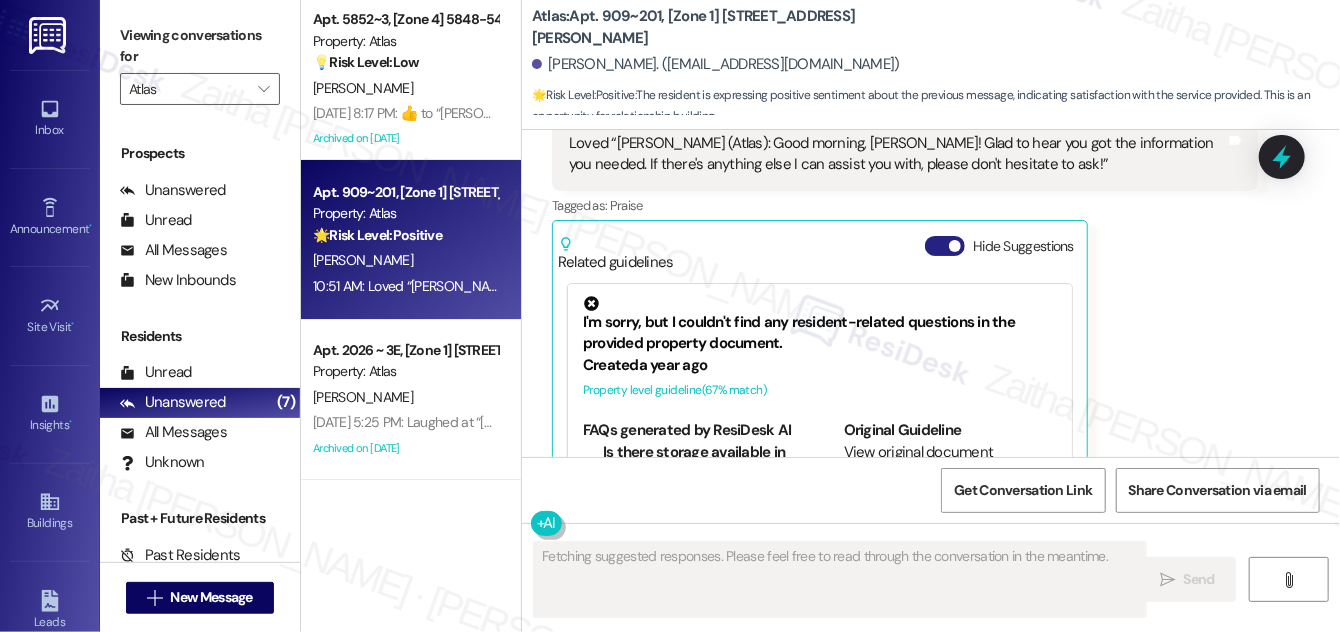 click on "Hide Suggestions" at bounding box center (945, 246) 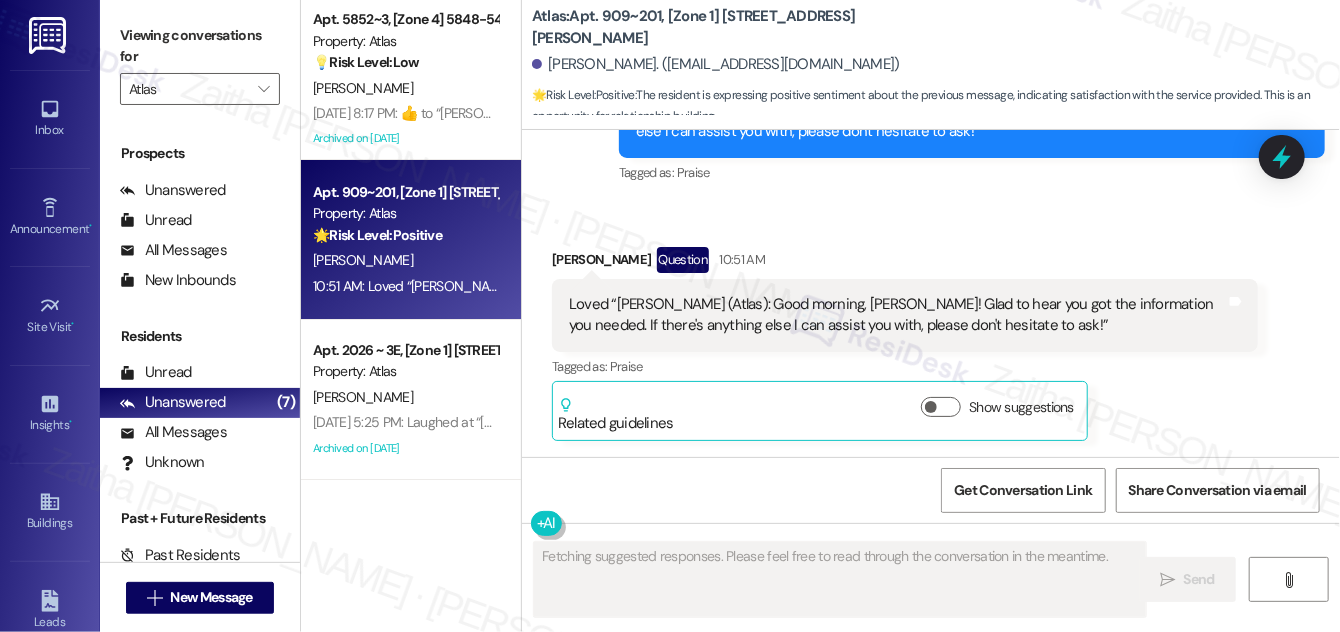 scroll, scrollTop: 7330, scrollLeft: 0, axis: vertical 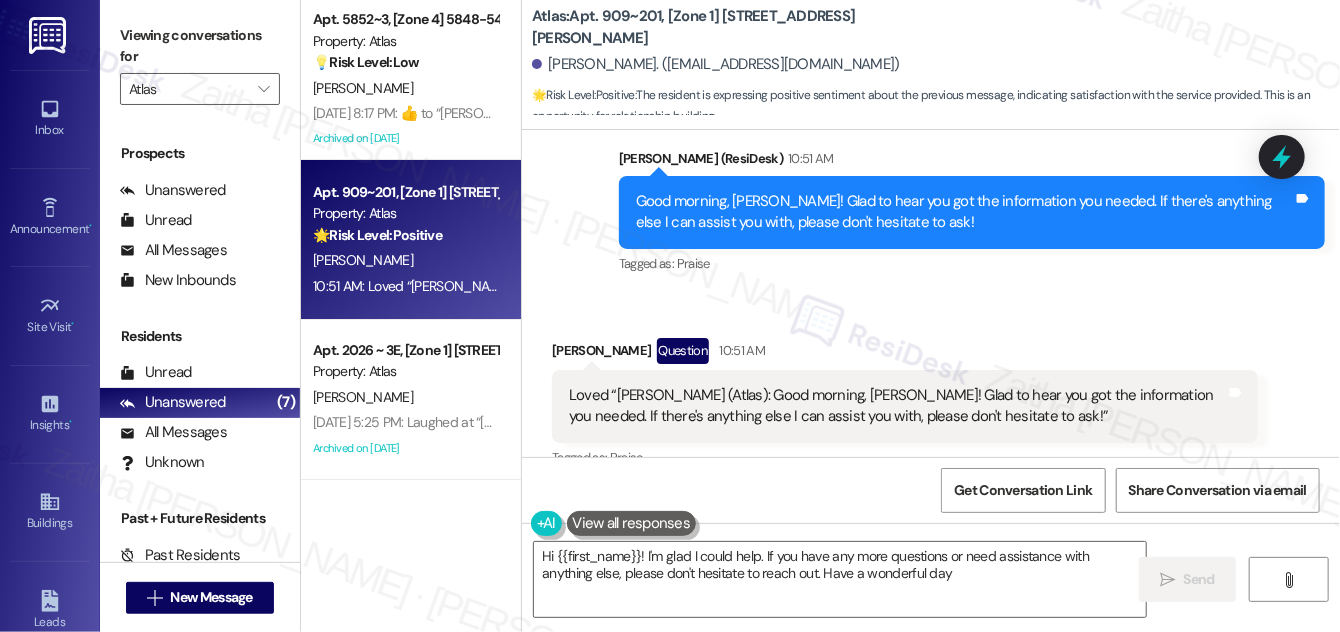 type on "Hi {{first_name}}! I'm glad I could help. If you have any more questions or need assistance with anything else, please don't hesitate to reach out. Have a wonderful day!" 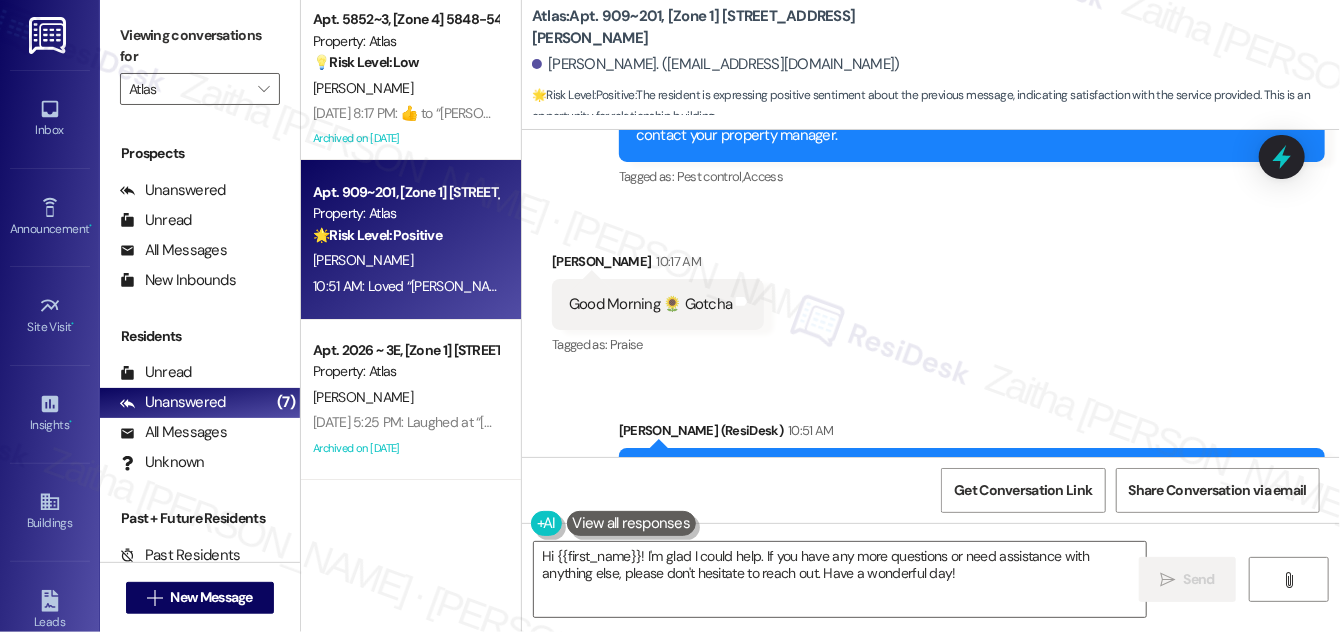 scroll, scrollTop: 7330, scrollLeft: 0, axis: vertical 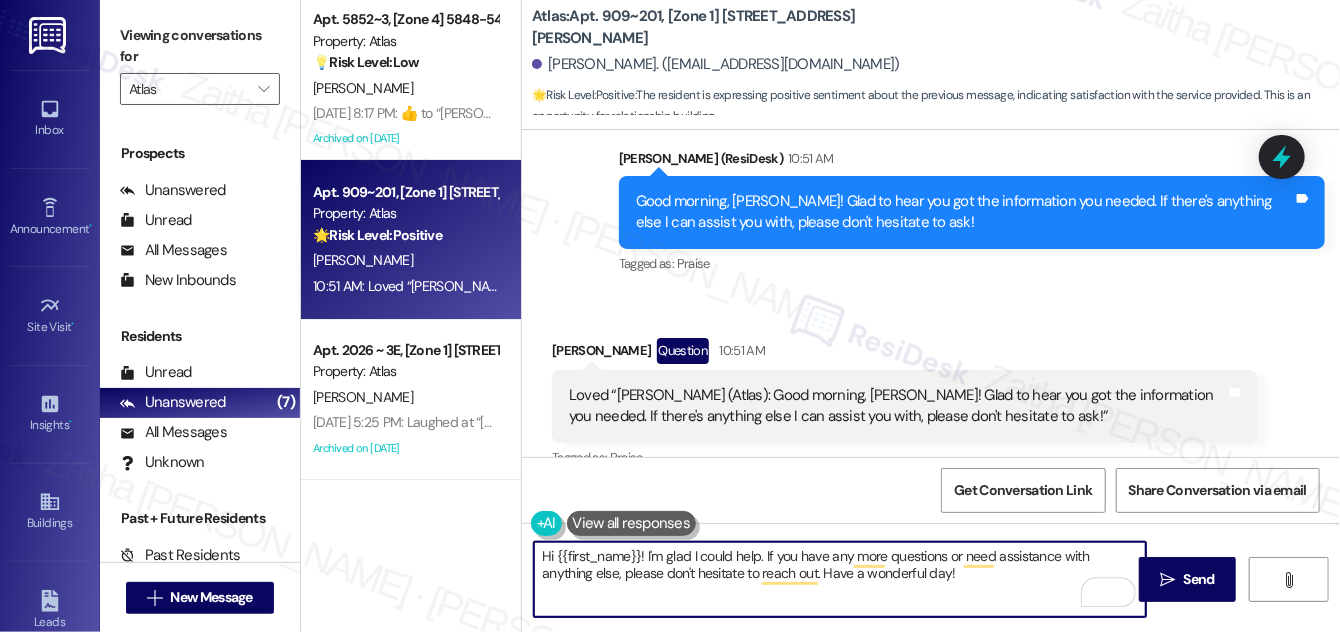 drag, startPoint x: 537, startPoint y: 557, endPoint x: 969, endPoint y: 614, distance: 435.7442 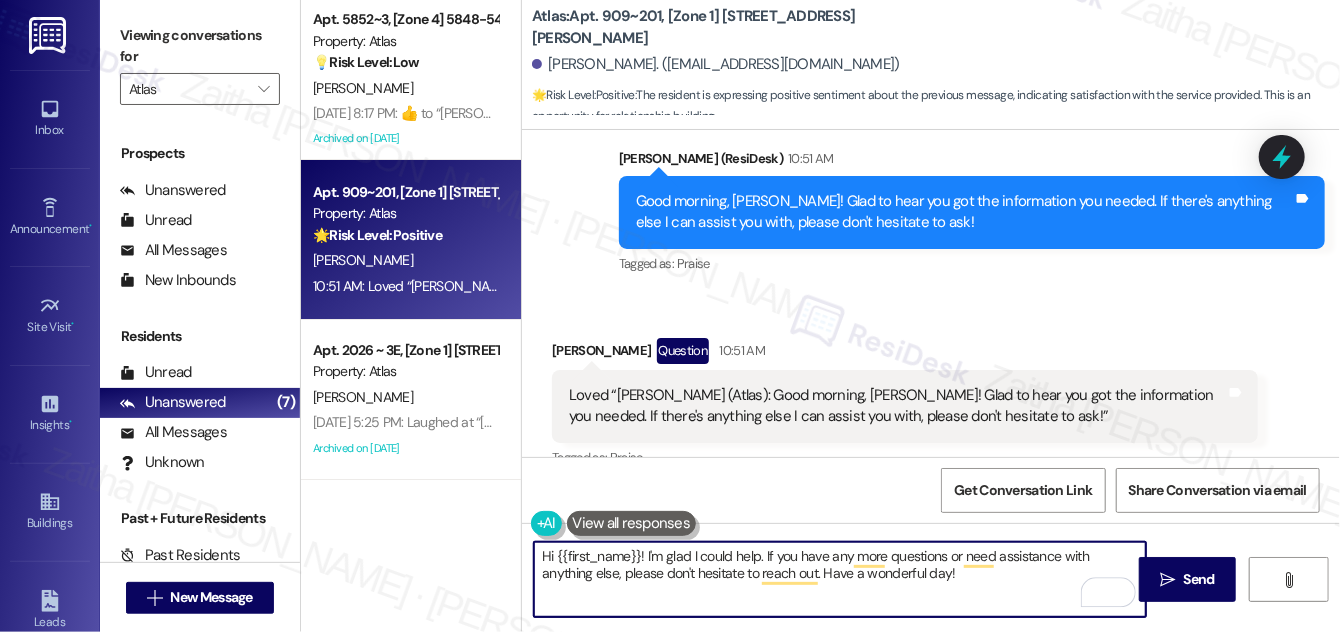 click on "Hi {{first_name}}! I'm glad I could help. If you have any more questions or need assistance with anything else, please don't hesitate to reach out. Have a wonderful day!" at bounding box center (840, 579) 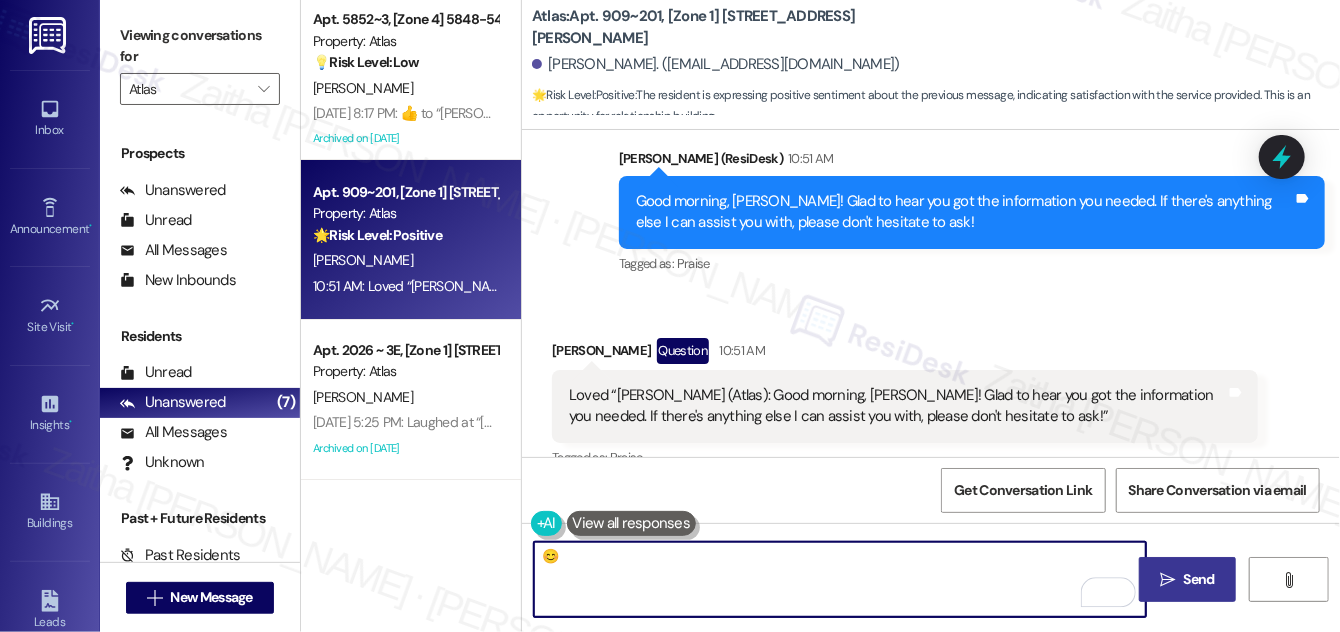type on "😊" 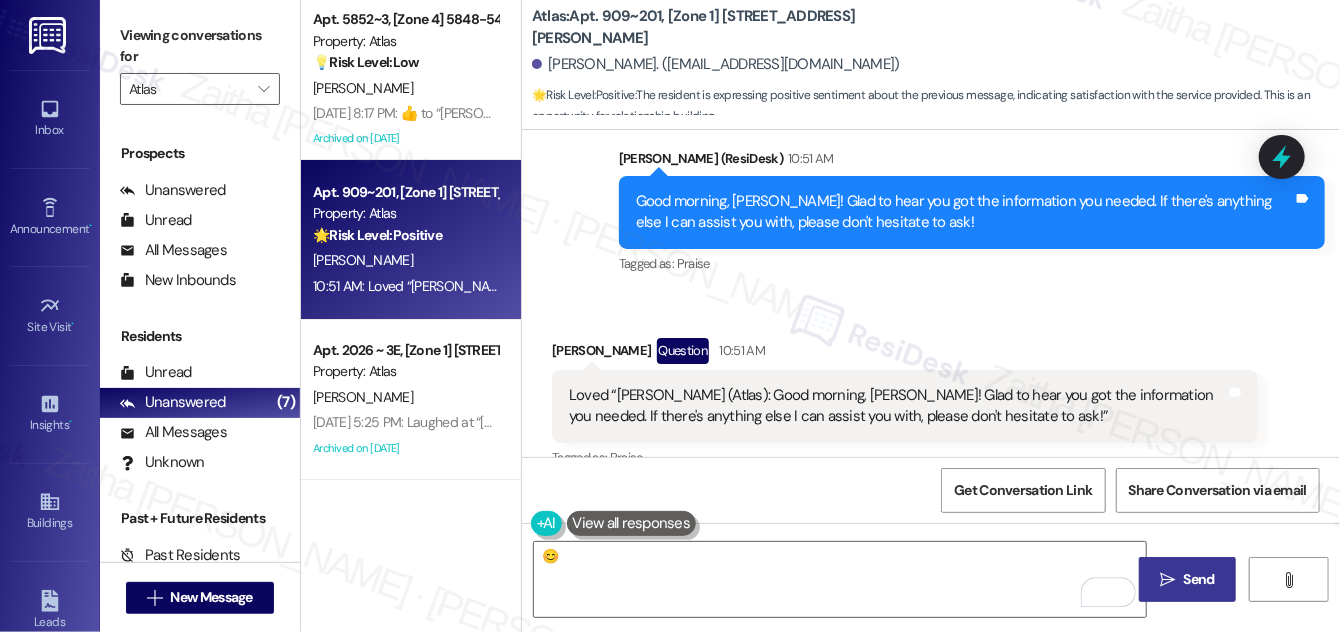click on "Send" at bounding box center (1199, 579) 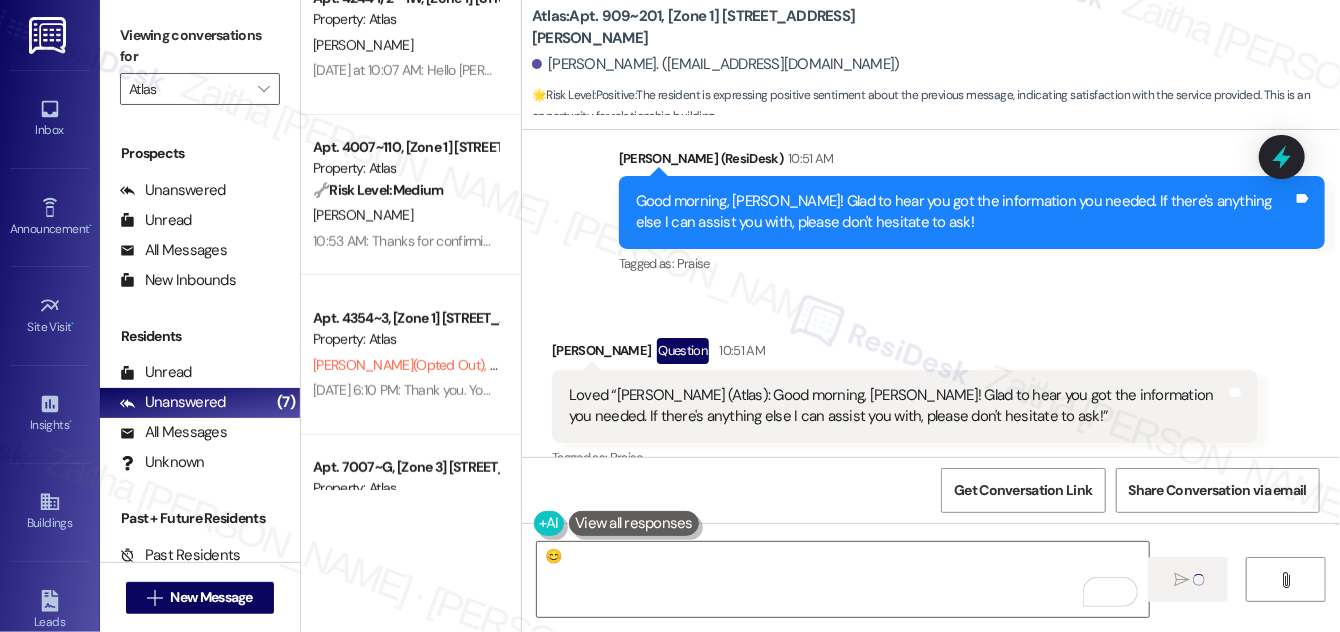 scroll, scrollTop: 545, scrollLeft: 0, axis: vertical 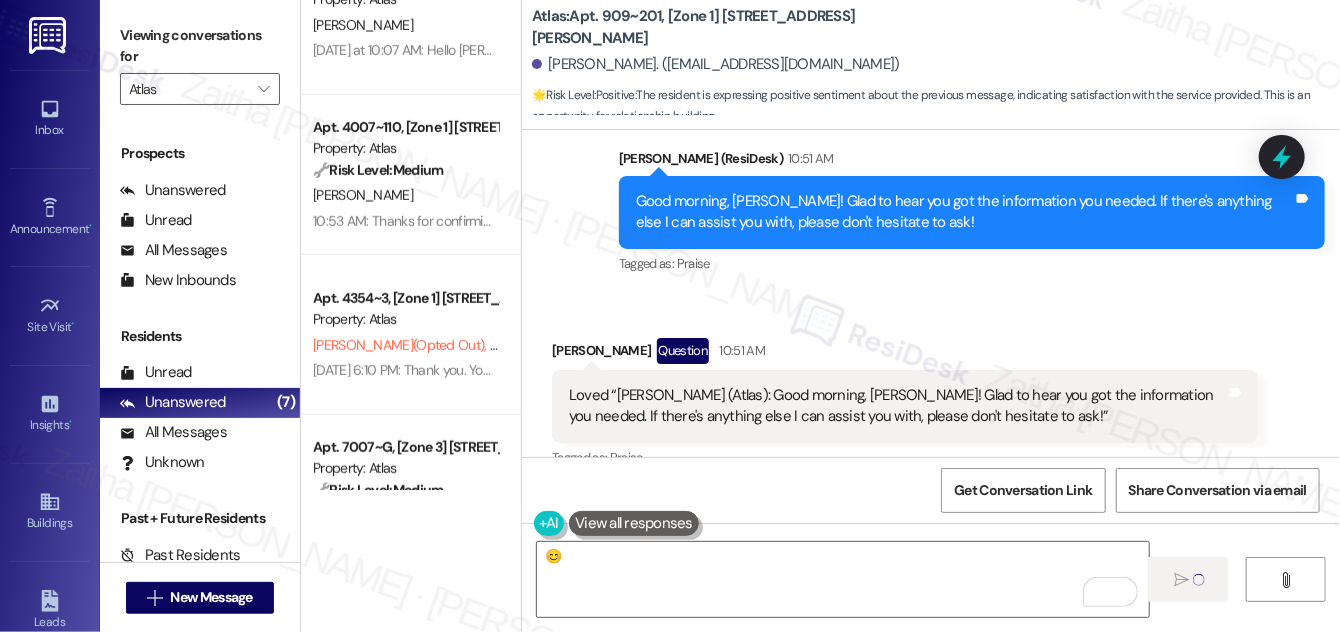type 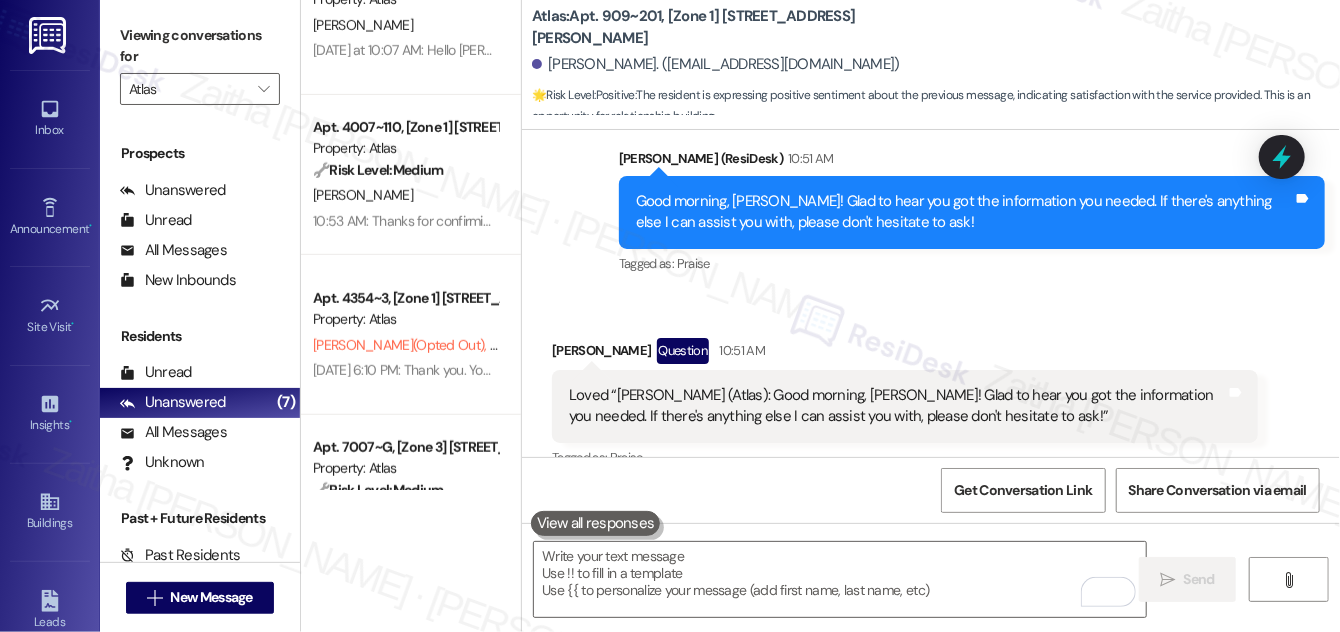 scroll, scrollTop: 7329, scrollLeft: 0, axis: vertical 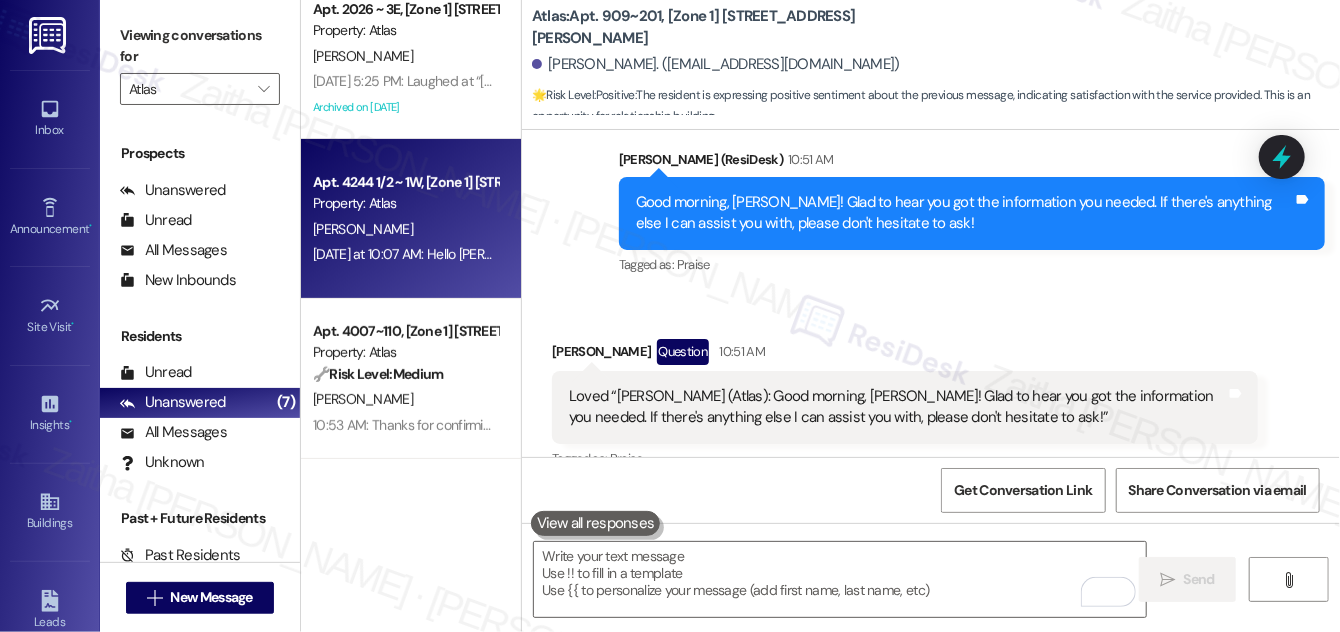 click on "[PERSON_NAME]" at bounding box center [405, 229] 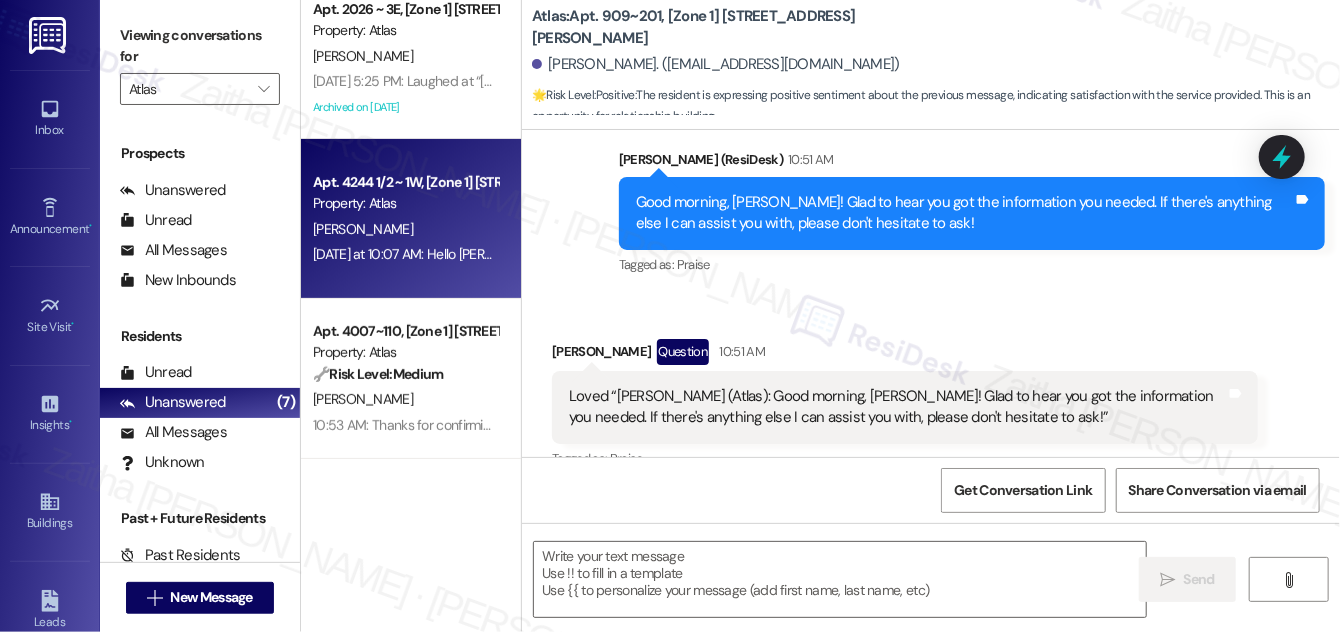 type on "Fetching suggested responses. Please feel free to read through the conversation in the meantime." 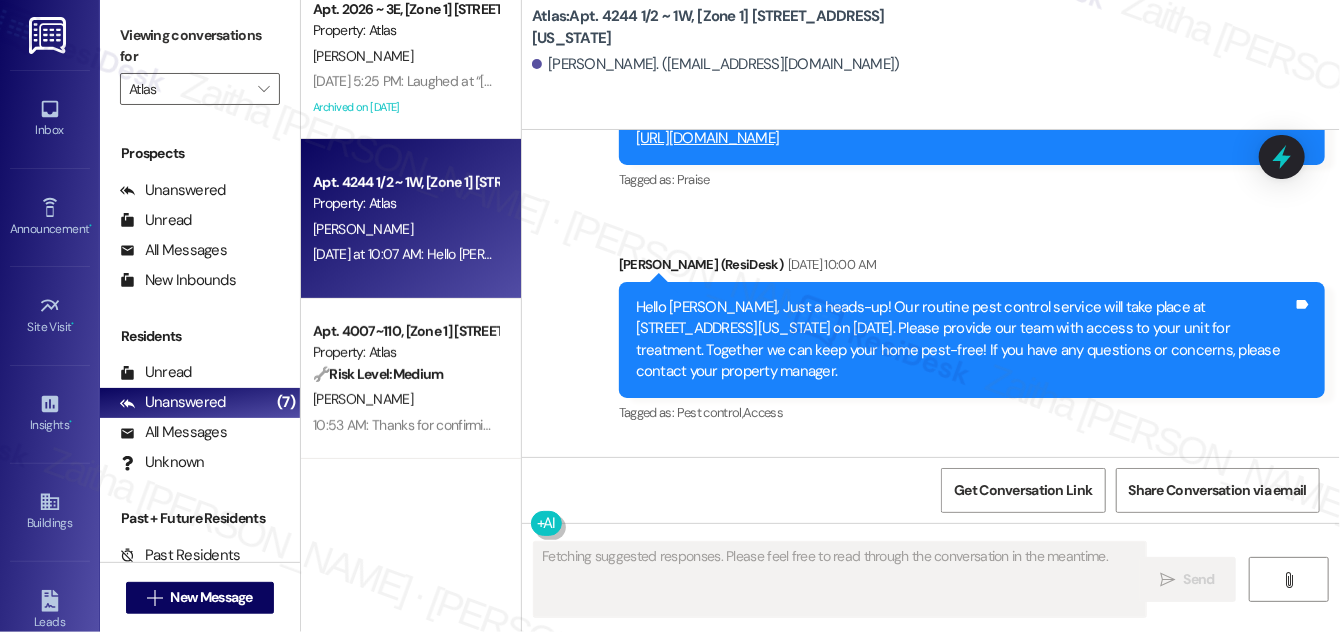 scroll, scrollTop: 8602, scrollLeft: 0, axis: vertical 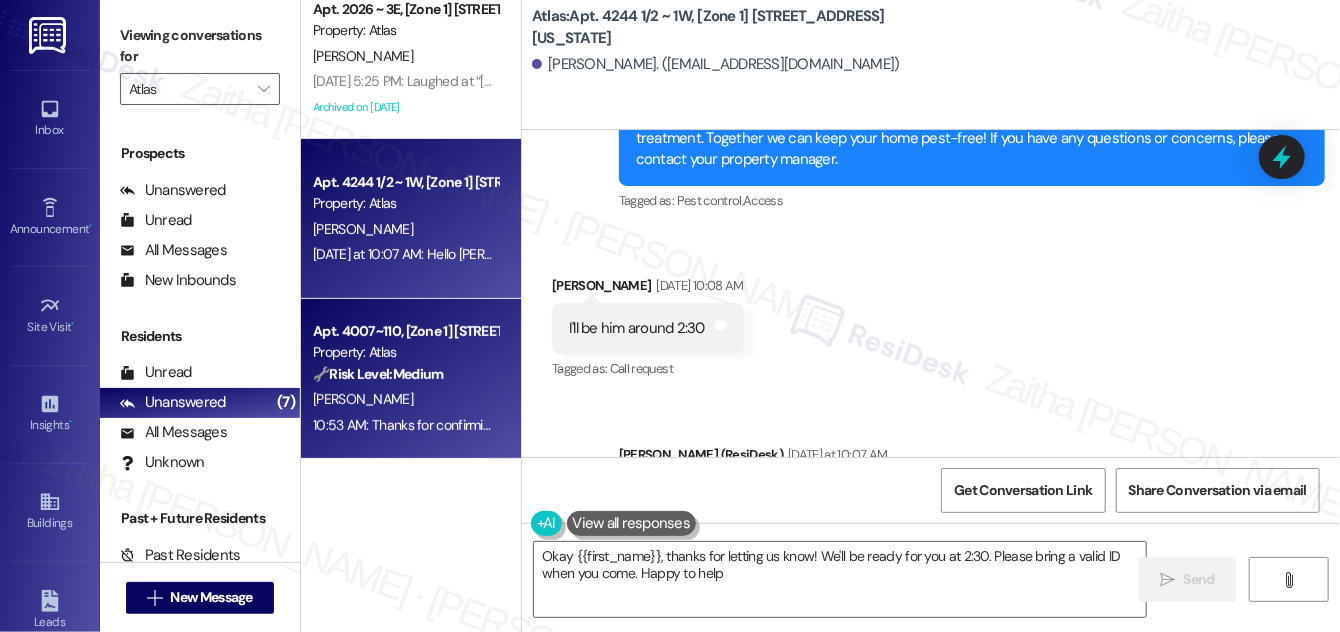 type on "Okay {{first_name}}, thanks for letting us know! We'll be ready for you at 2:30. Please bring a valid ID when you come. Happy to help!" 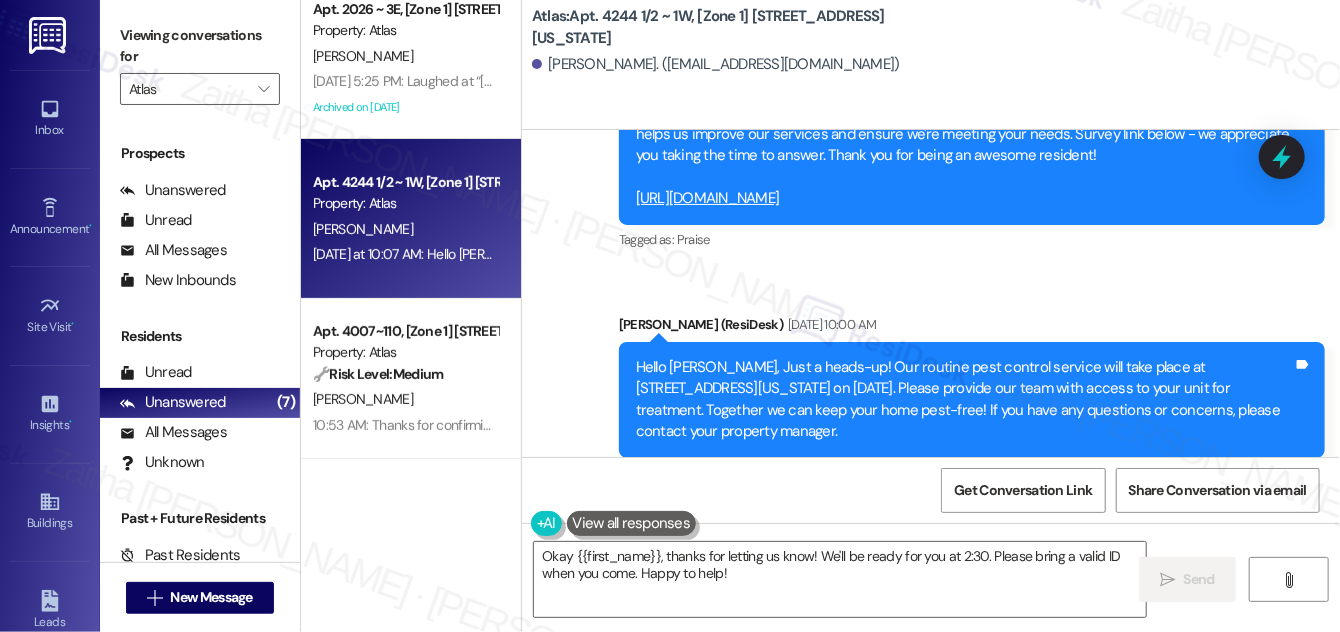 scroll, scrollTop: 8602, scrollLeft: 0, axis: vertical 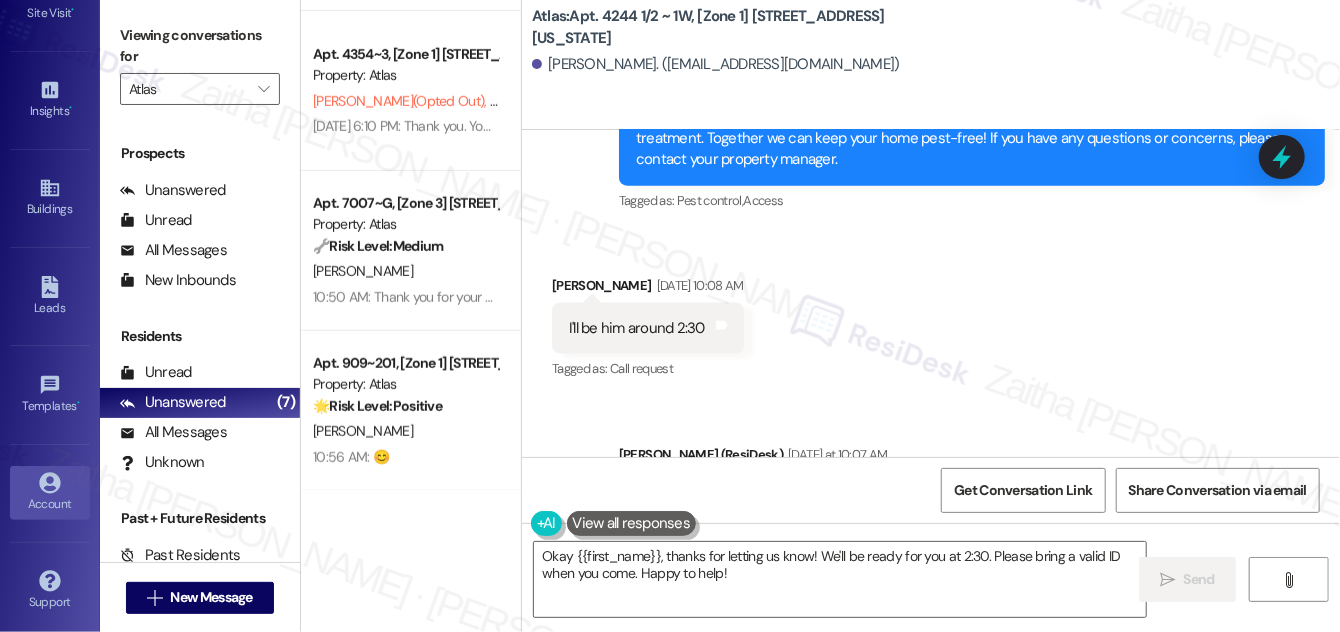 click on "Account" at bounding box center [50, 504] 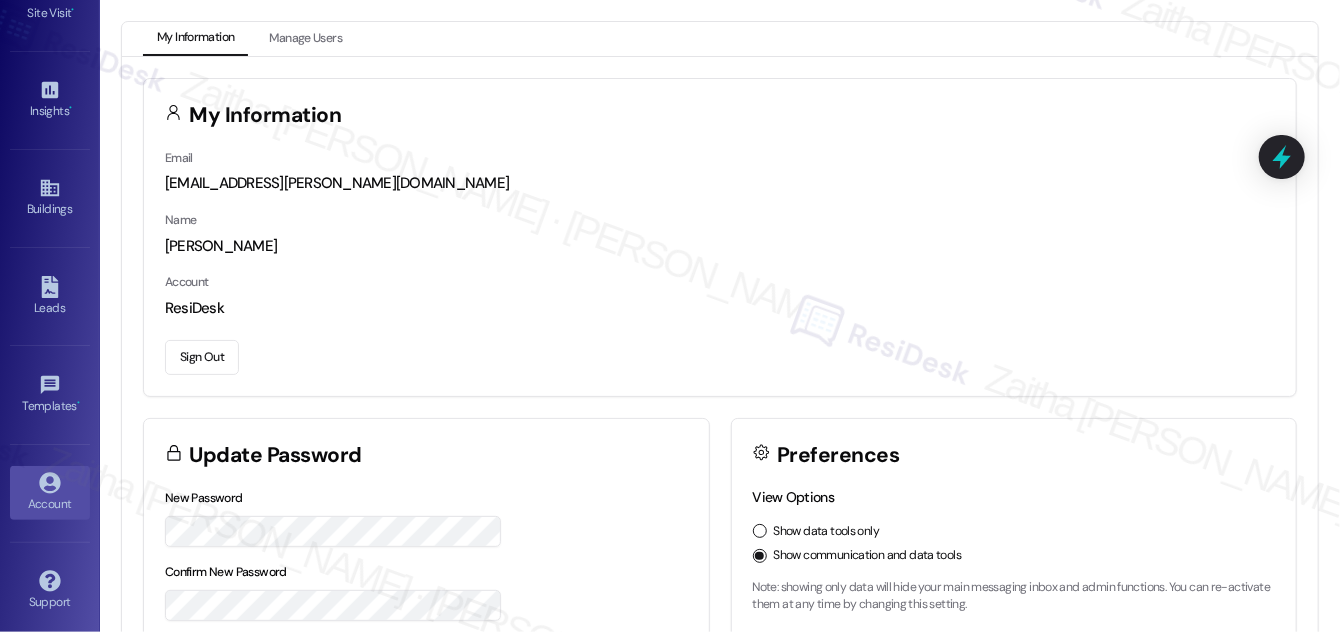 click on "Sign Out" at bounding box center (202, 357) 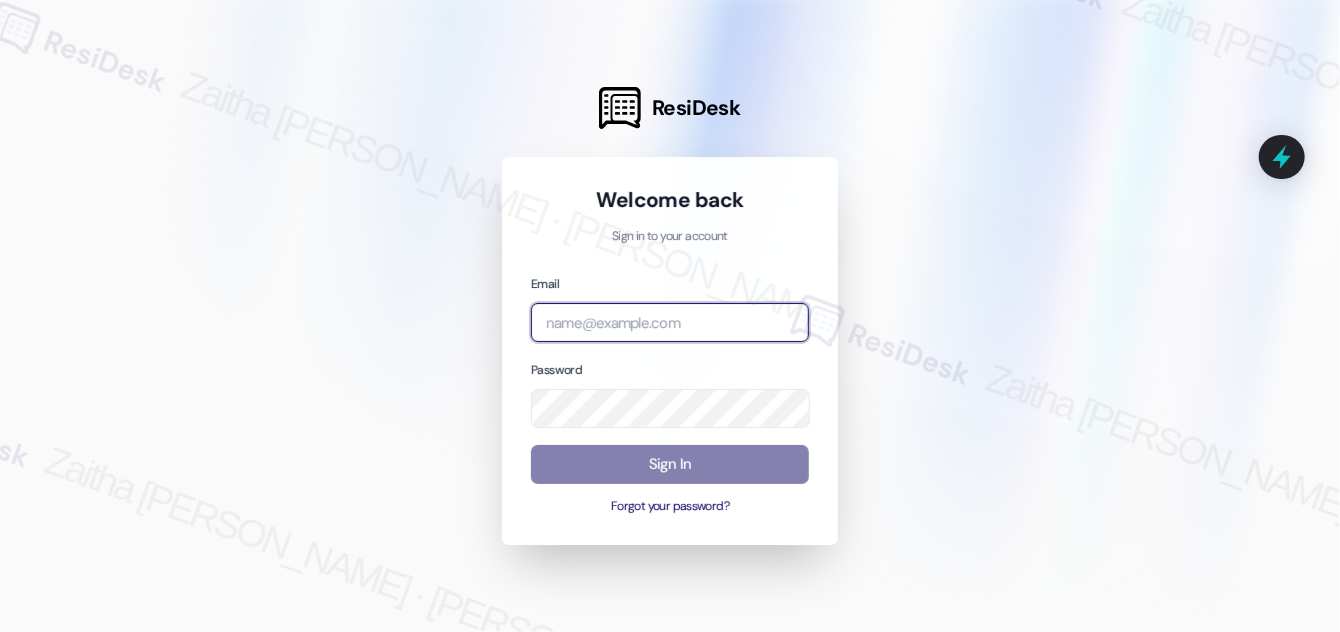 click at bounding box center [670, 322] 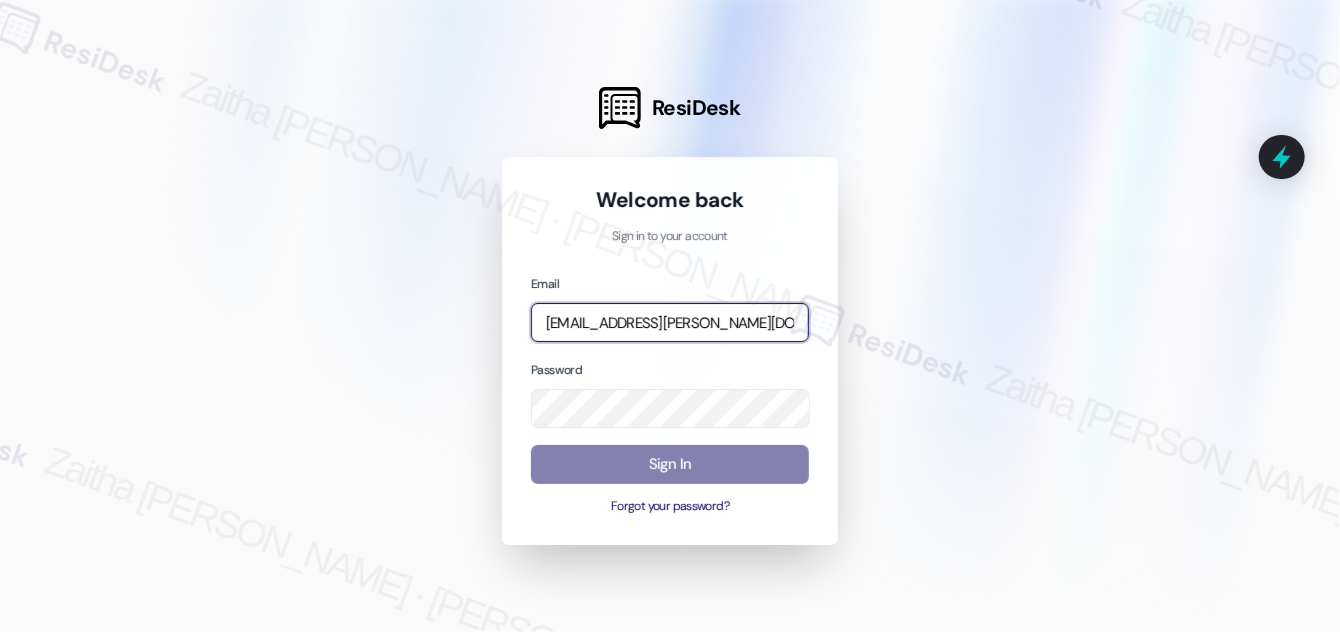 type on "automated-surveys-jag-zaitha.mae.garcia@jag.com" 